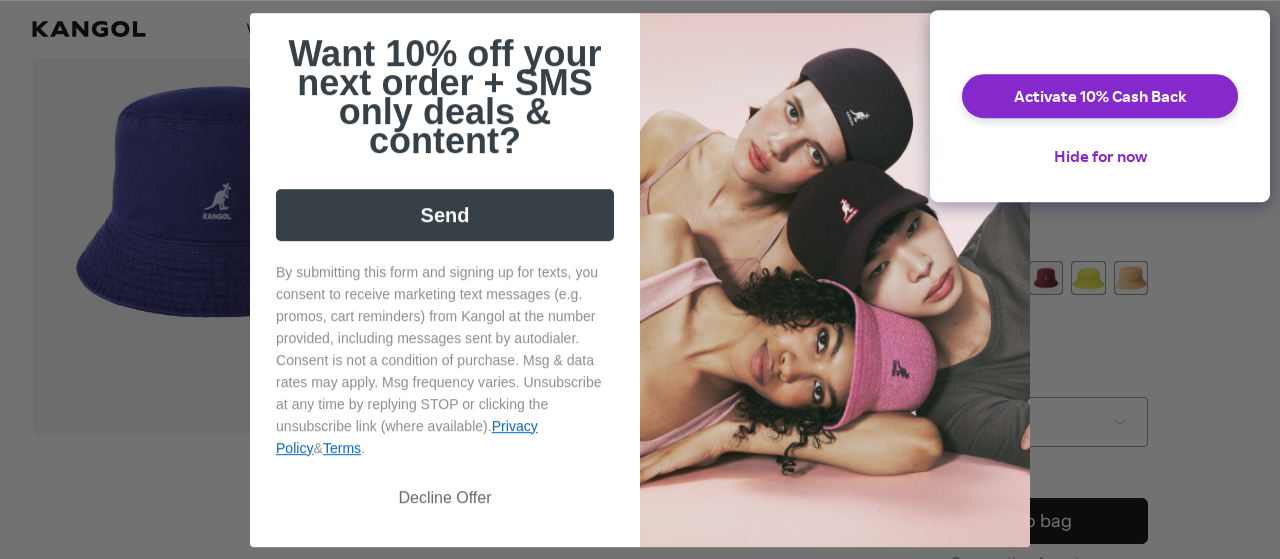 scroll, scrollTop: 42, scrollLeft: 0, axis: vertical 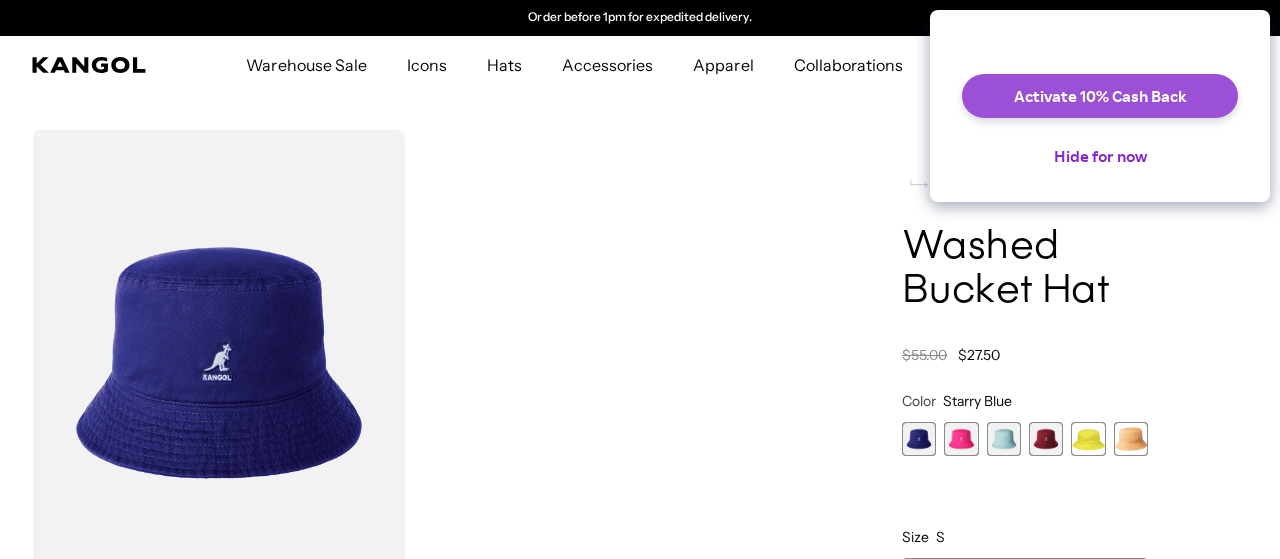 click on "Activate 10% Cash Back" at bounding box center [1100, 96] 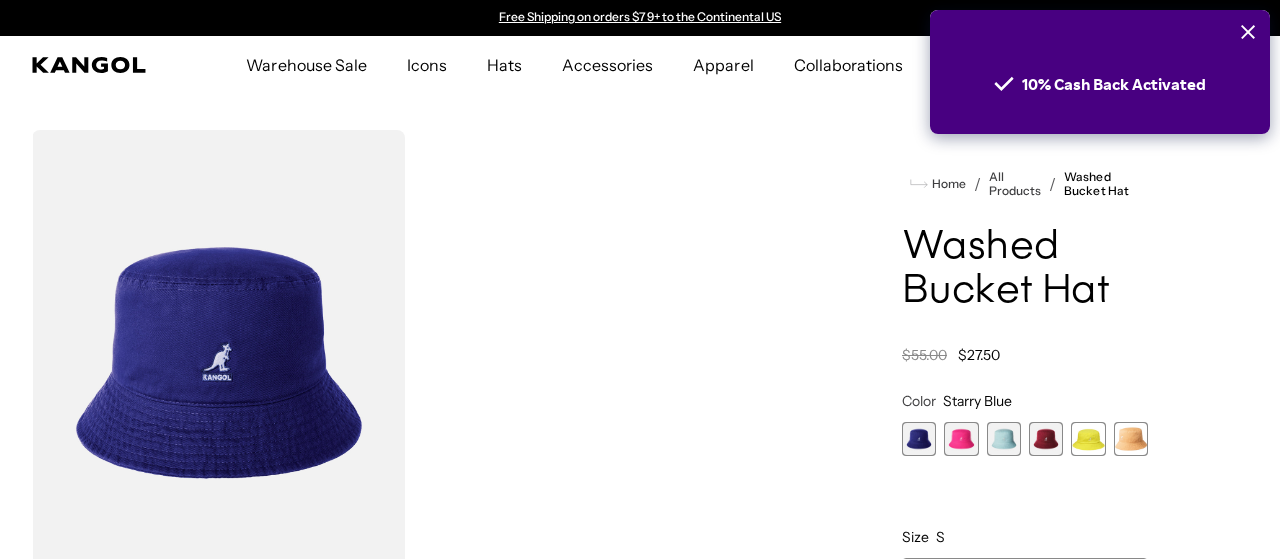scroll, scrollTop: 104, scrollLeft: 0, axis: vertical 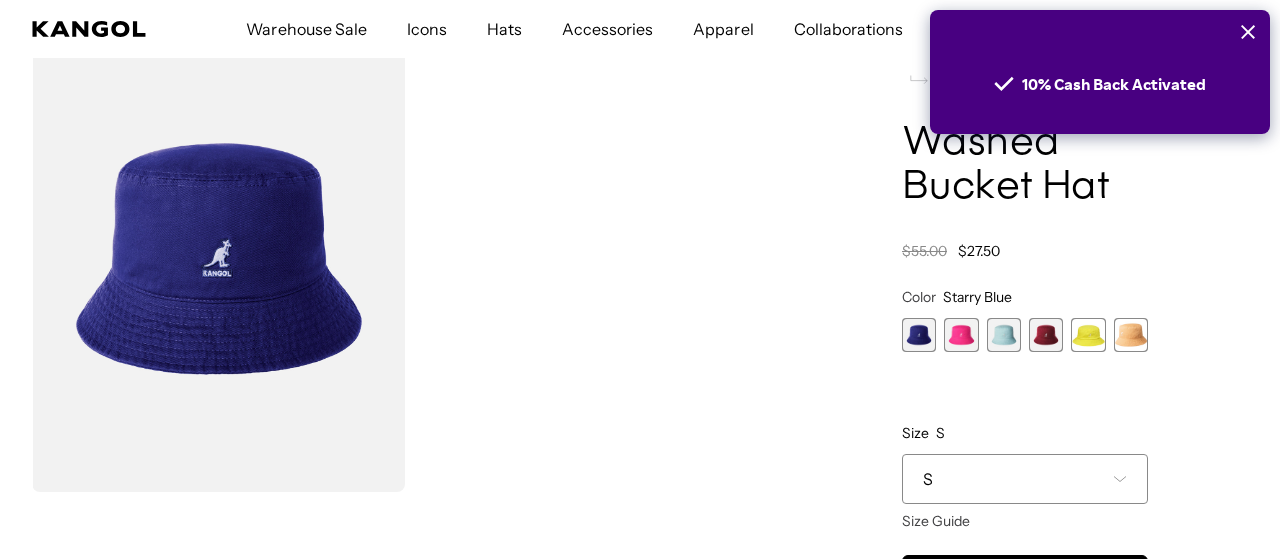 click at bounding box center [1046, 335] 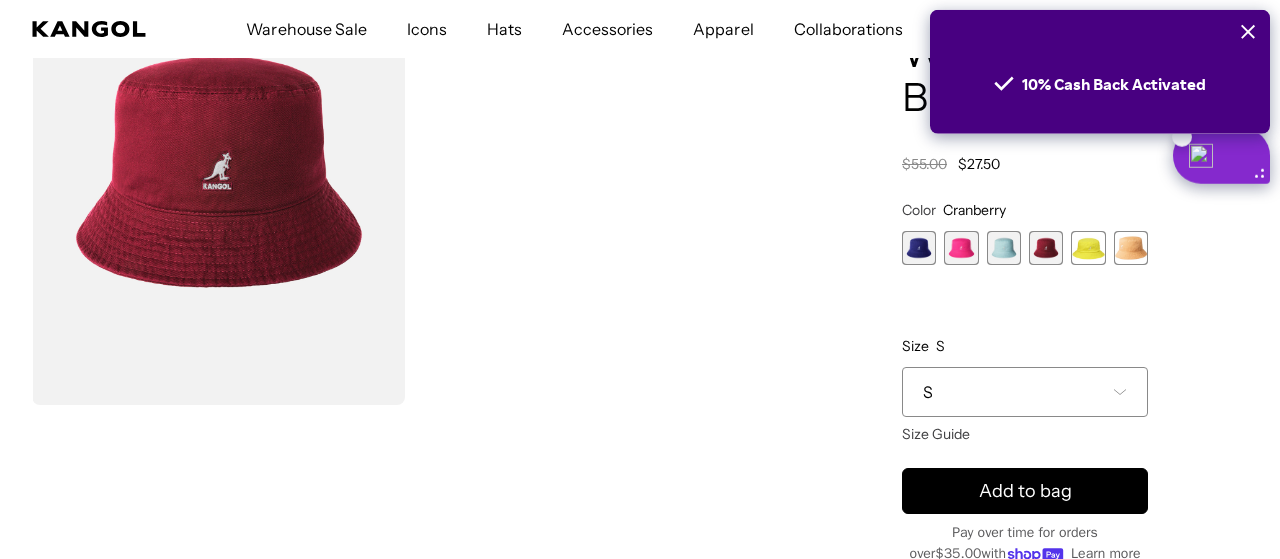 scroll, scrollTop: 208, scrollLeft: 0, axis: vertical 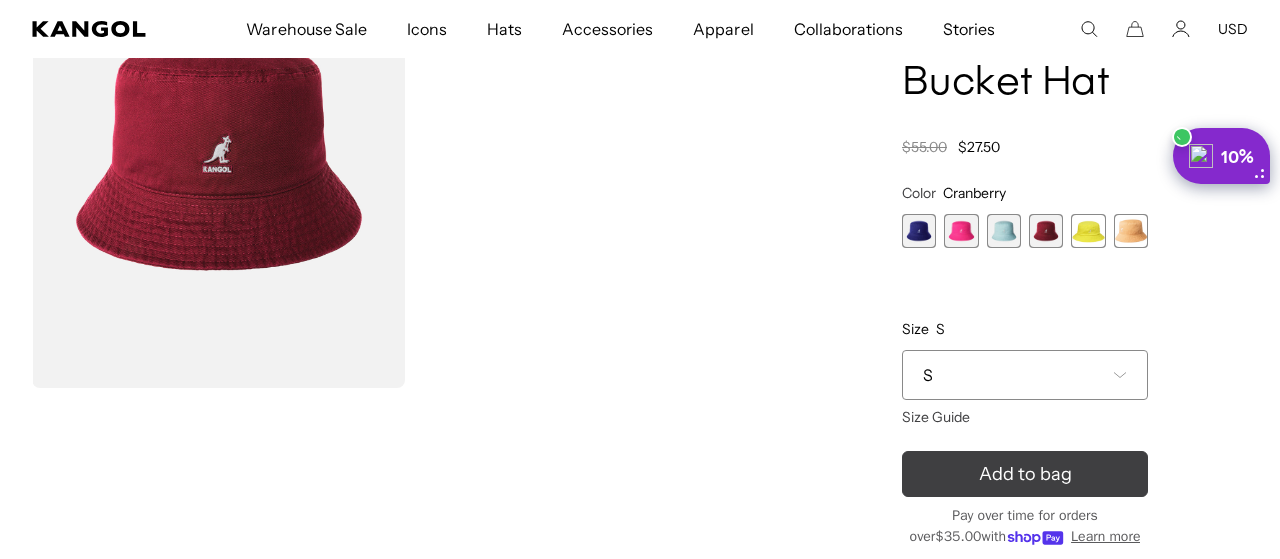 click 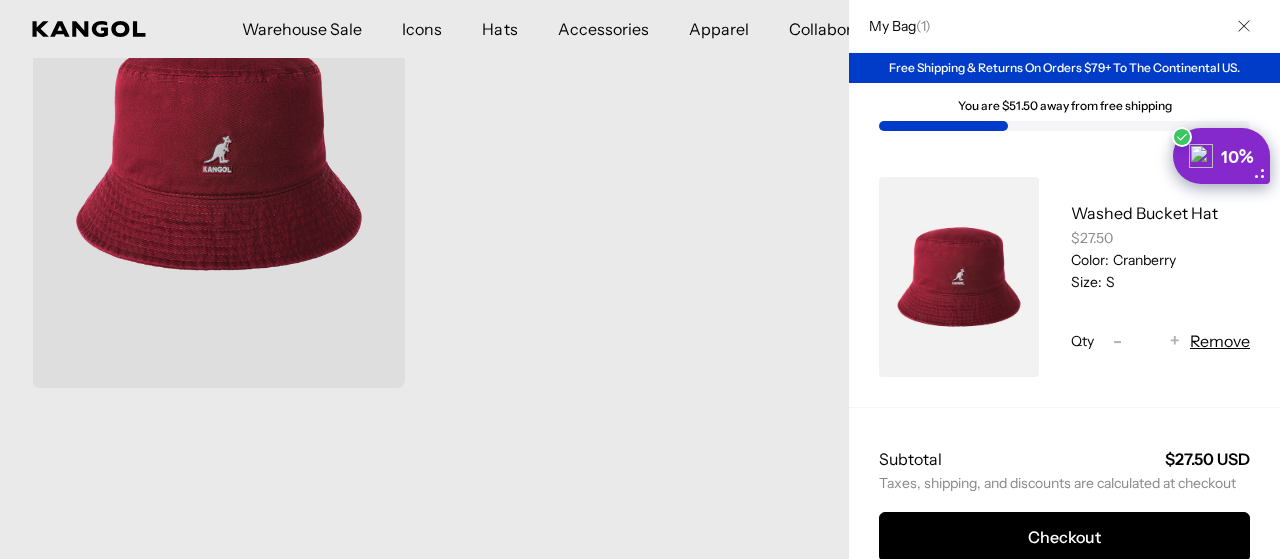 scroll, scrollTop: 0, scrollLeft: 412, axis: horizontal 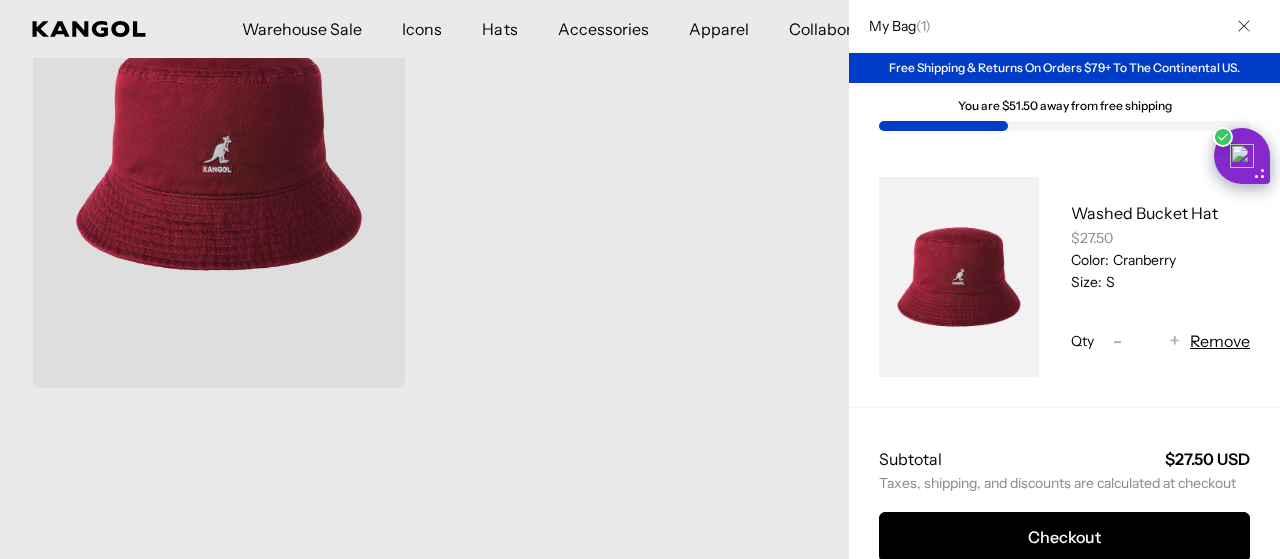 click at bounding box center [640, 279] 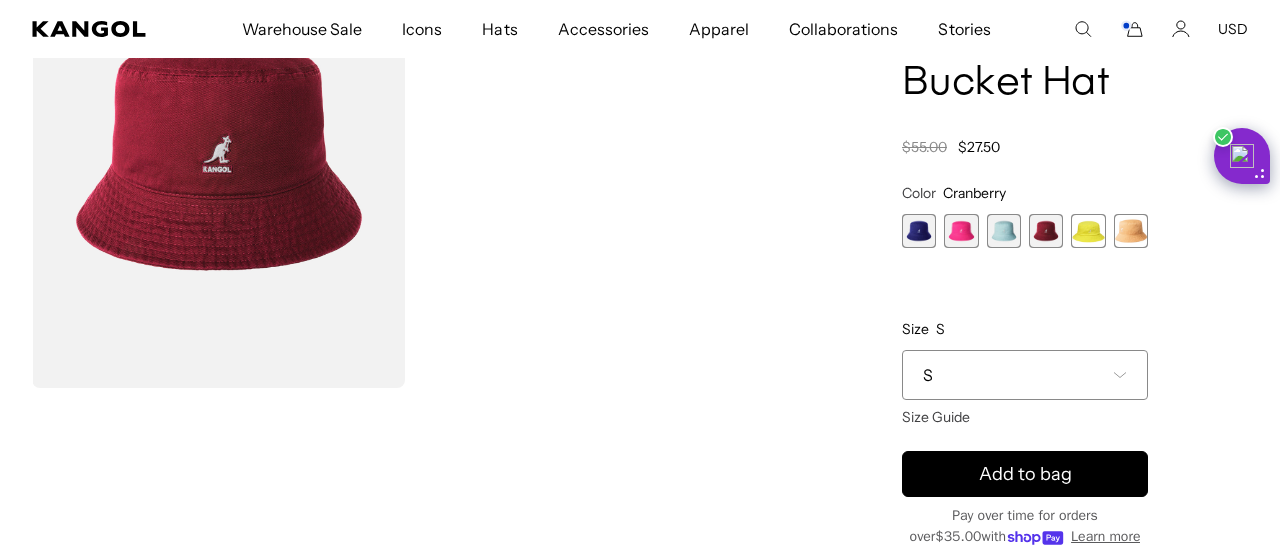 scroll, scrollTop: 0, scrollLeft: 0, axis: both 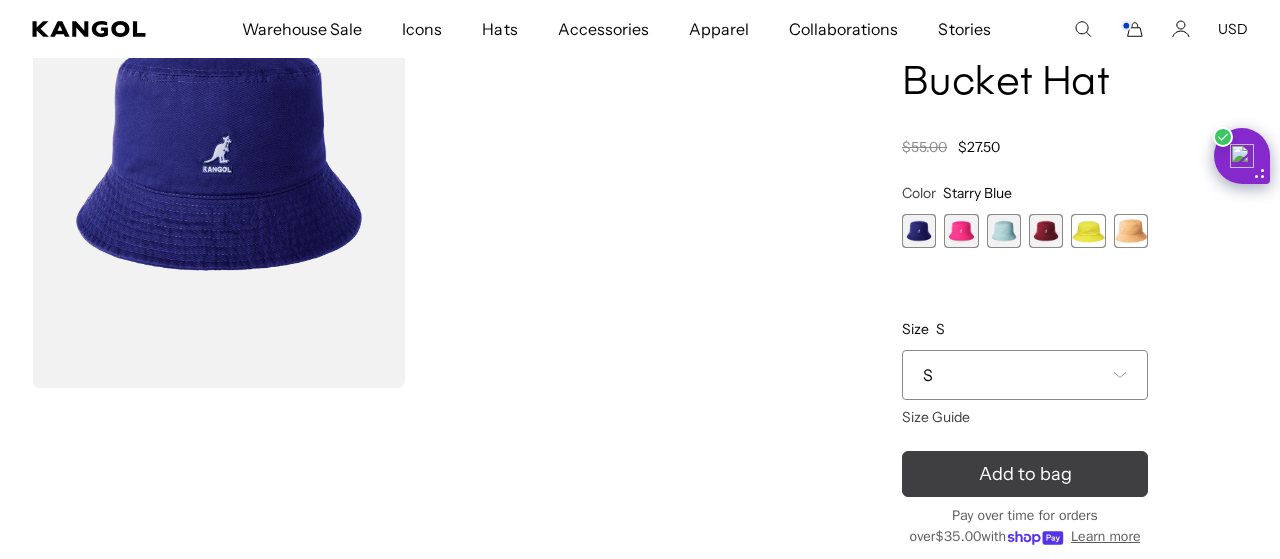 click on "Add to bag" at bounding box center (1025, 474) 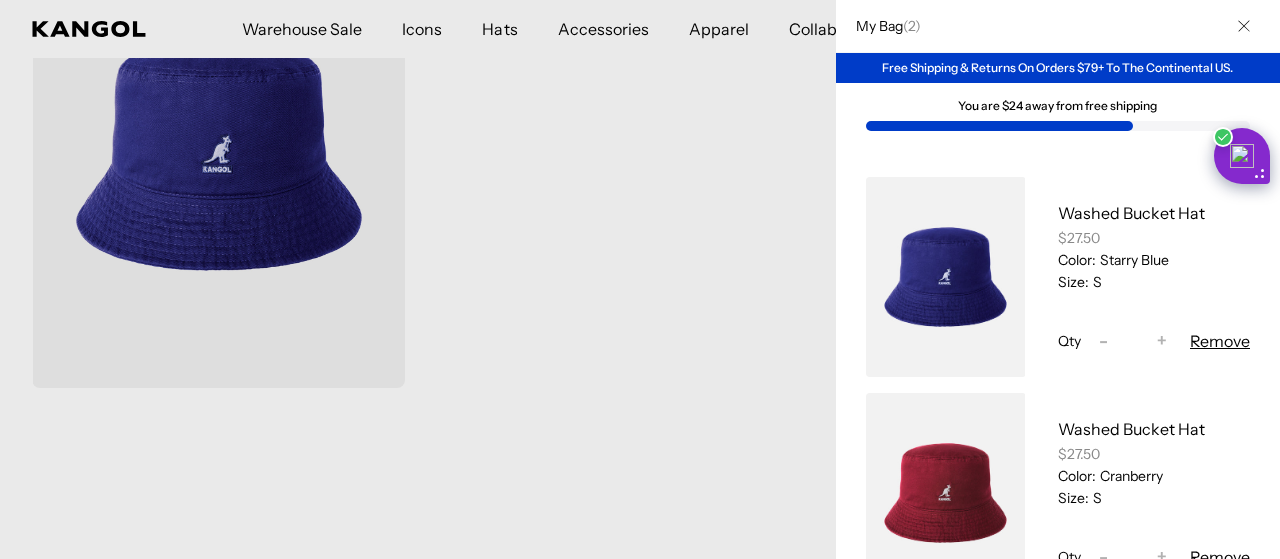 scroll, scrollTop: 0, scrollLeft: 412, axis: horizontal 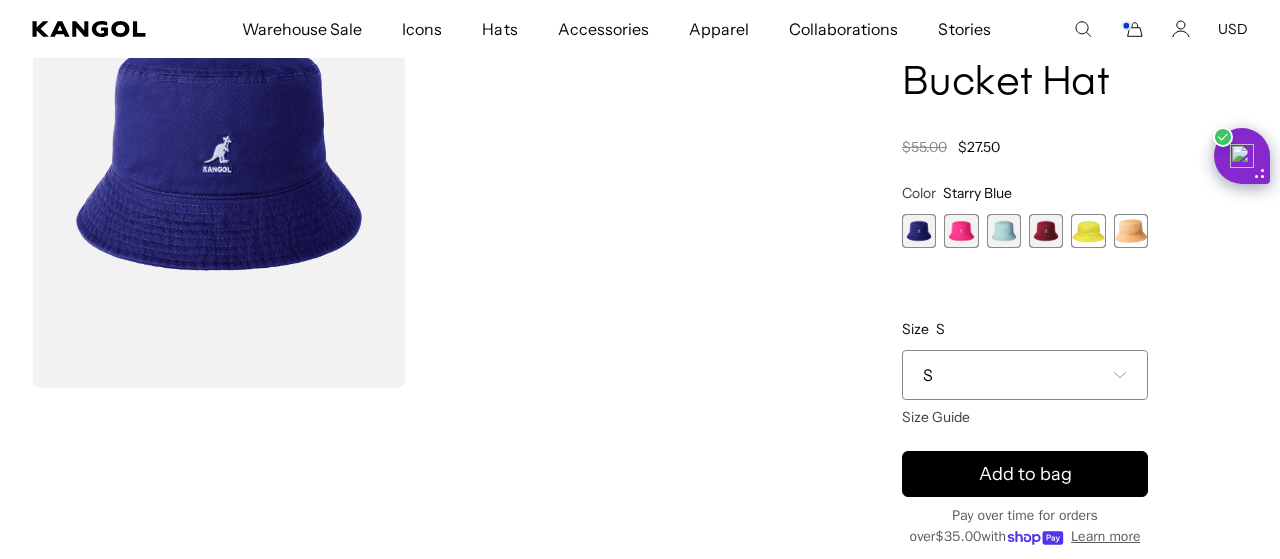 click at bounding box center [1004, 231] 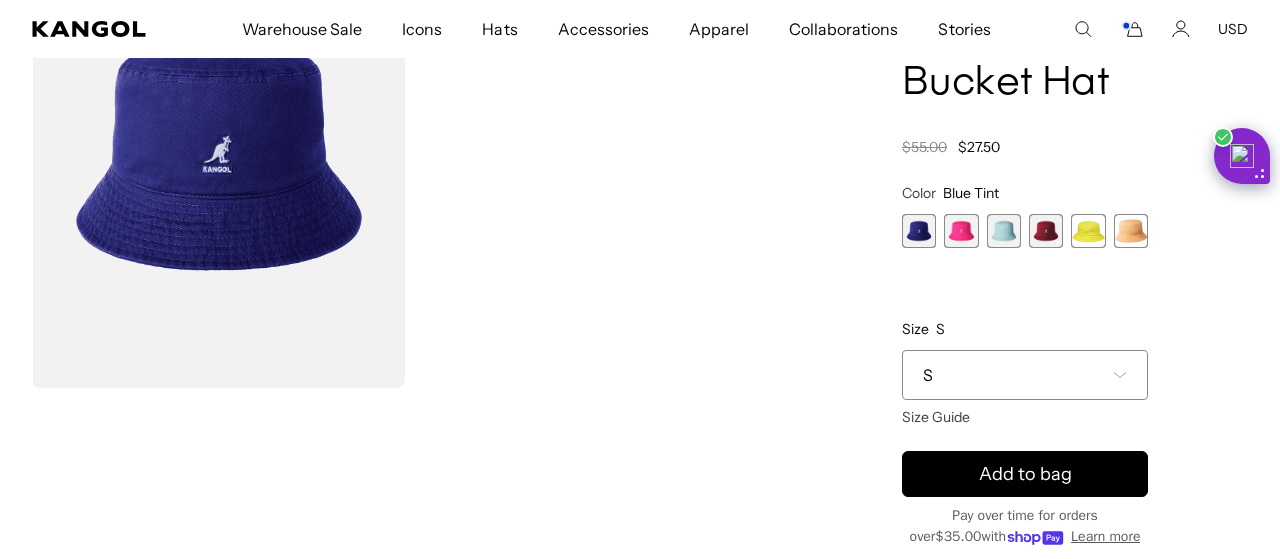 scroll, scrollTop: 0, scrollLeft: 0, axis: both 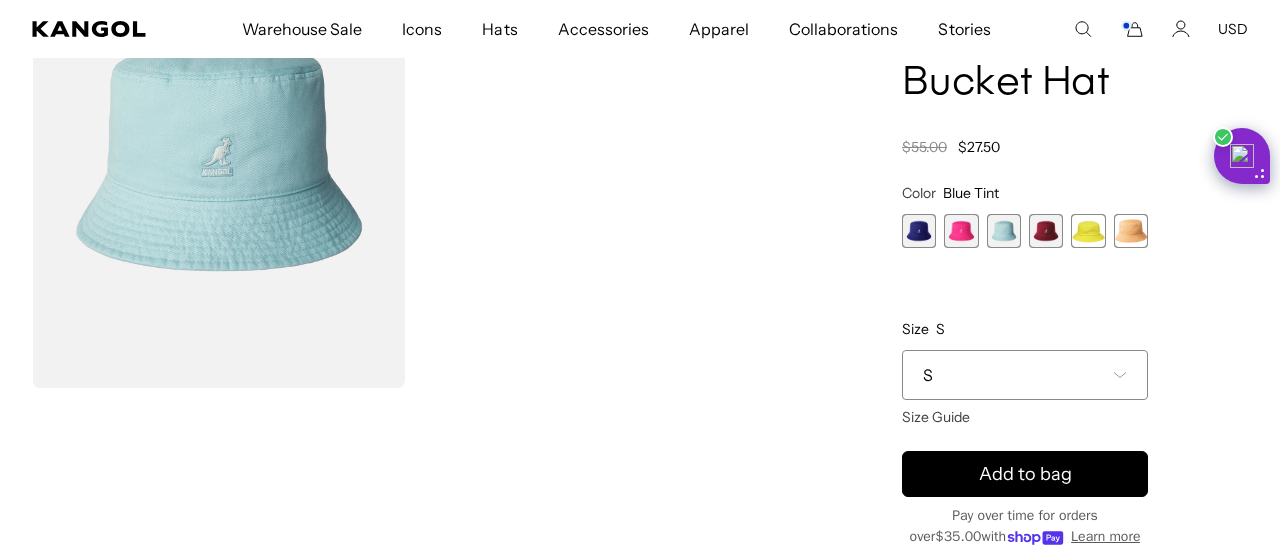 click at bounding box center [961, 231] 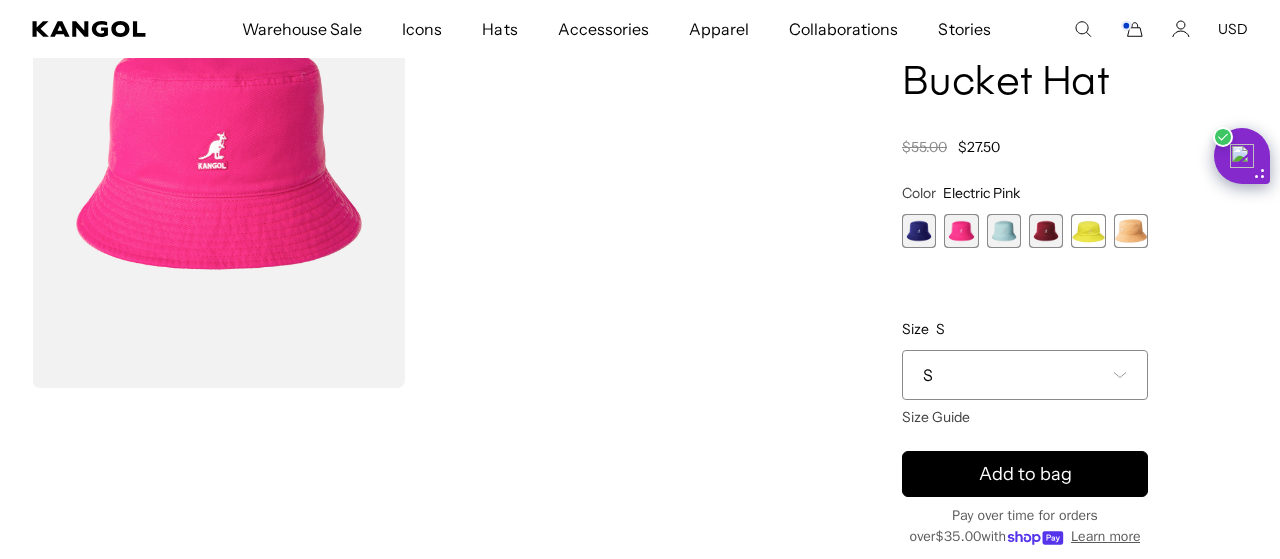click at bounding box center (1004, 231) 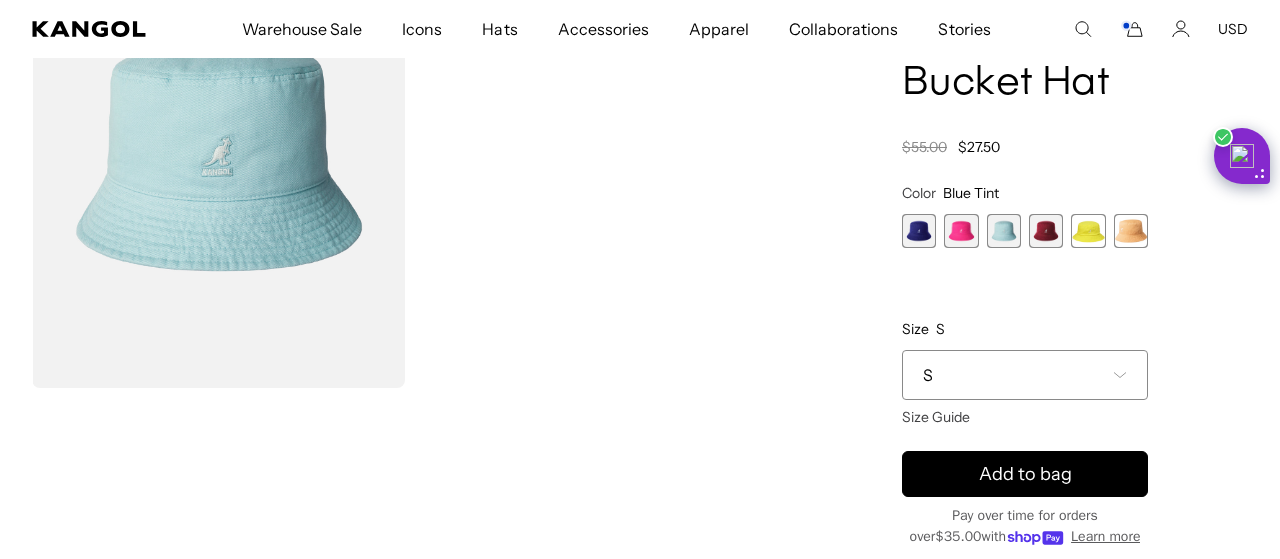 scroll, scrollTop: 0, scrollLeft: 412, axis: horizontal 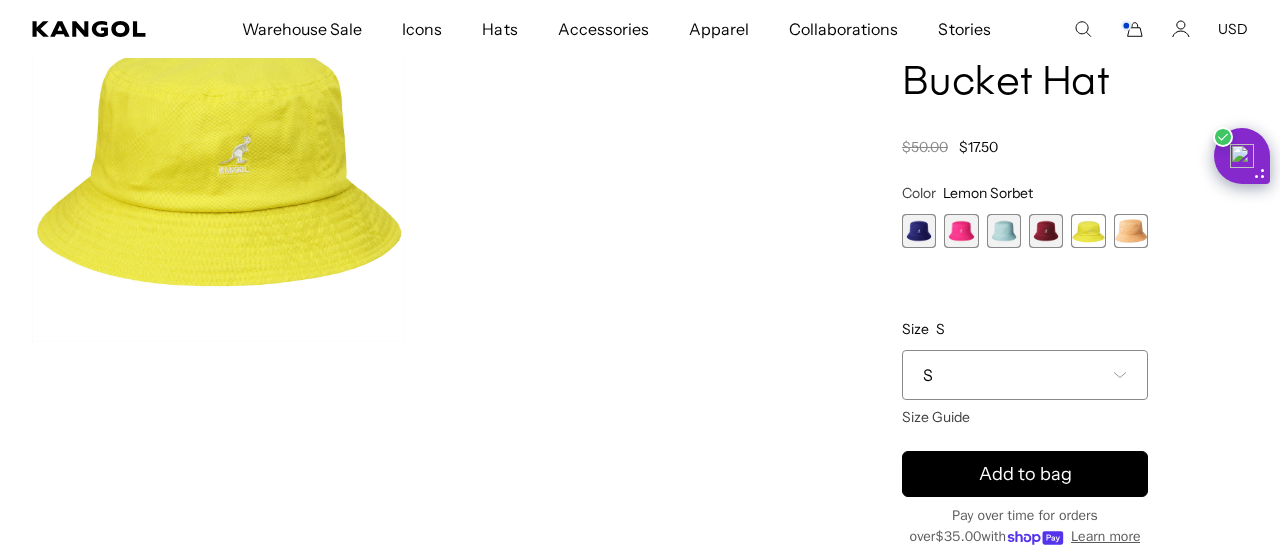 click at bounding box center (1131, 231) 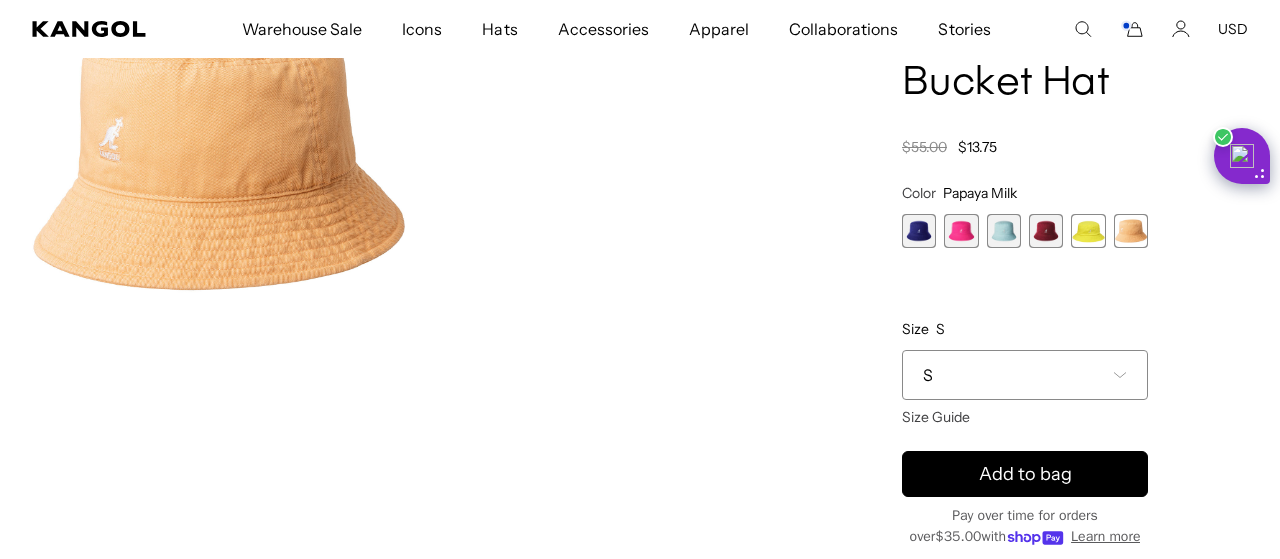 scroll, scrollTop: 0, scrollLeft: 0, axis: both 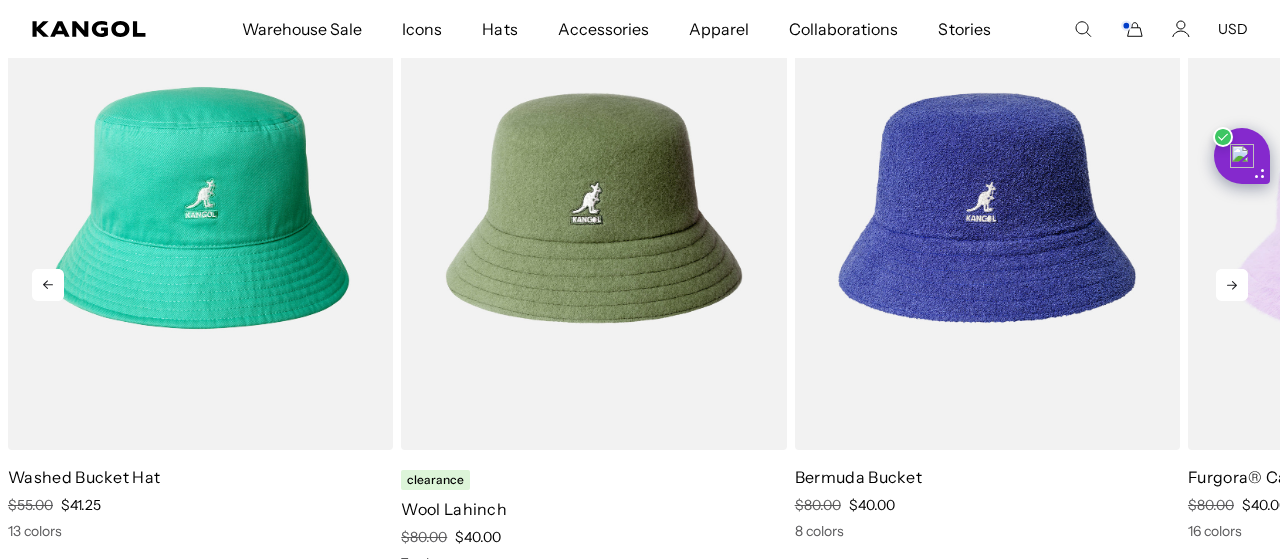 click at bounding box center (593, 208) 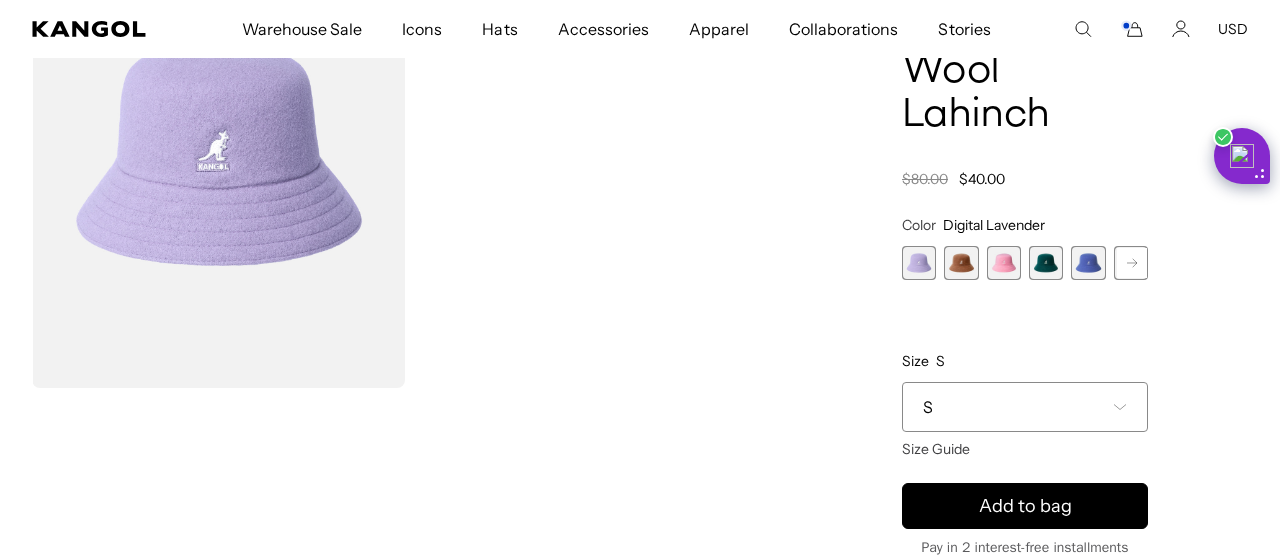 scroll, scrollTop: 208, scrollLeft: 0, axis: vertical 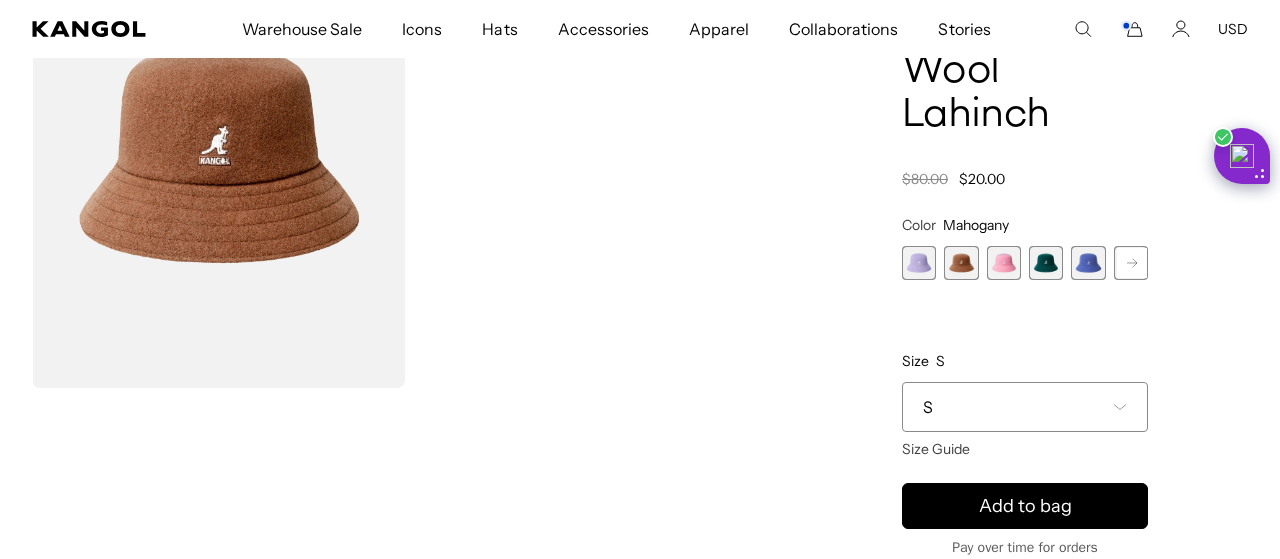 click at bounding box center (1004, 263) 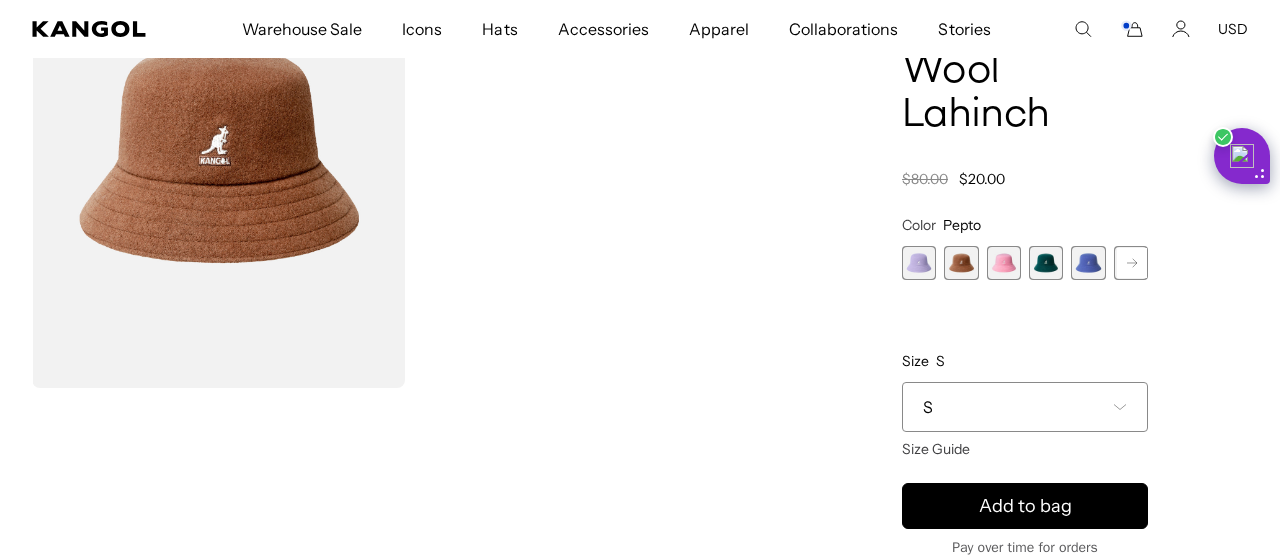 scroll, scrollTop: 0, scrollLeft: 0, axis: both 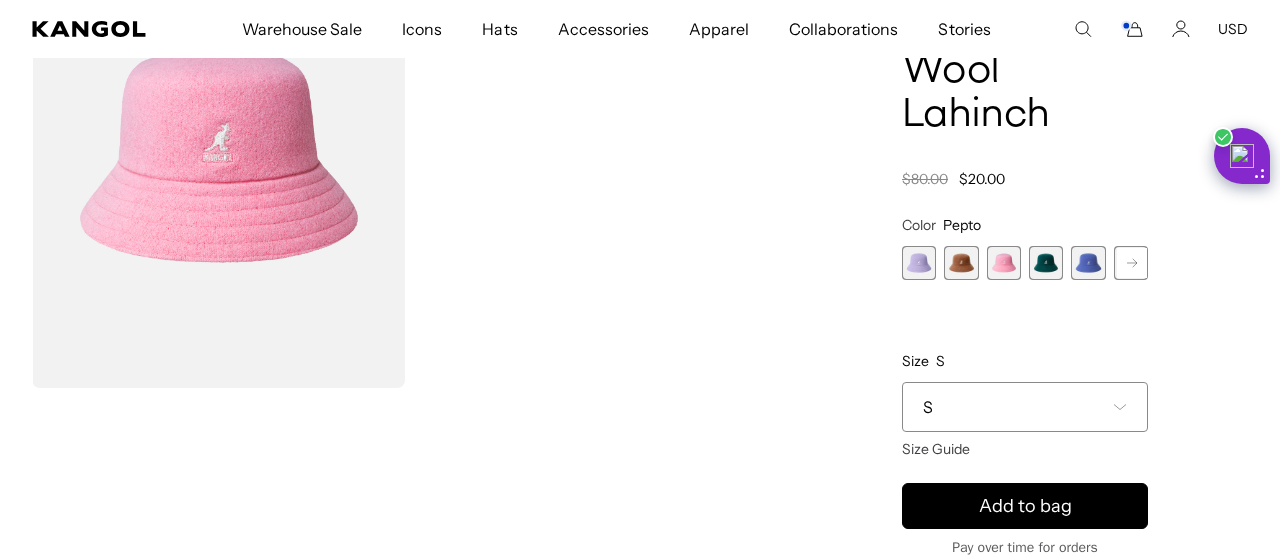 click at bounding box center (1046, 263) 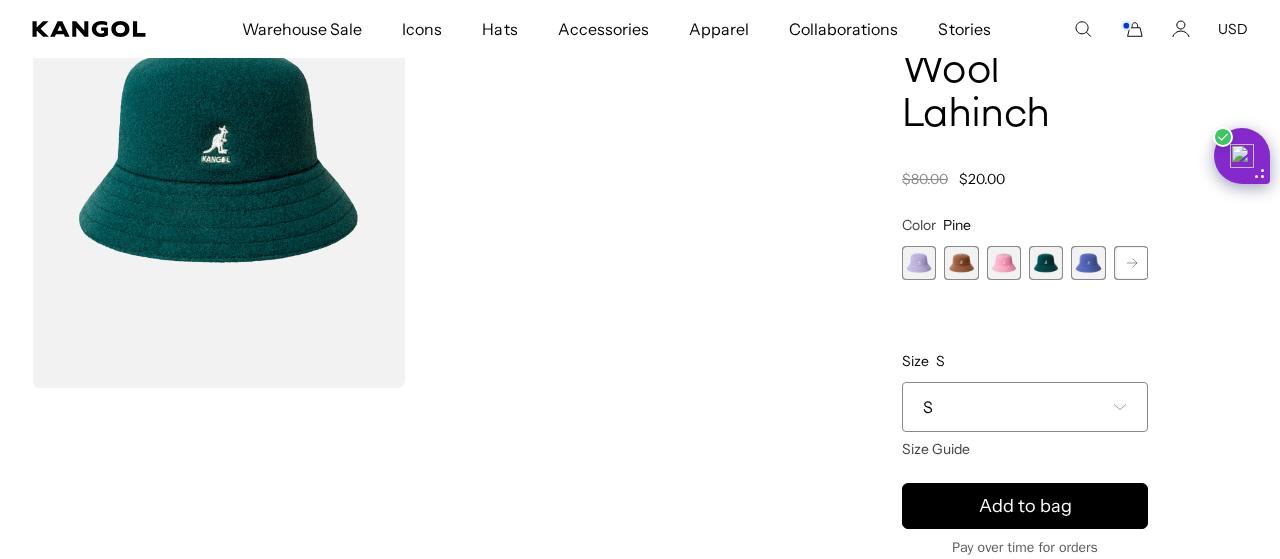 click at bounding box center (1088, 263) 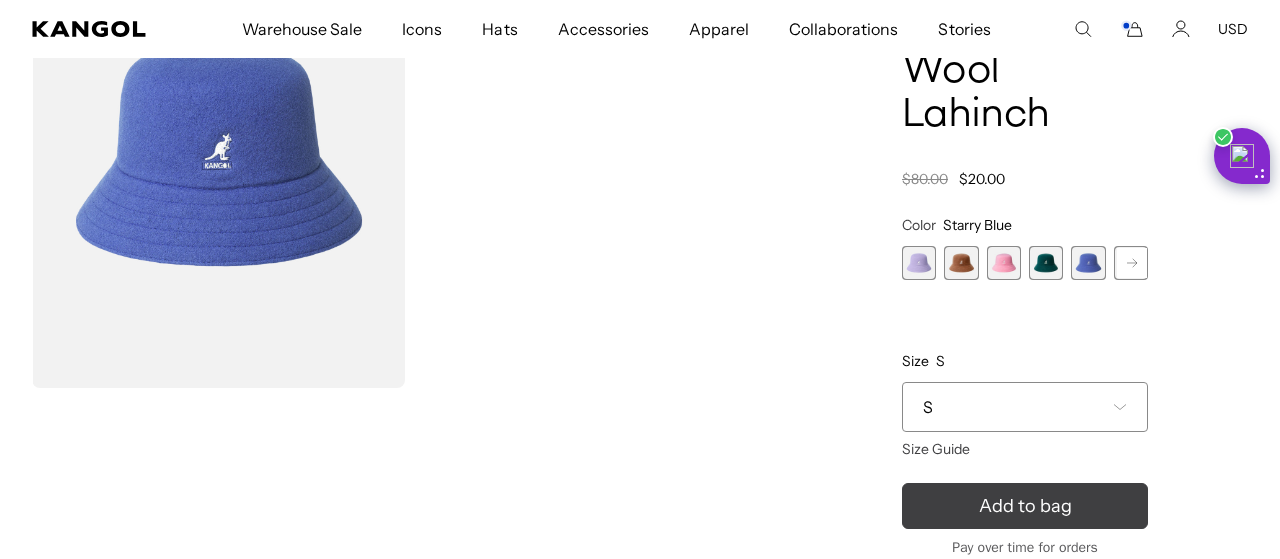 click on "Add to bag" at bounding box center [1025, 506] 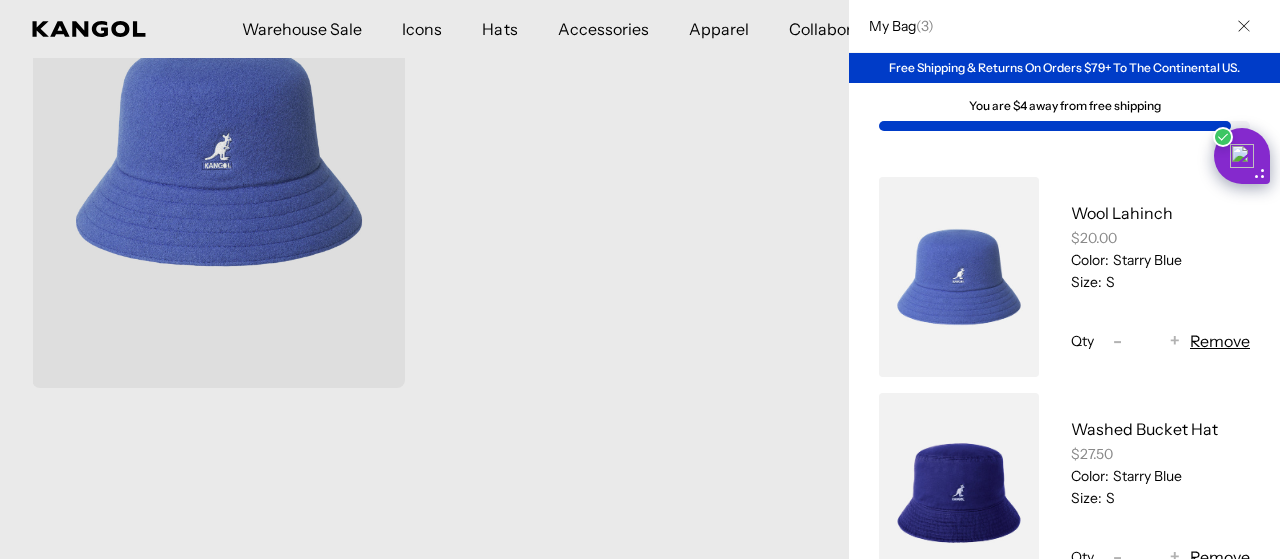 scroll, scrollTop: 0, scrollLeft: 0, axis: both 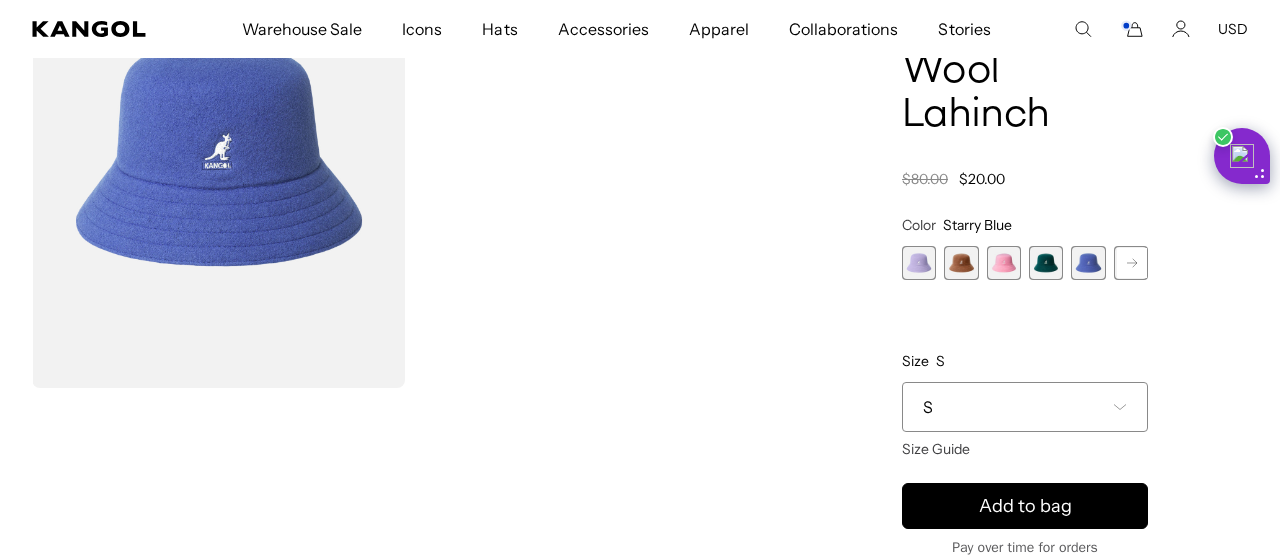 click 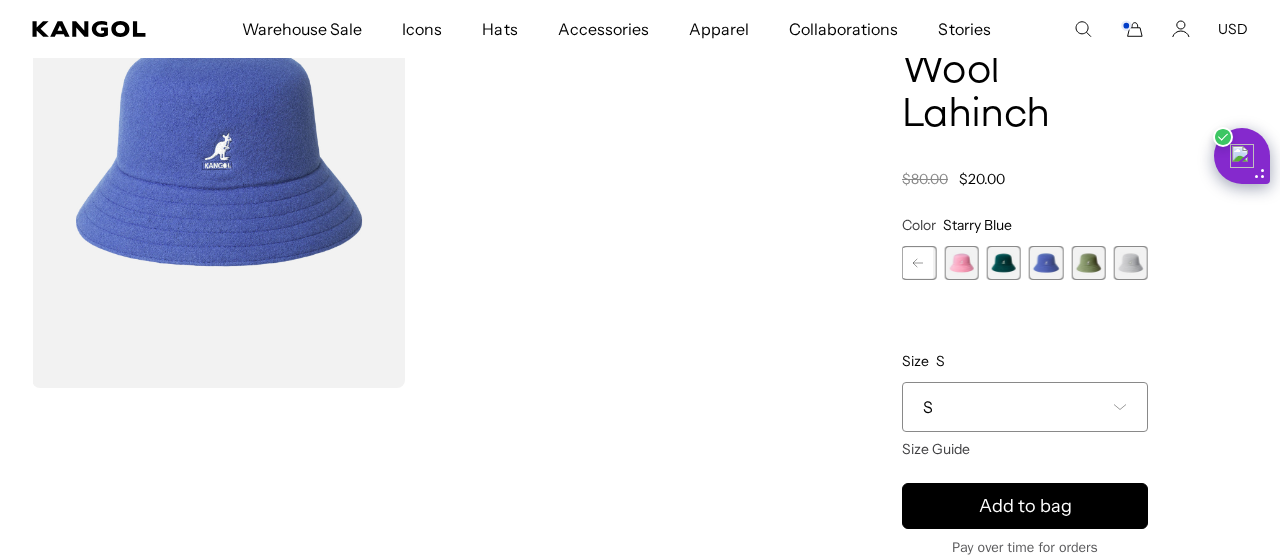 click at bounding box center (1131, 263) 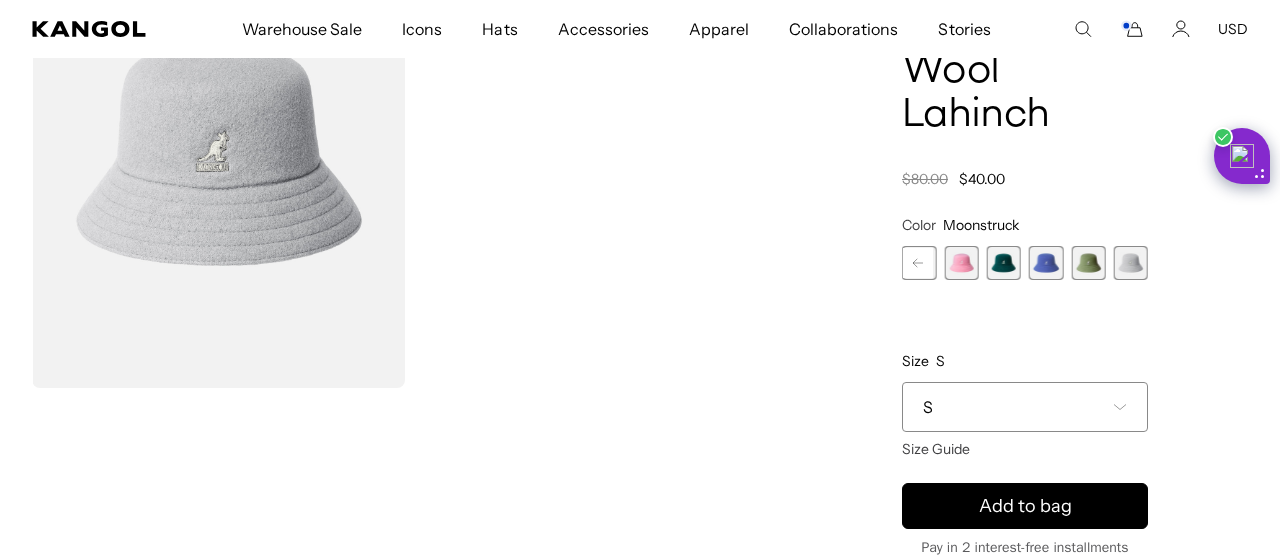 click at bounding box center [1088, 263] 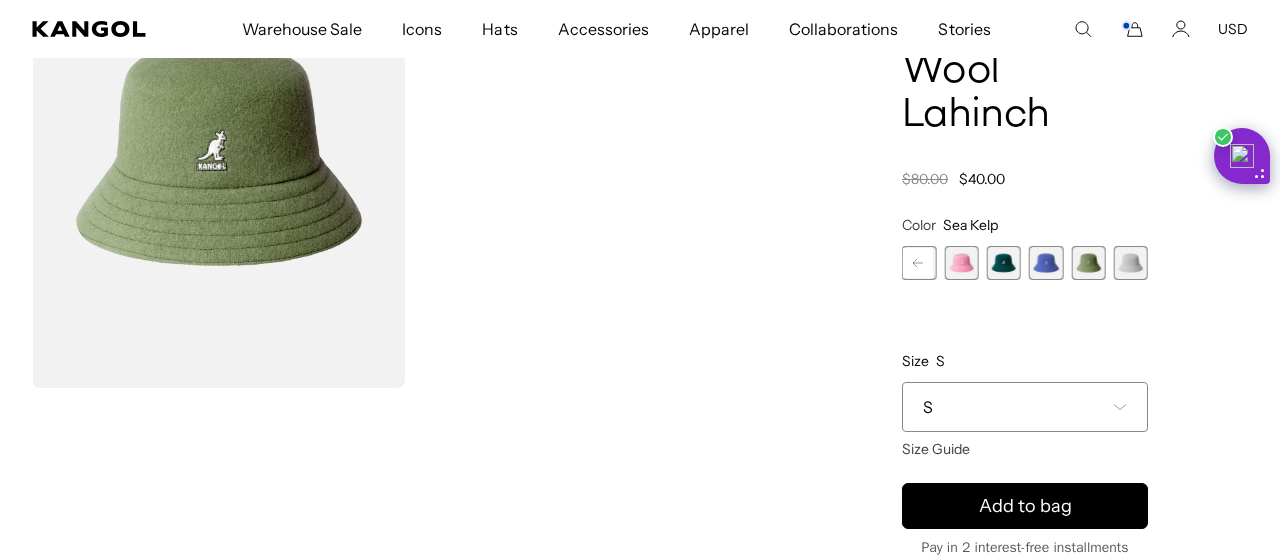 scroll, scrollTop: 0, scrollLeft: 0, axis: both 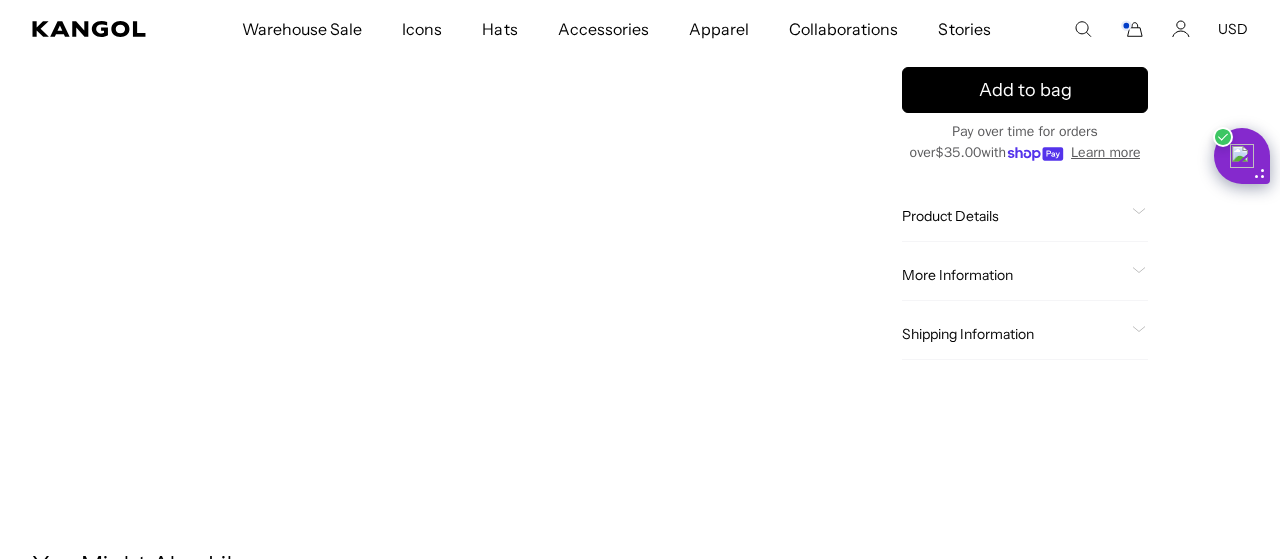 click on "Product Details" 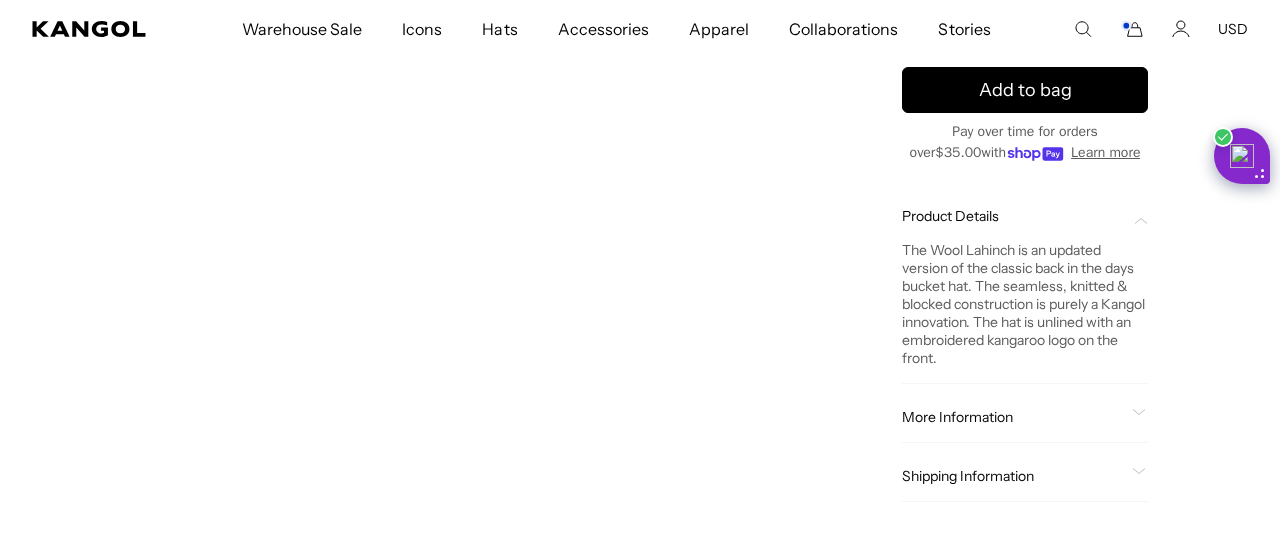 scroll, scrollTop: 0, scrollLeft: 0, axis: both 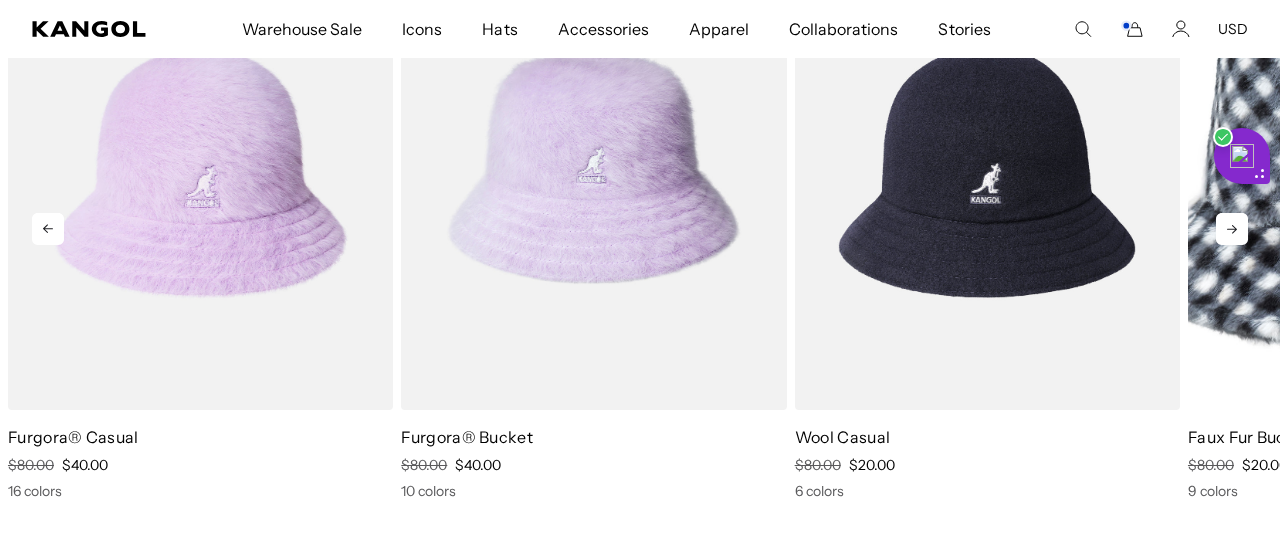 click at bounding box center [987, 168] 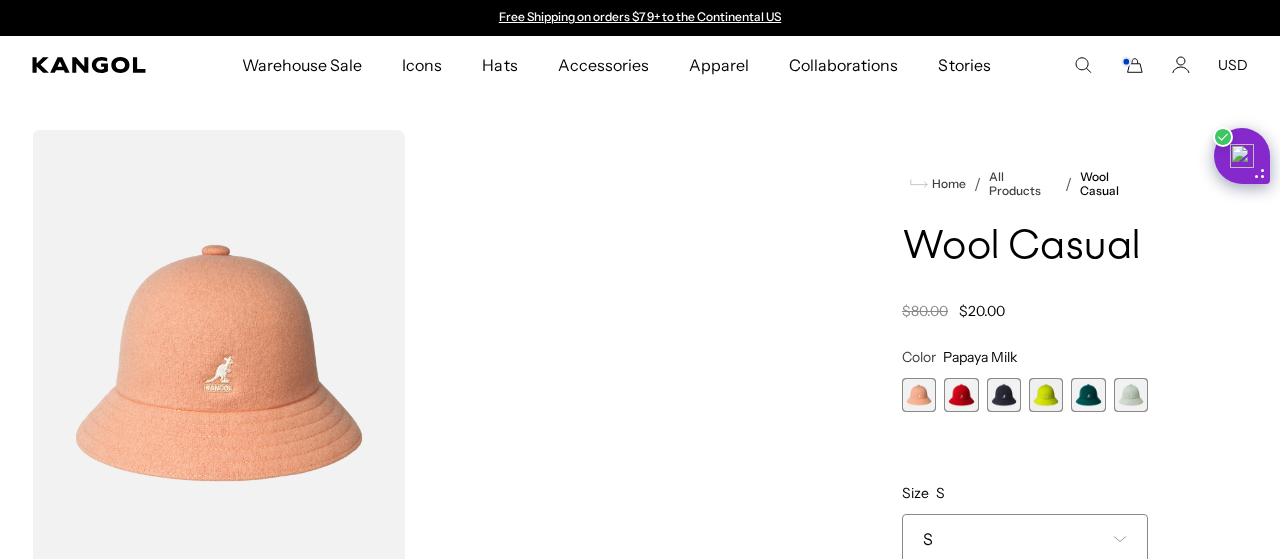 scroll, scrollTop: 104, scrollLeft: 0, axis: vertical 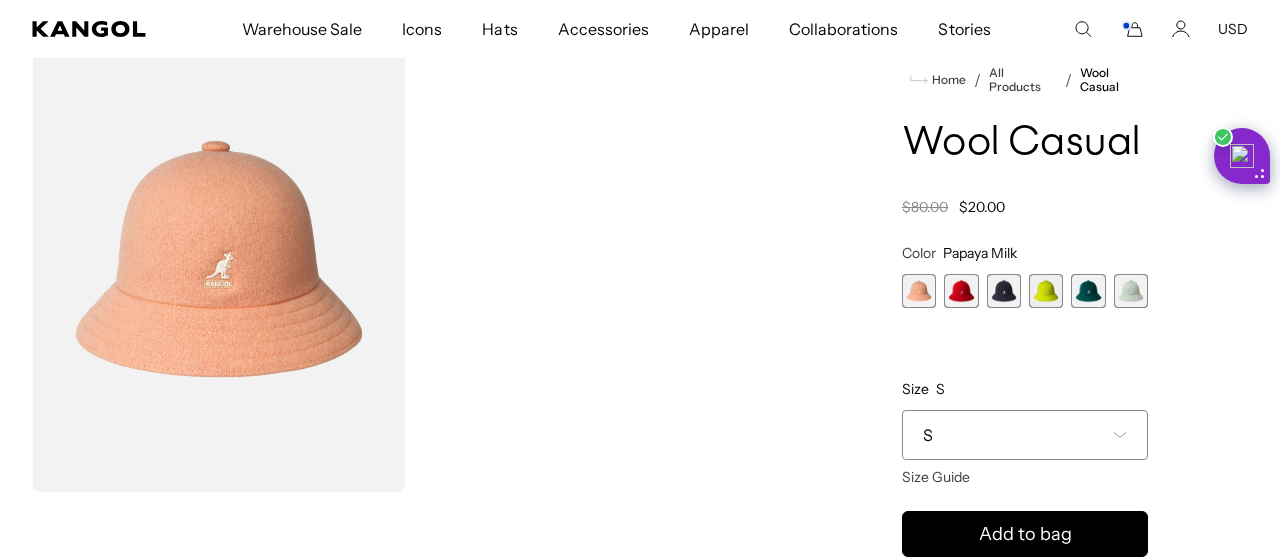 click at bounding box center [1004, 291] 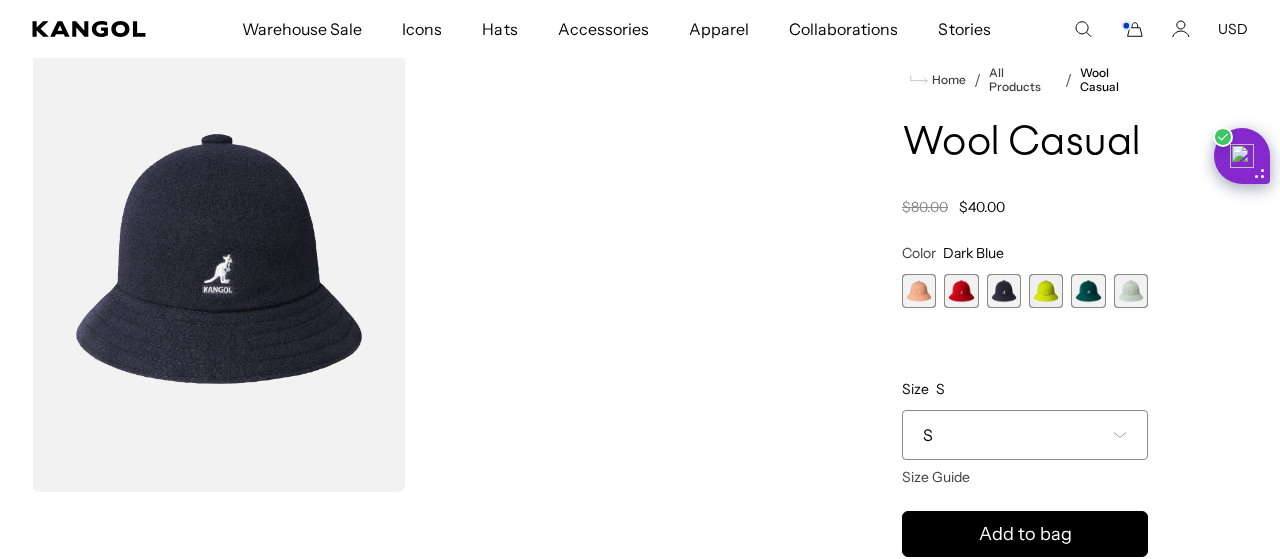 scroll, scrollTop: 0, scrollLeft: 0, axis: both 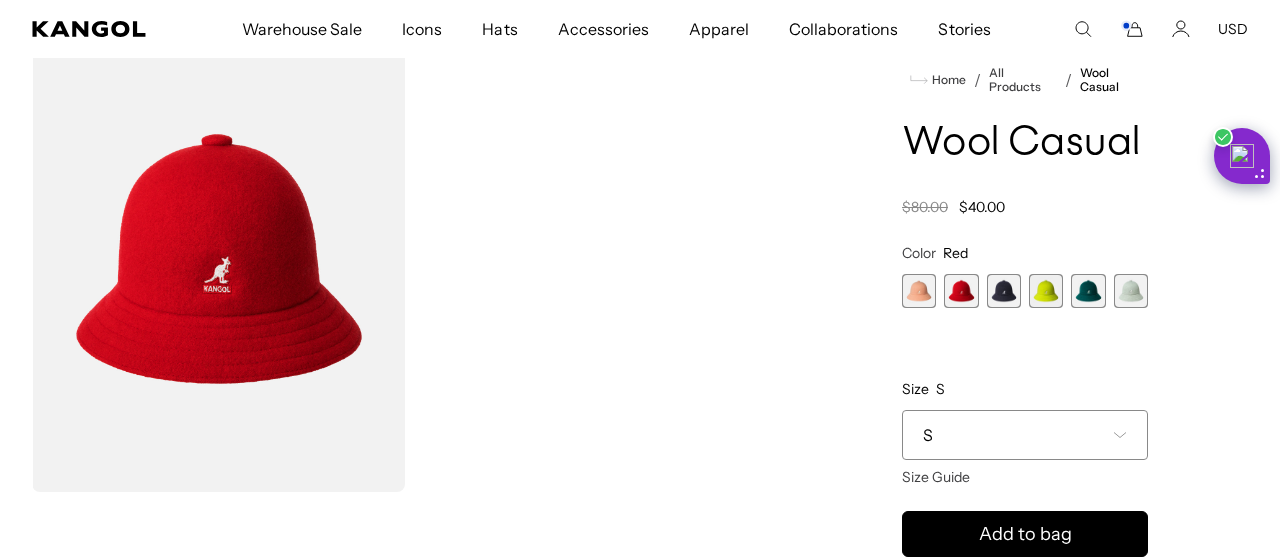 click at bounding box center [919, 291] 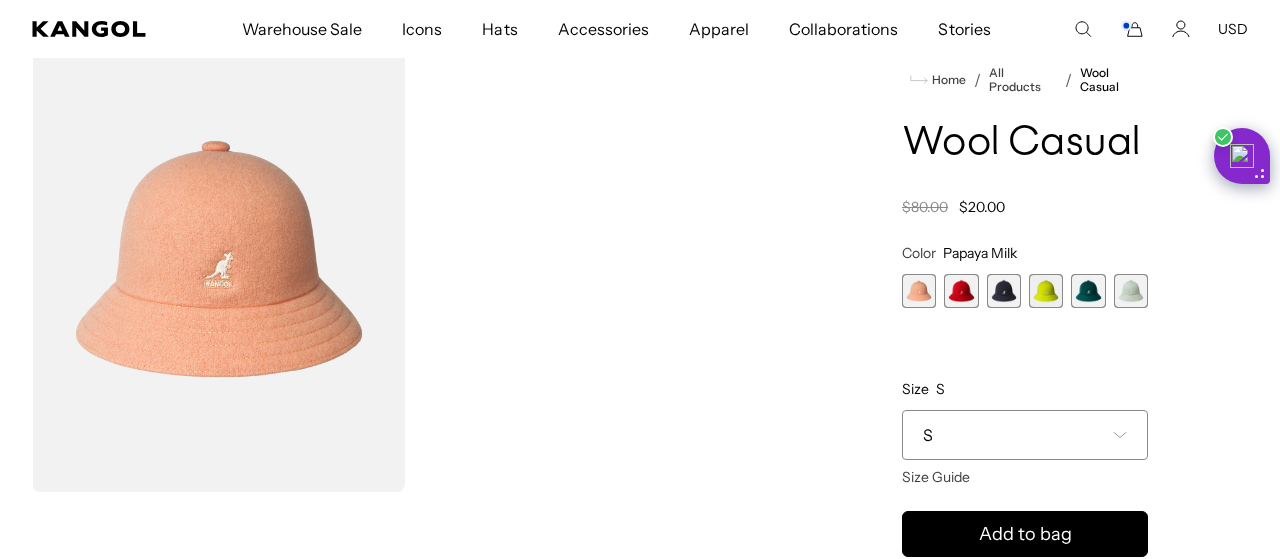 scroll, scrollTop: 0, scrollLeft: 412, axis: horizontal 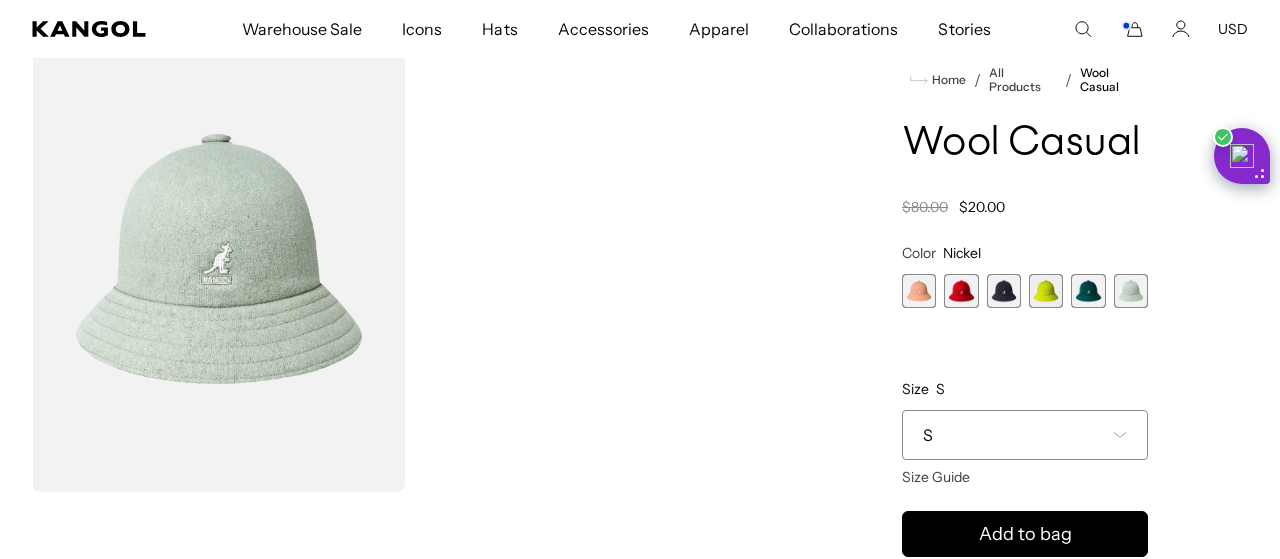 click at bounding box center (1088, 291) 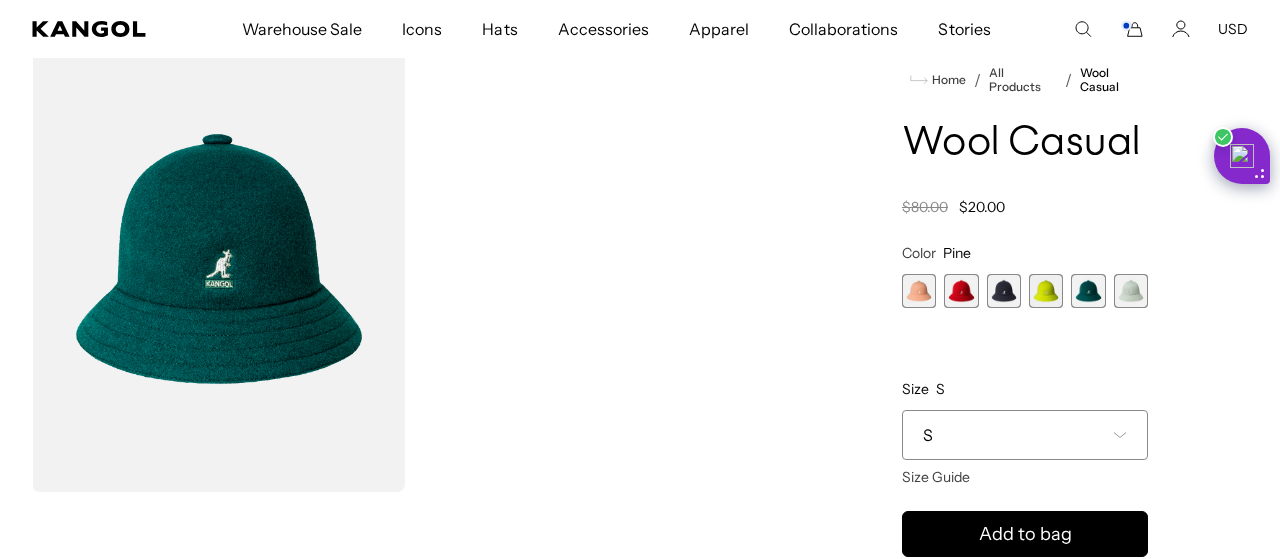 click at bounding box center [1004, 291] 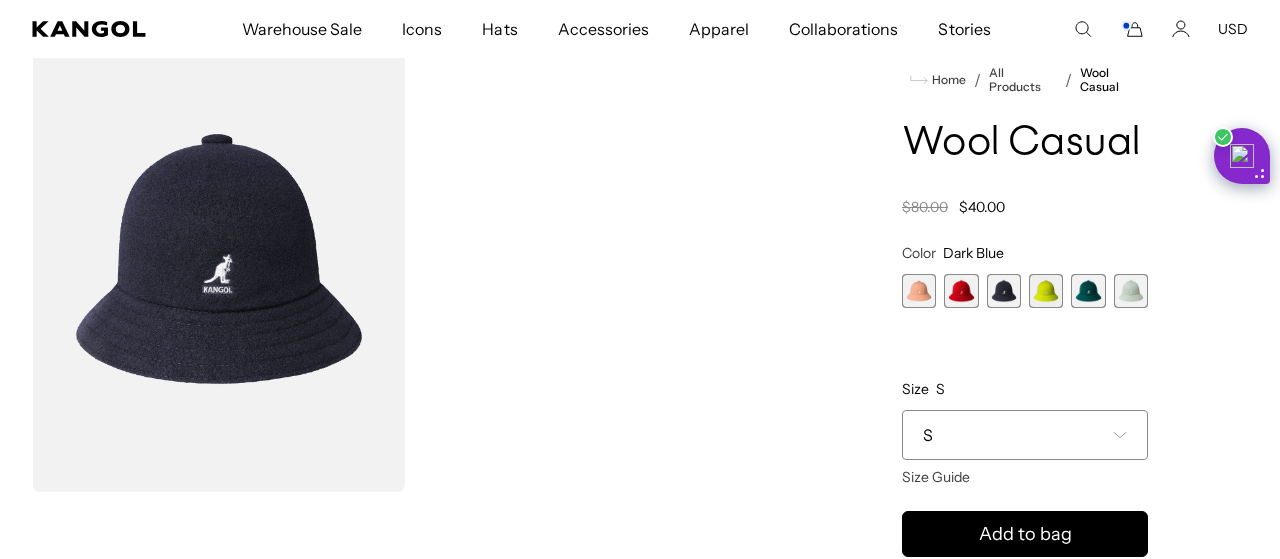 click at bounding box center [961, 291] 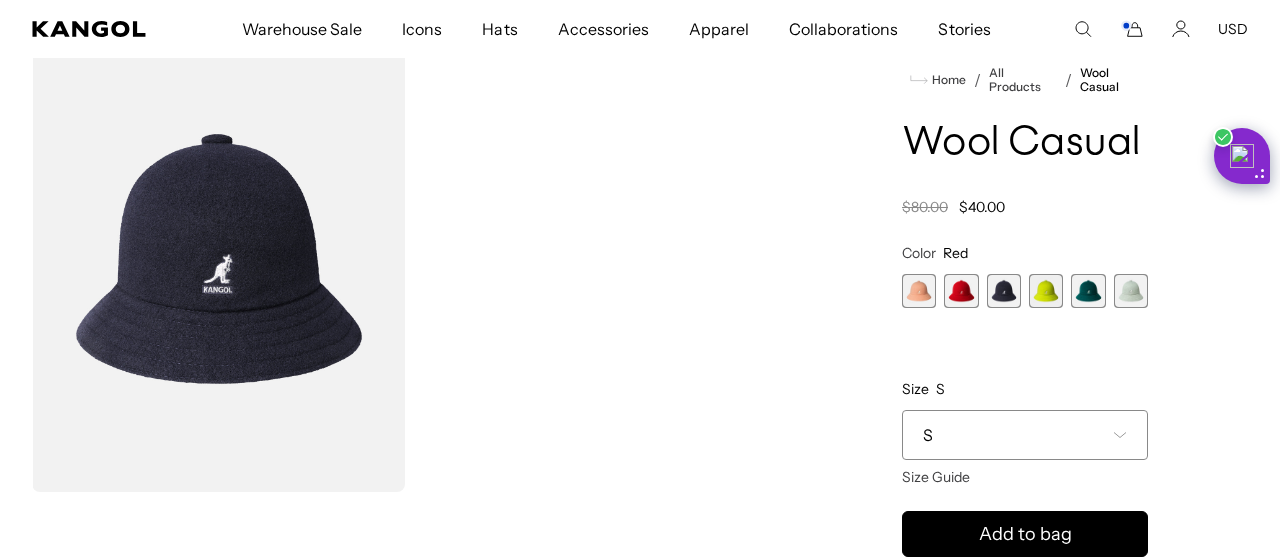 scroll, scrollTop: 0, scrollLeft: 412, axis: horizontal 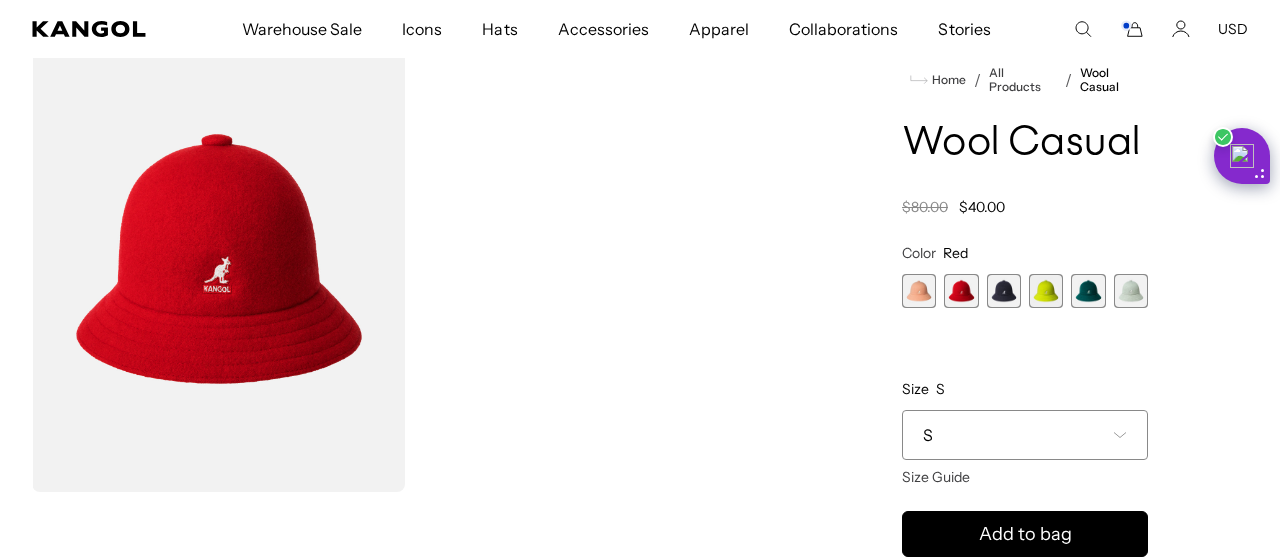 click at bounding box center [919, 291] 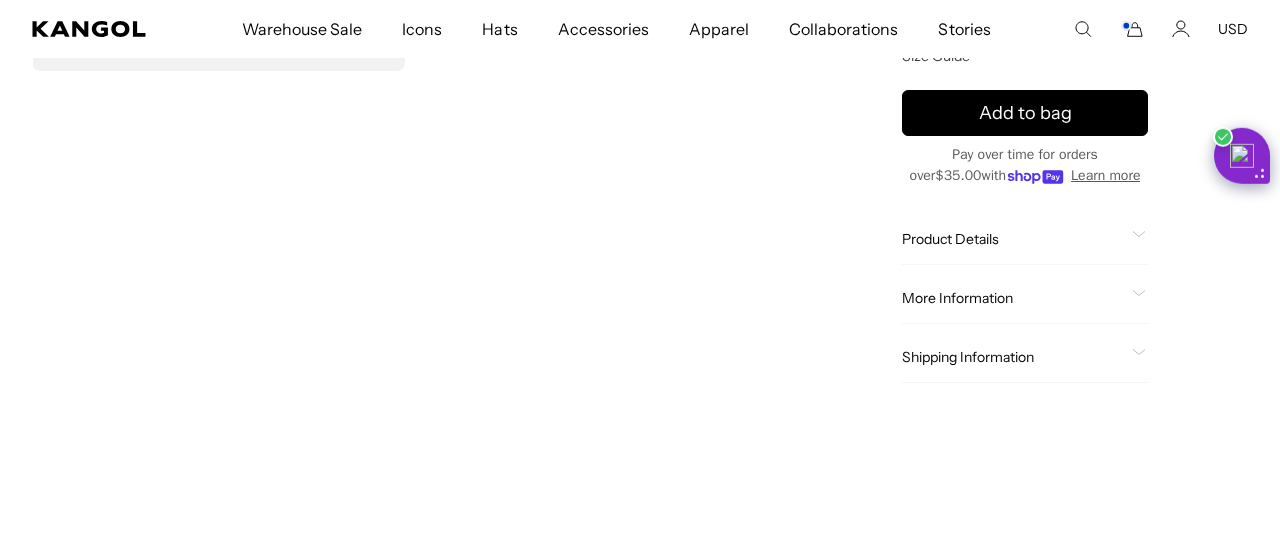 scroll, scrollTop: 624, scrollLeft: 0, axis: vertical 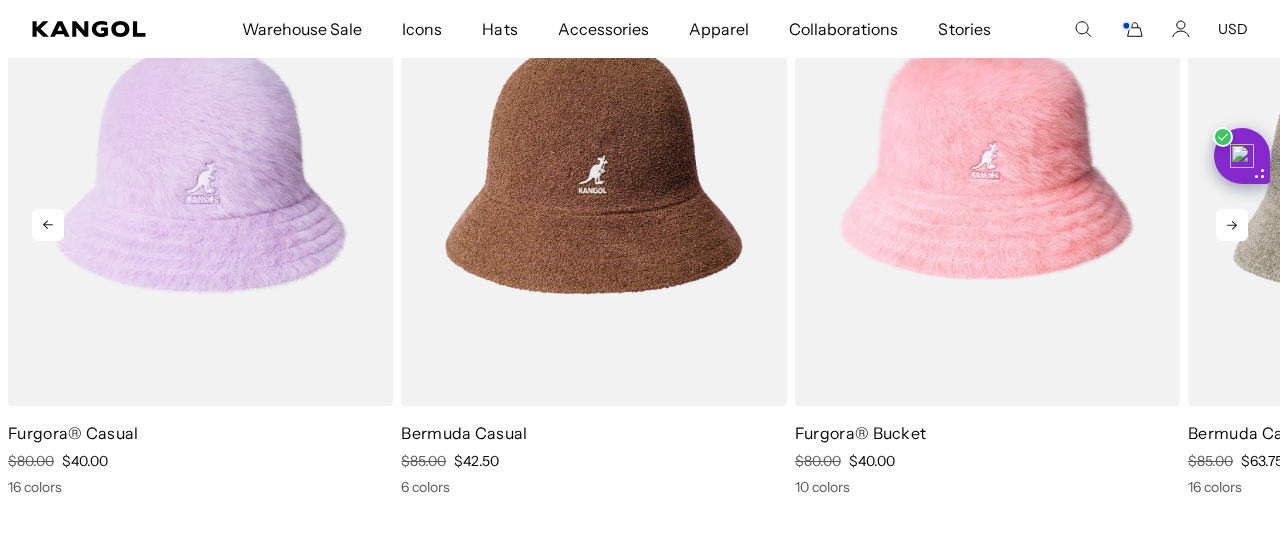 click at bounding box center (987, 164) 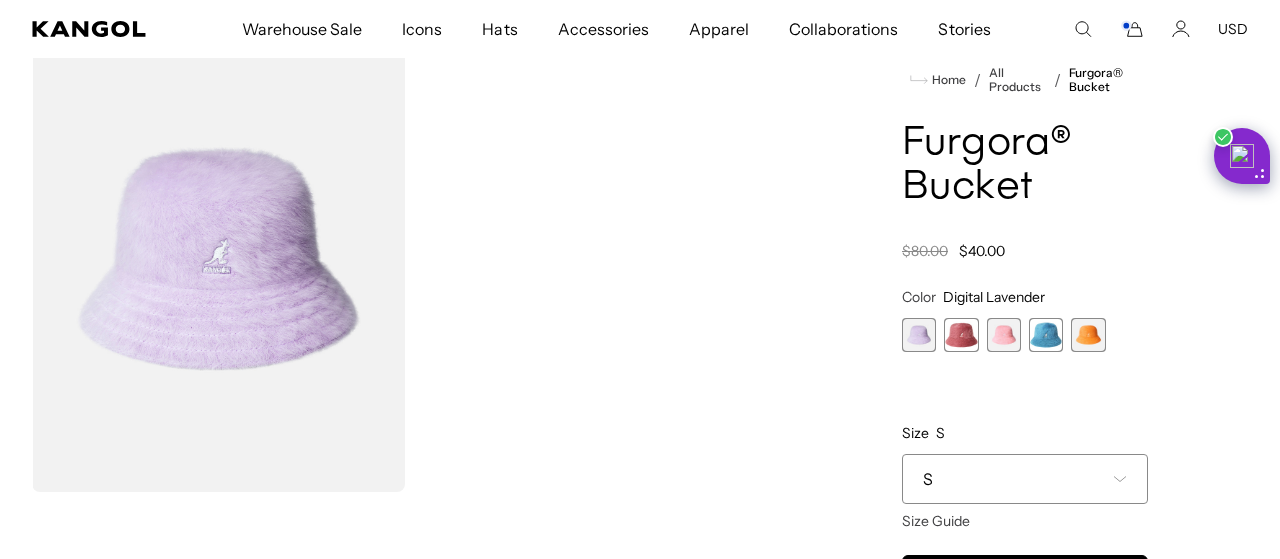scroll, scrollTop: 104, scrollLeft: 0, axis: vertical 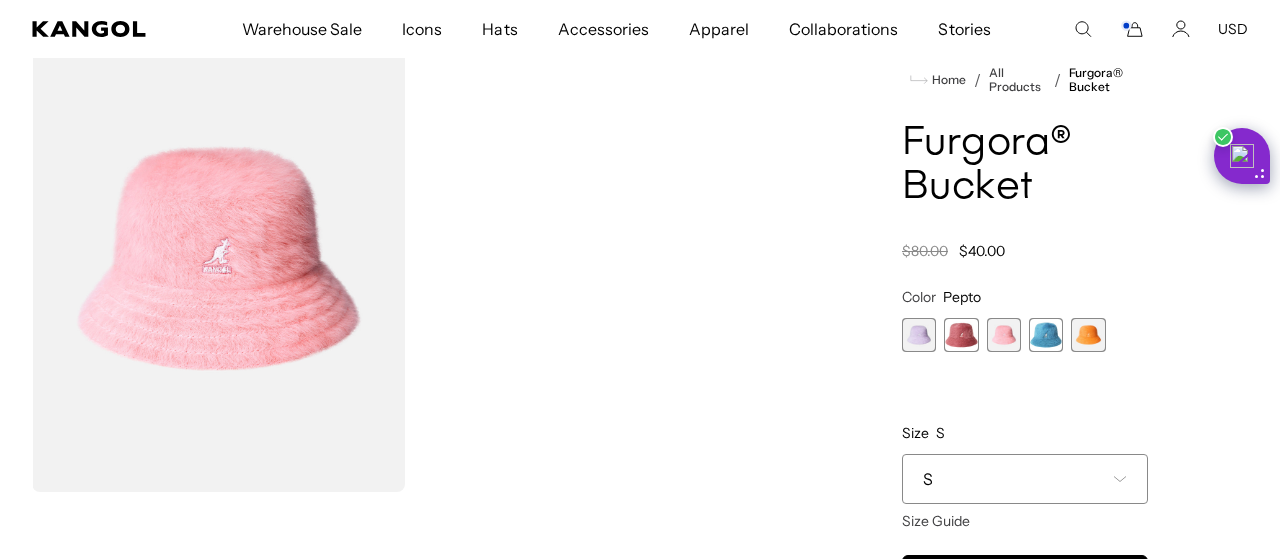 click at bounding box center (1046, 335) 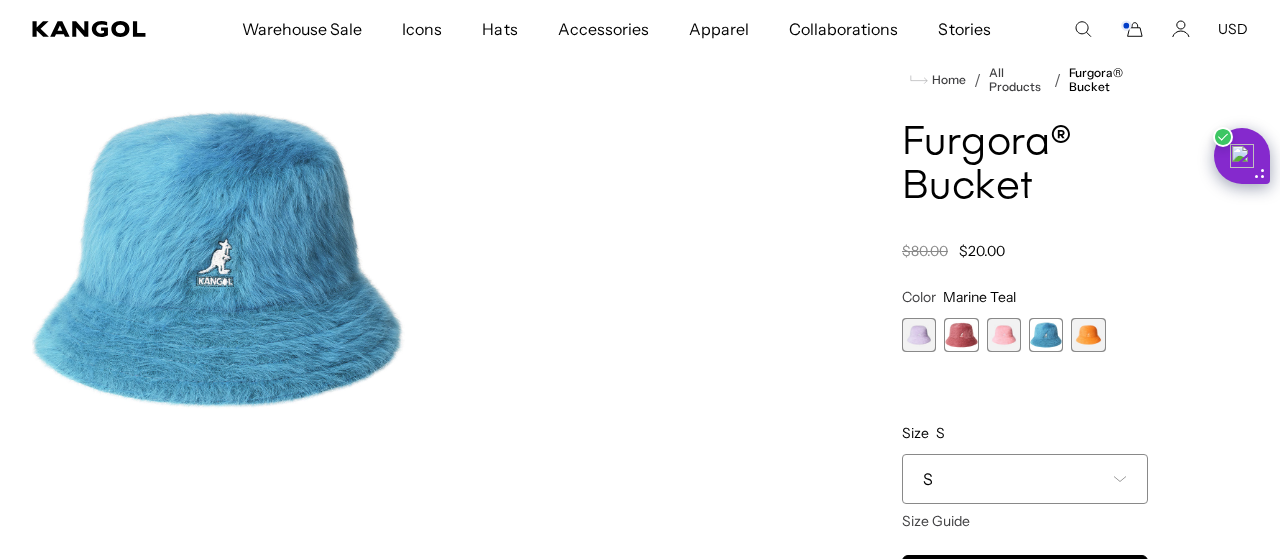 scroll, scrollTop: 0, scrollLeft: 0, axis: both 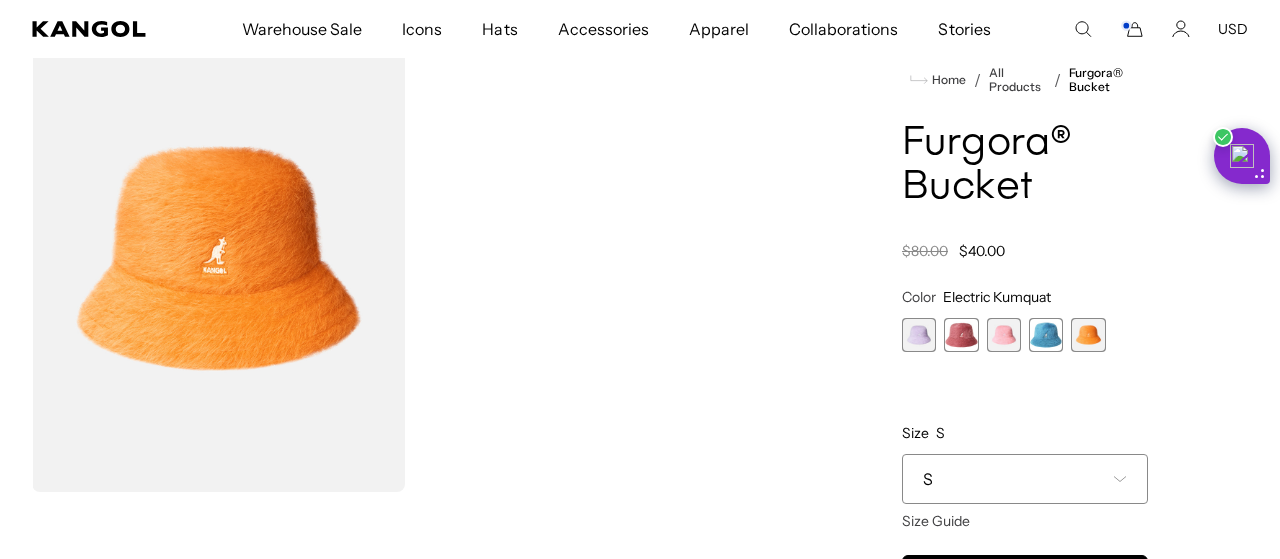 click at bounding box center (1046, 335) 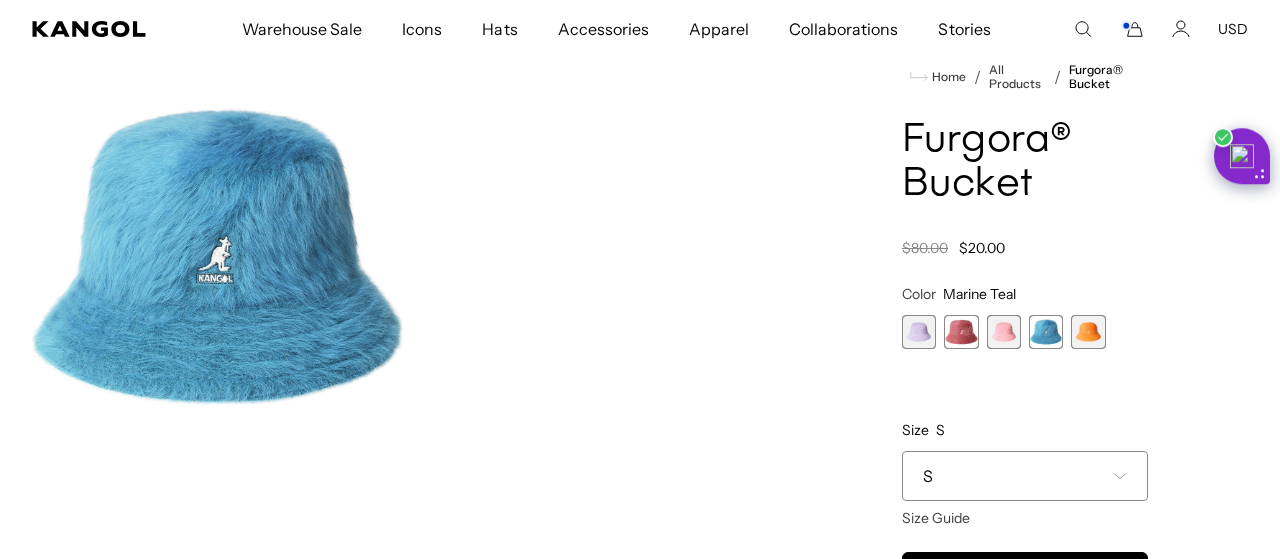 scroll, scrollTop: 624, scrollLeft: 0, axis: vertical 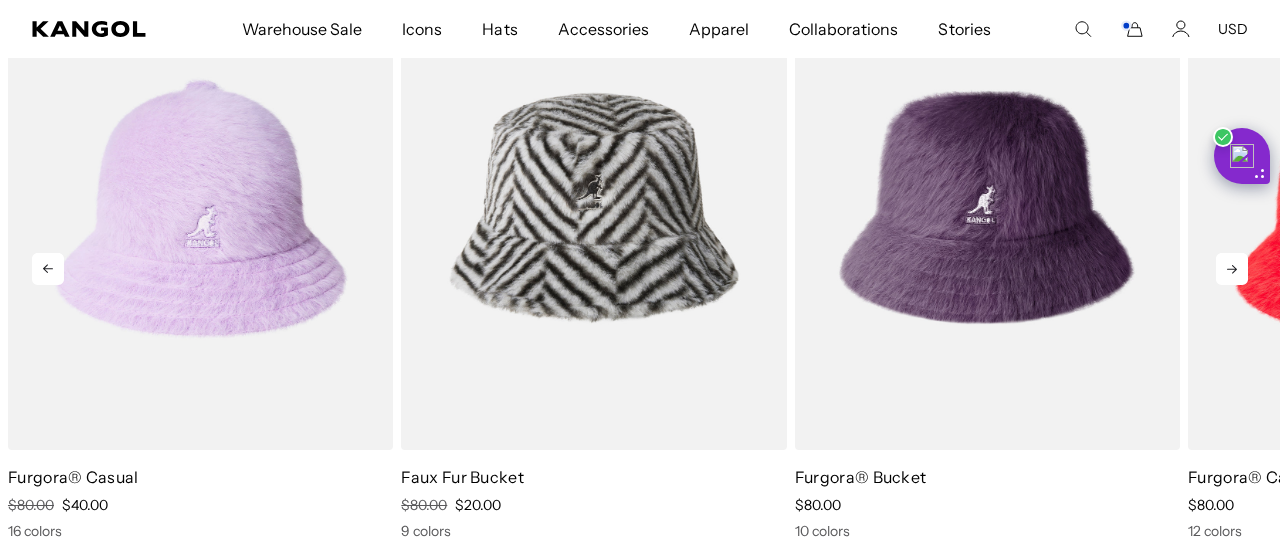 click at bounding box center (593, 208) 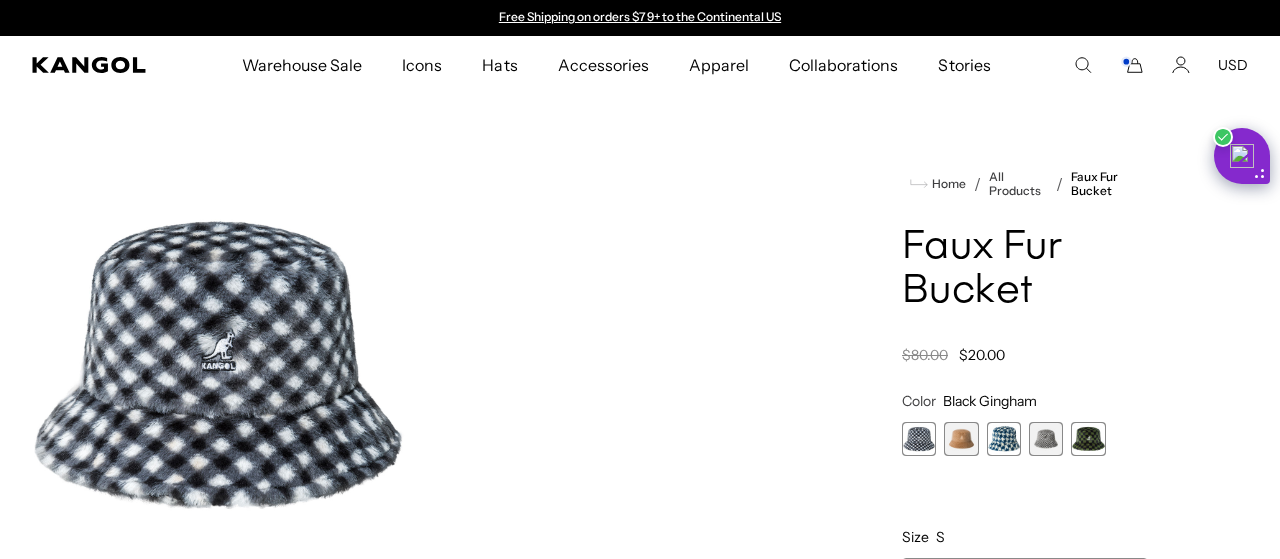 scroll, scrollTop: 104, scrollLeft: 0, axis: vertical 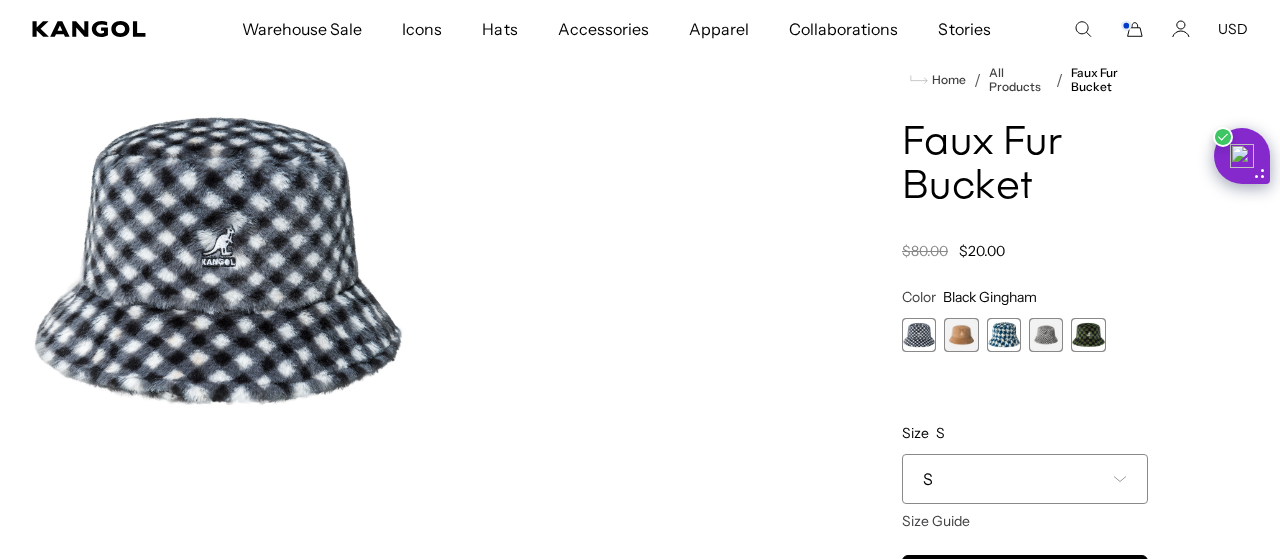 click at bounding box center [961, 335] 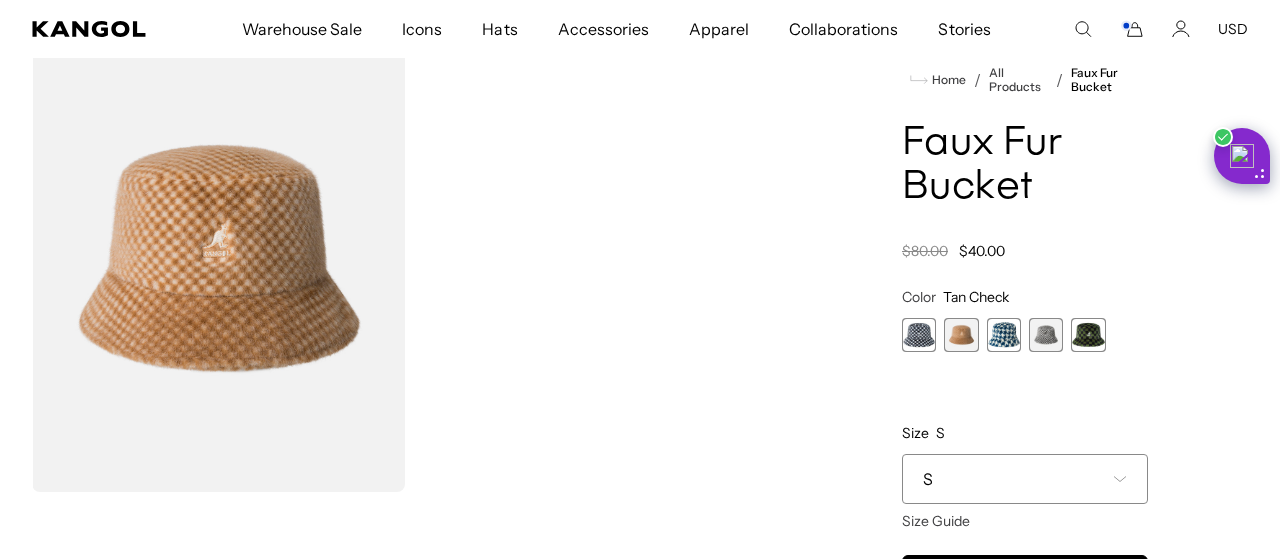 scroll, scrollTop: 0, scrollLeft: 0, axis: both 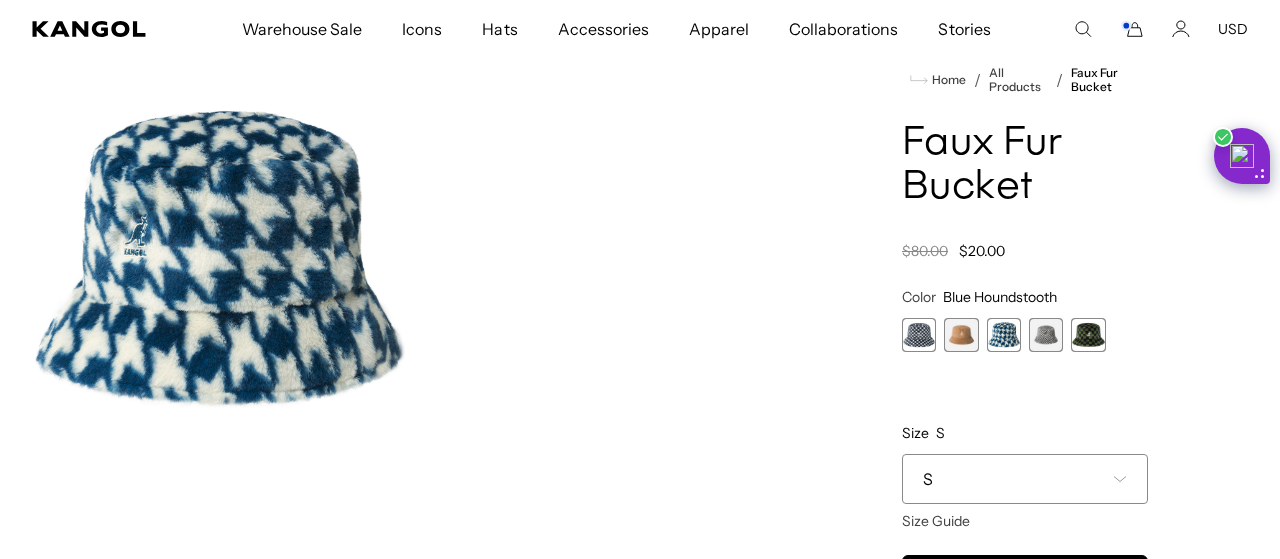 click at bounding box center [1088, 335] 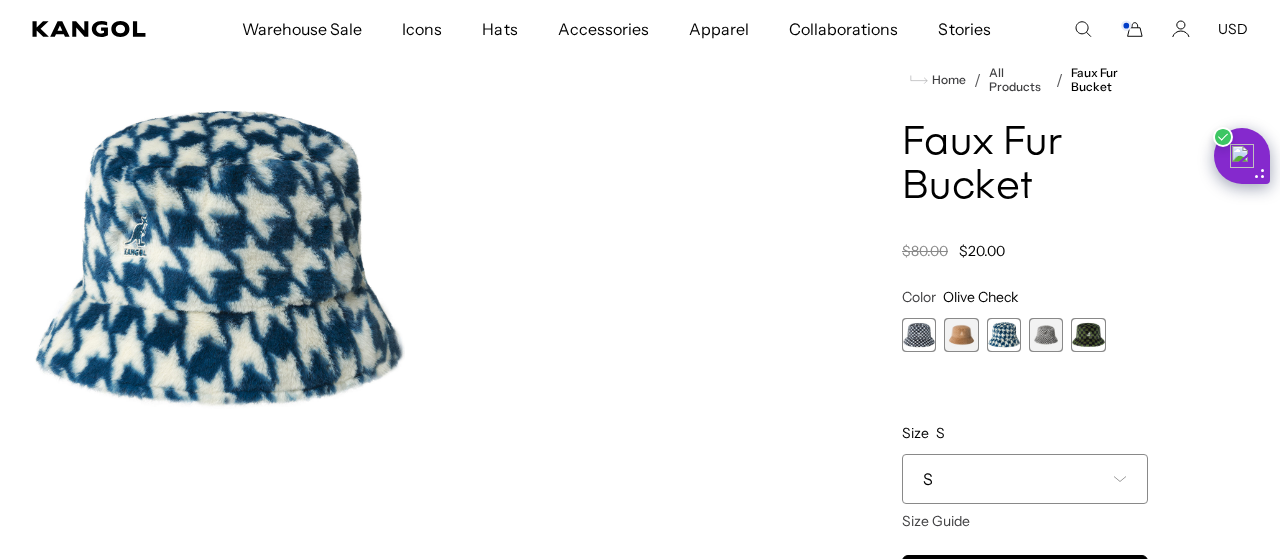 scroll, scrollTop: 0, scrollLeft: 0, axis: both 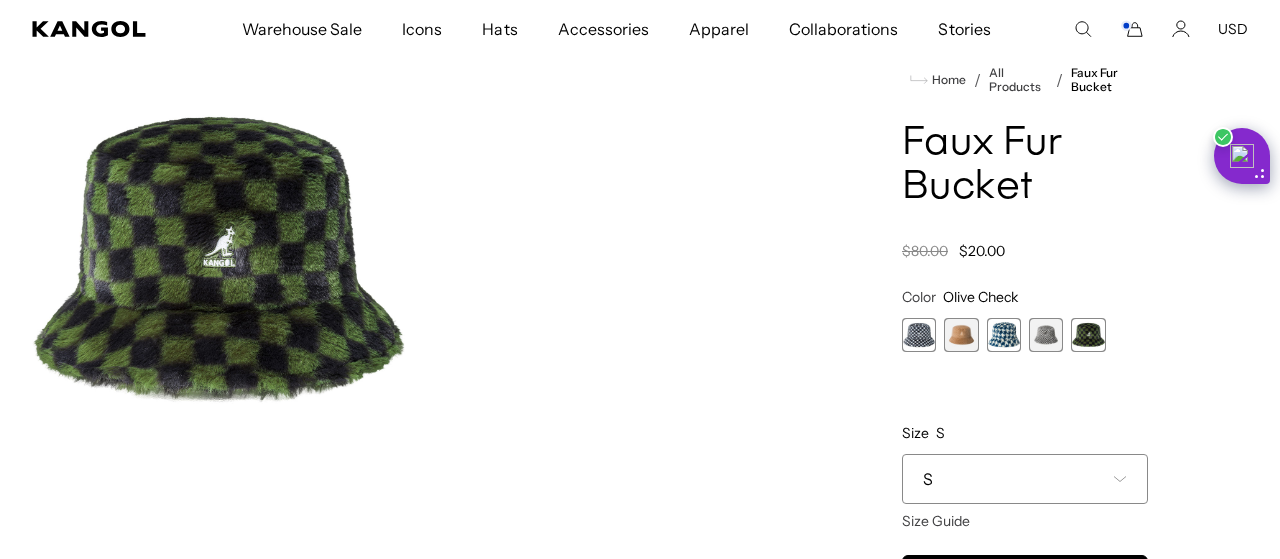 click at bounding box center (1046, 335) 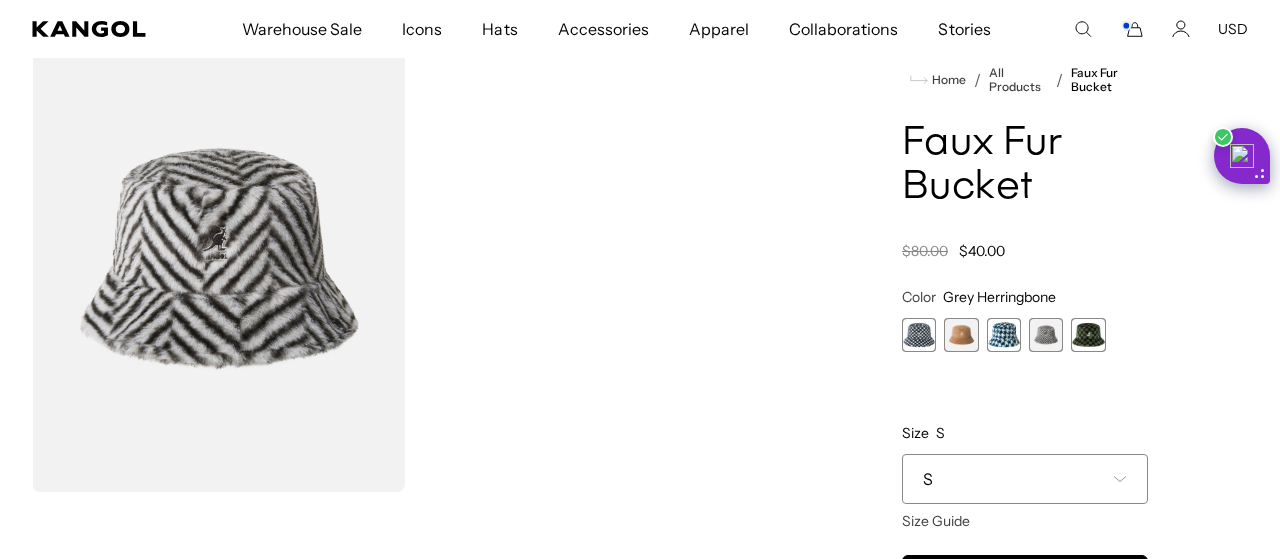scroll, scrollTop: 0, scrollLeft: 412, axis: horizontal 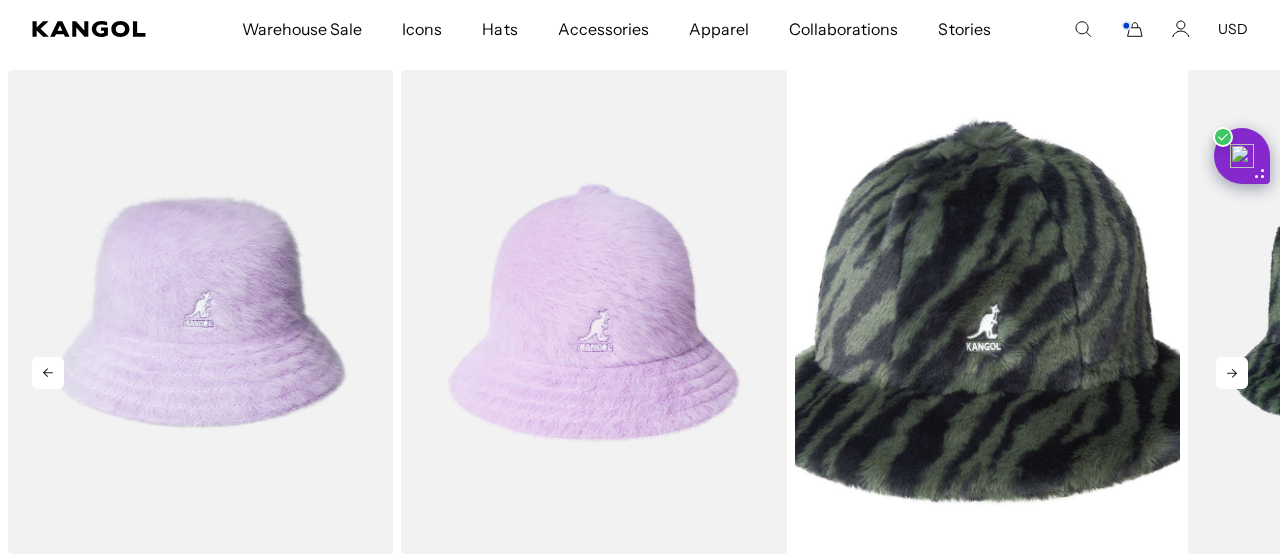 click 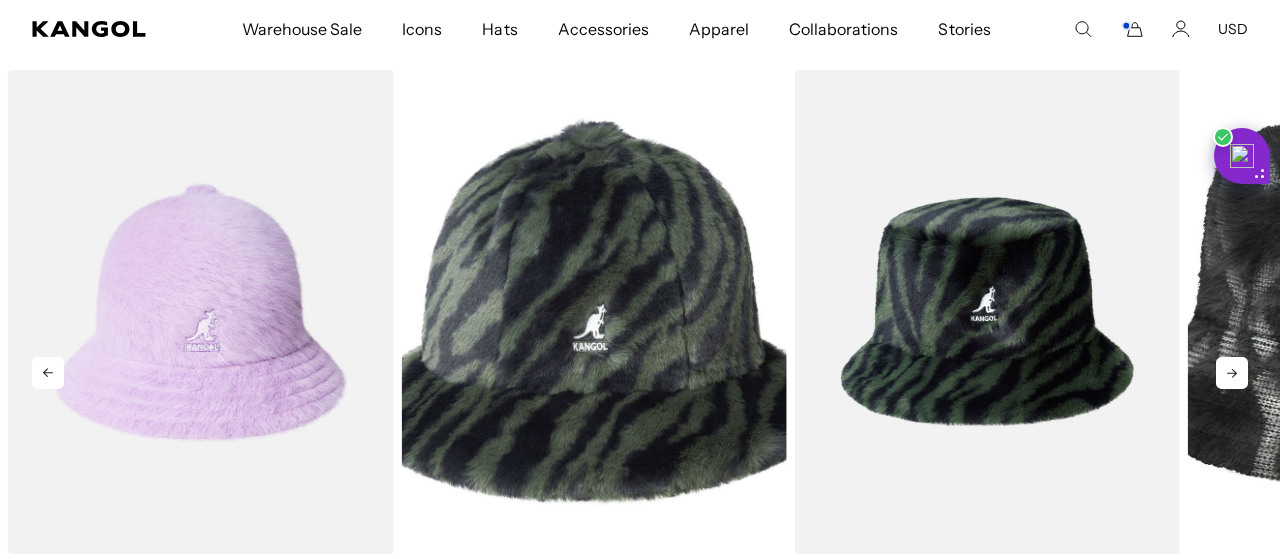 click 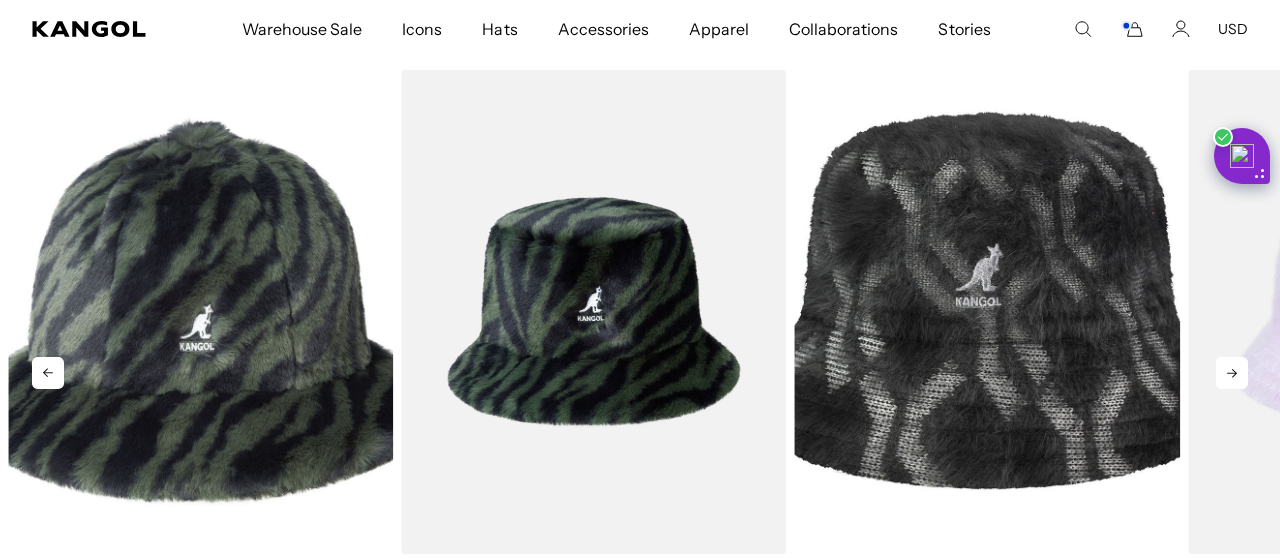 click 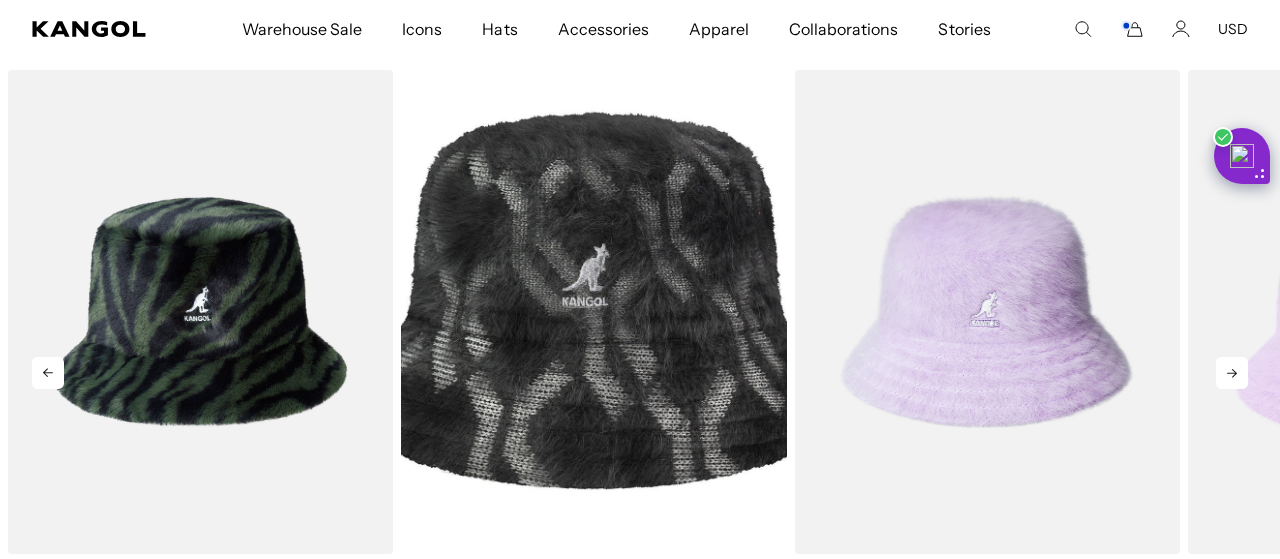 click 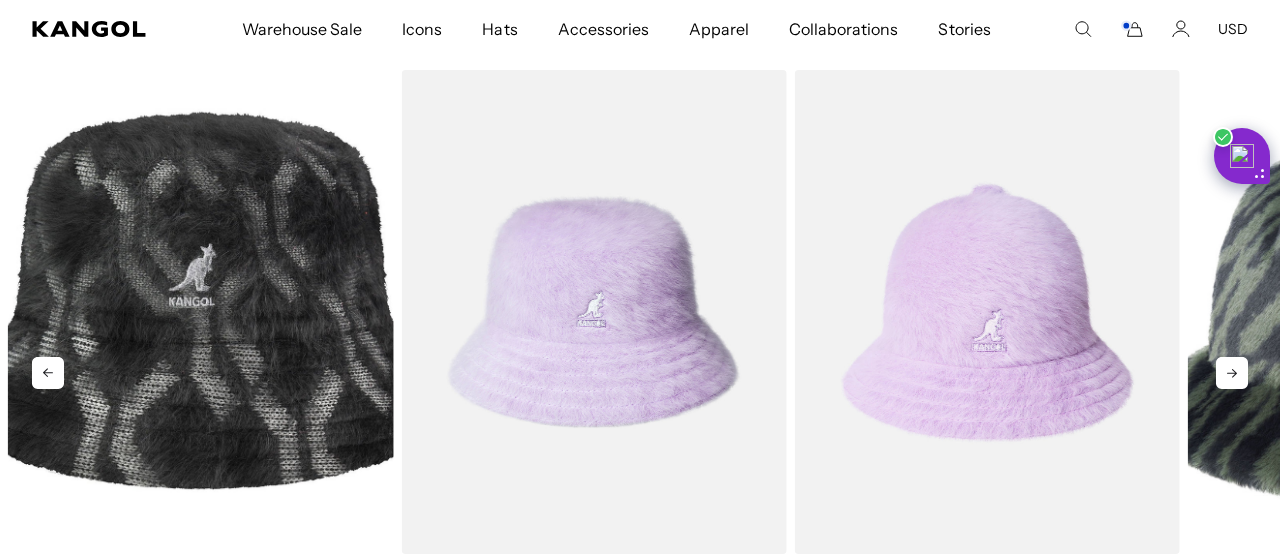 scroll, scrollTop: 0, scrollLeft: 412, axis: horizontal 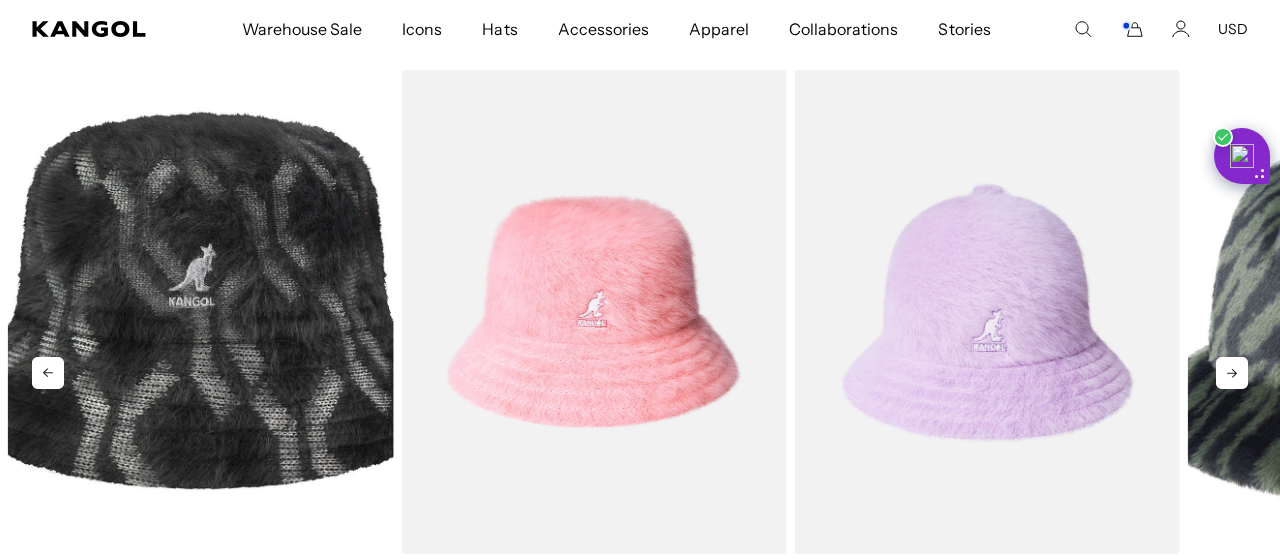click at bounding box center [593, 312] 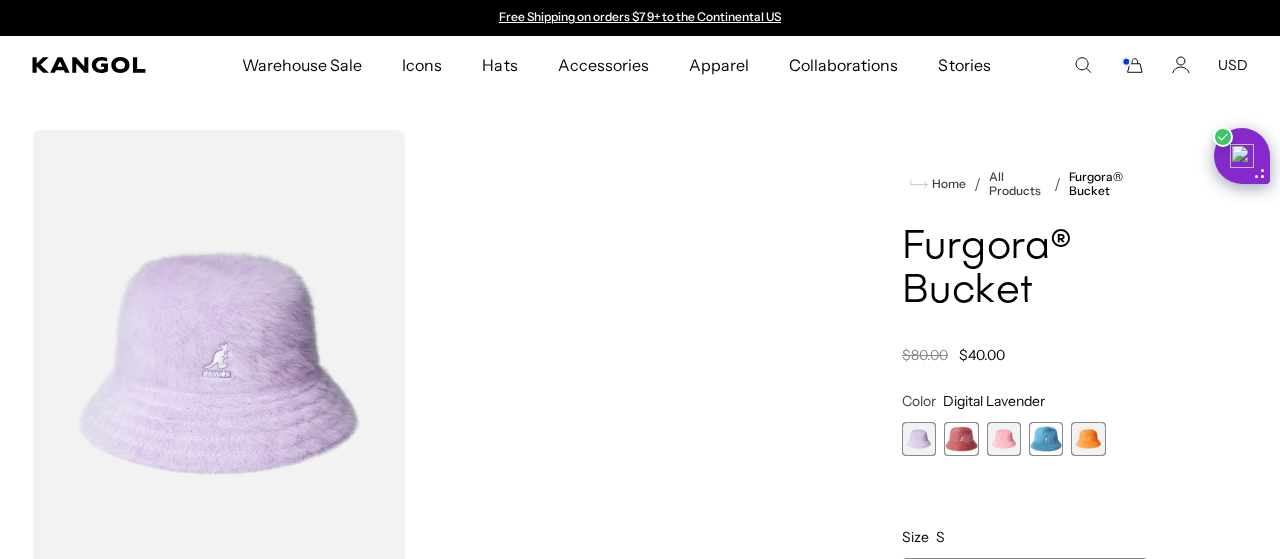 scroll, scrollTop: 0, scrollLeft: 0, axis: both 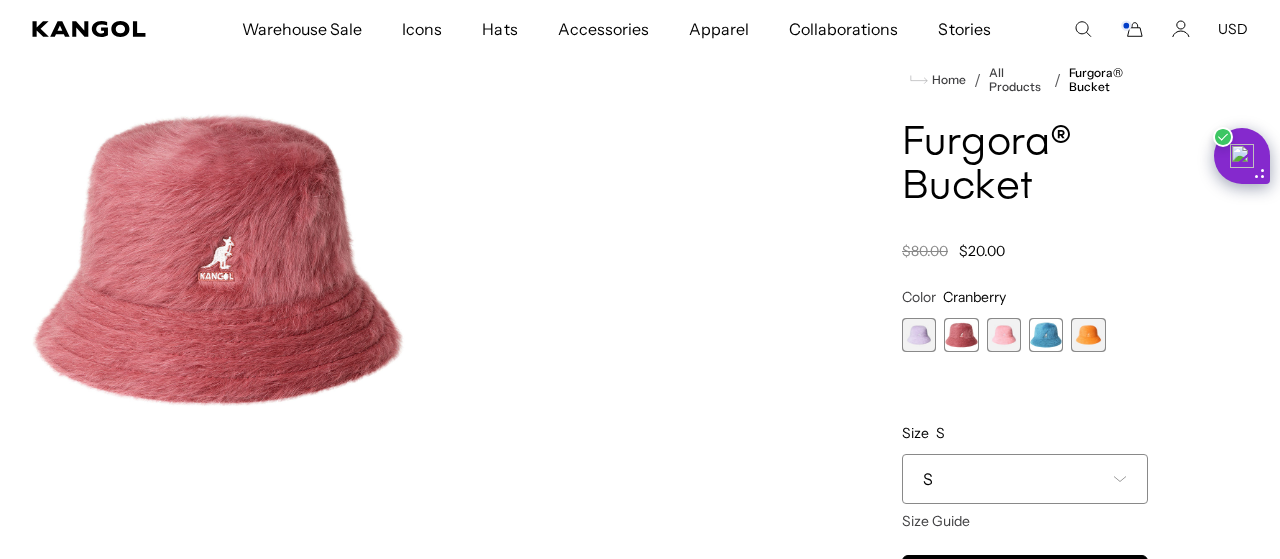 click at bounding box center (1004, 335) 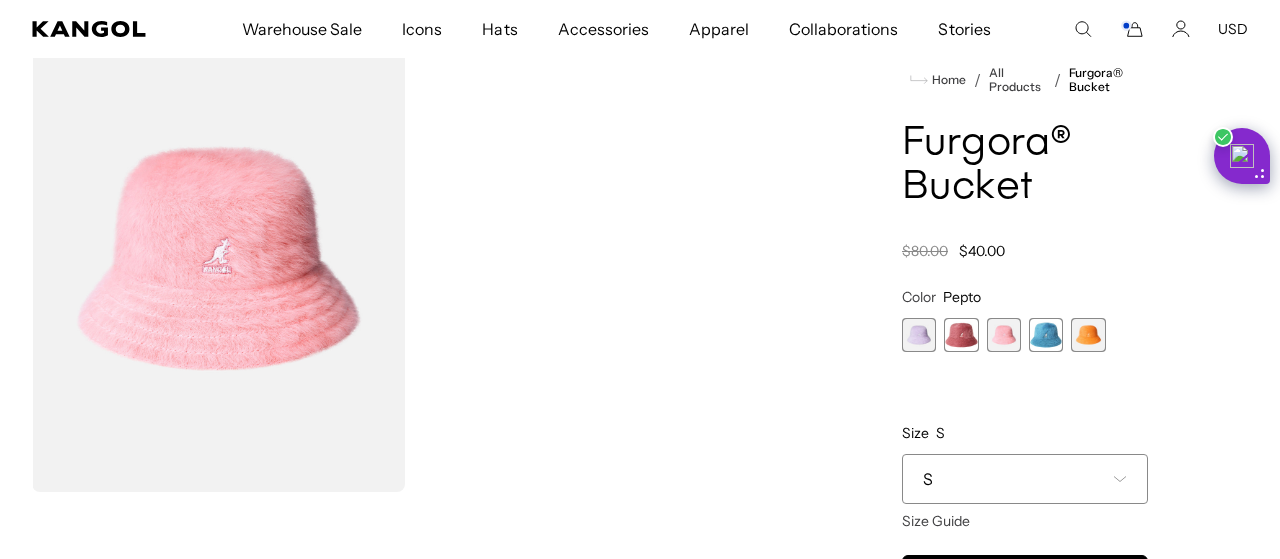 click at bounding box center (1046, 335) 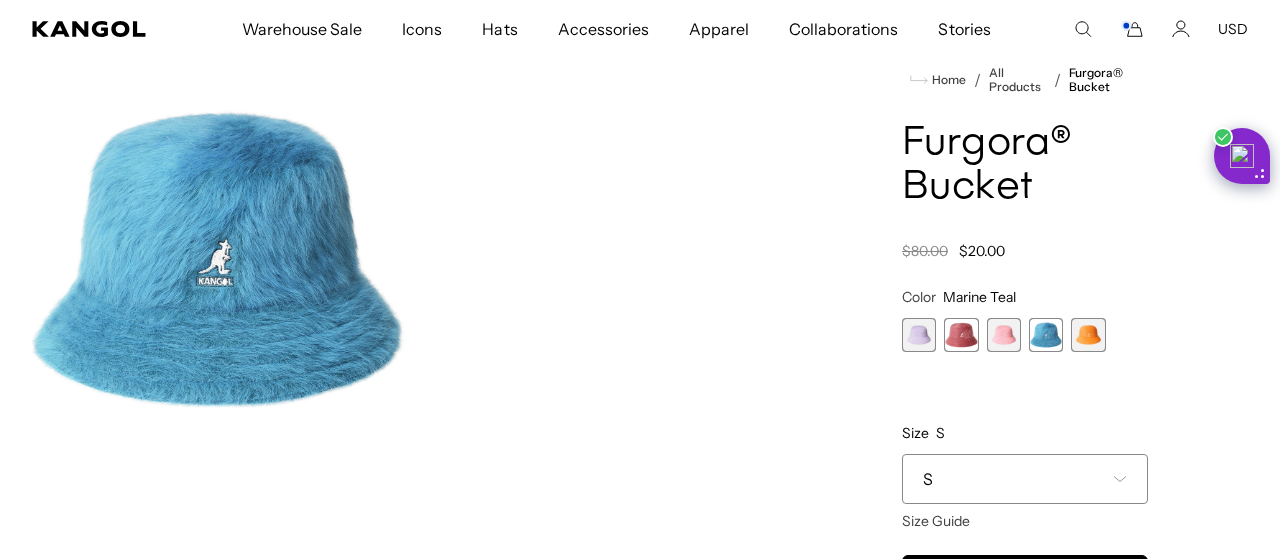 click at bounding box center [1088, 335] 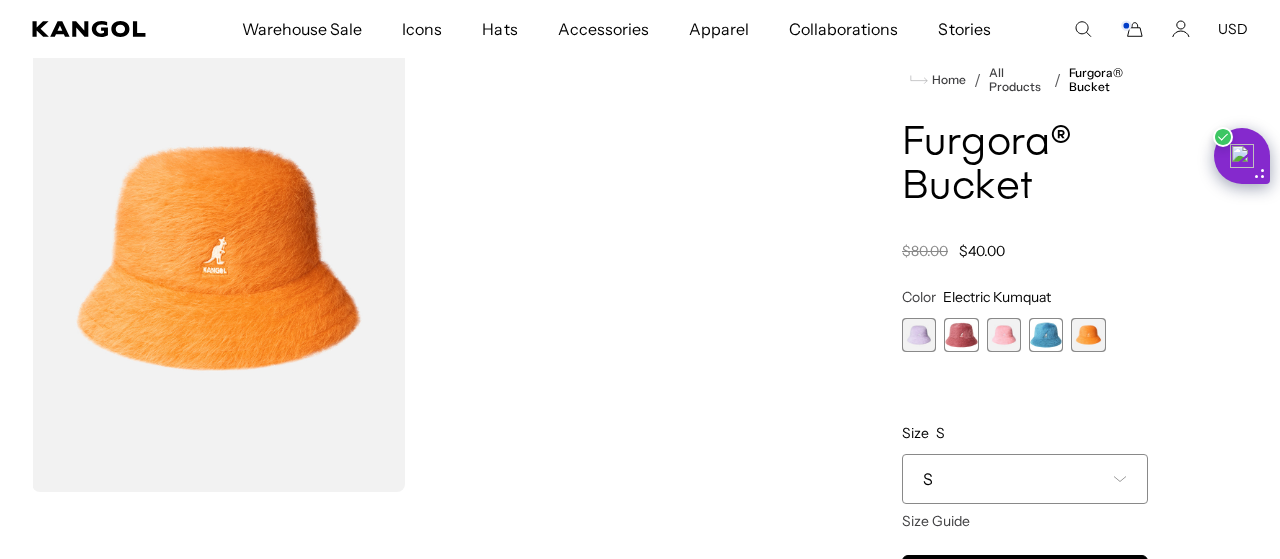 scroll, scrollTop: 0, scrollLeft: 412, axis: horizontal 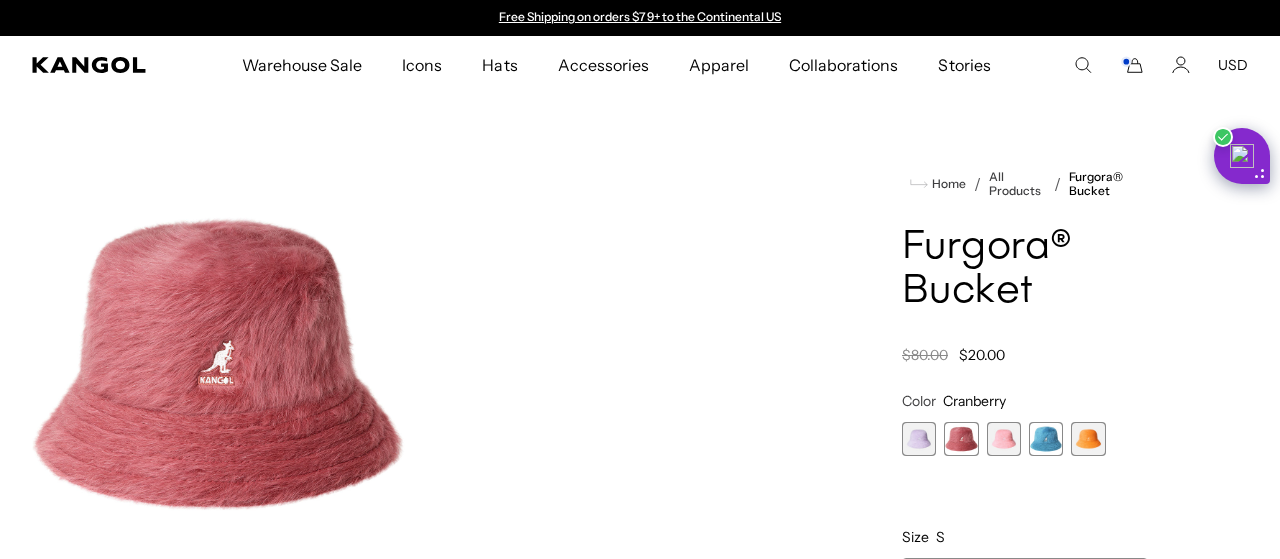 click 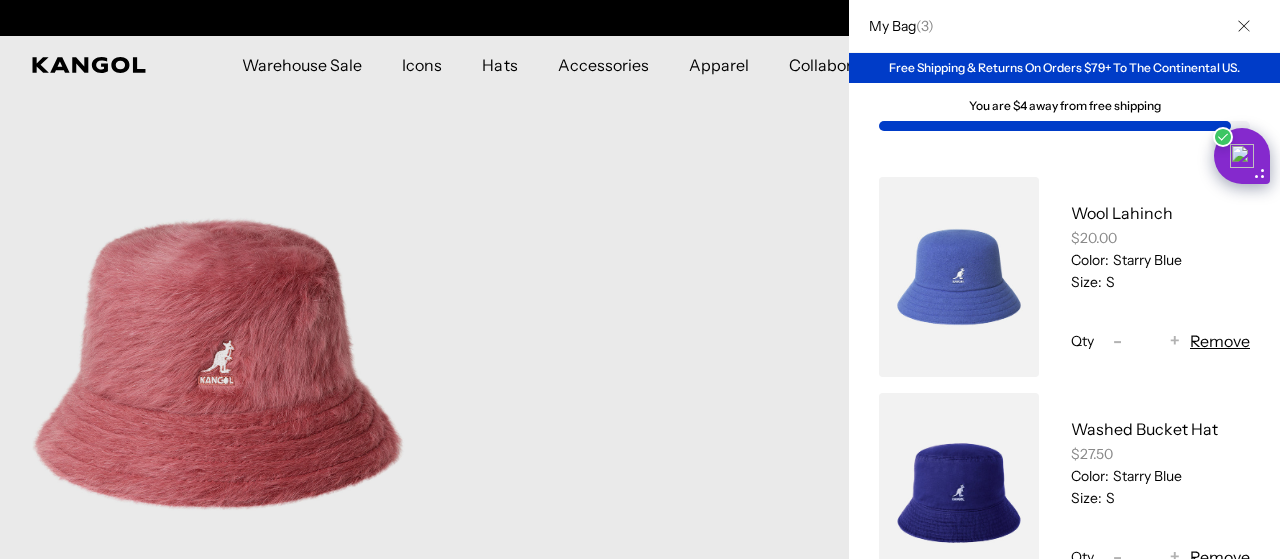 scroll, scrollTop: 0, scrollLeft: 412, axis: horizontal 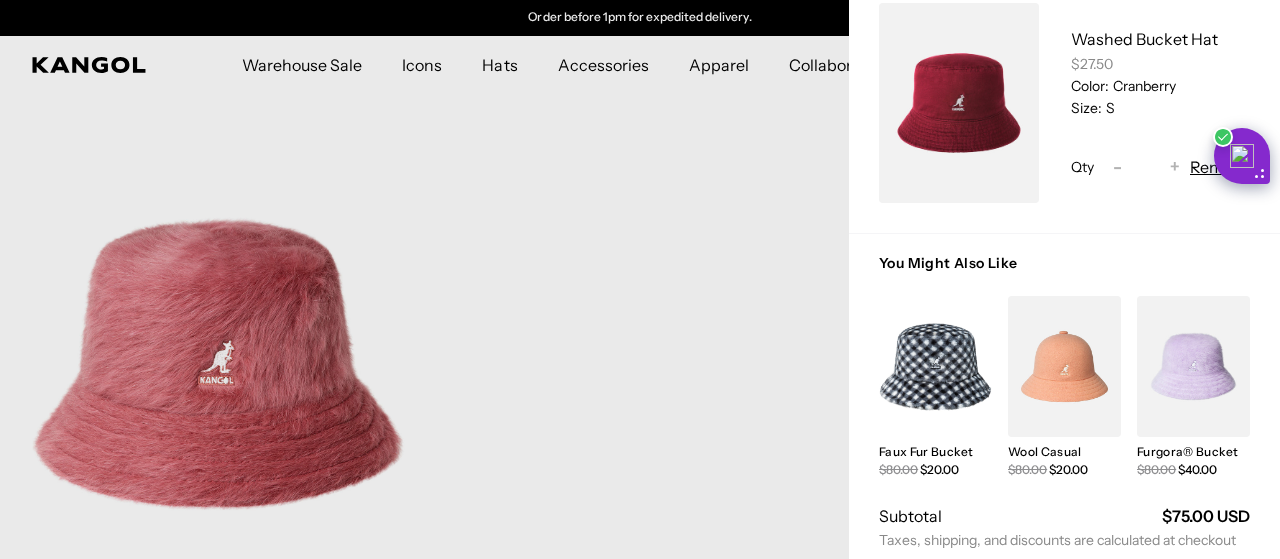 click at bounding box center (1193, 366) 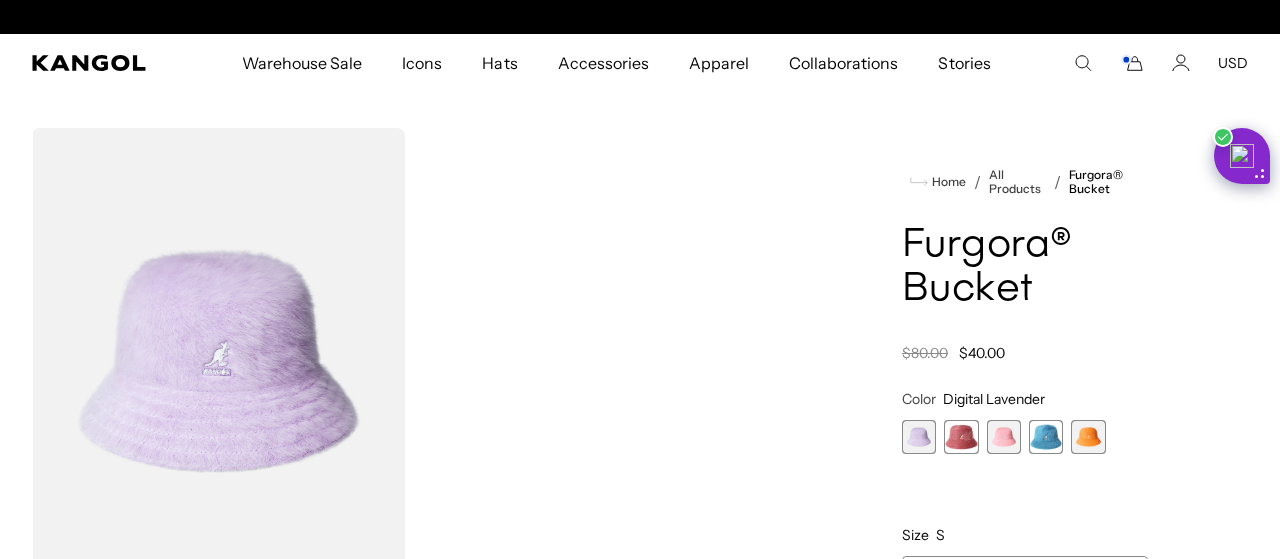 scroll, scrollTop: 314, scrollLeft: 0, axis: vertical 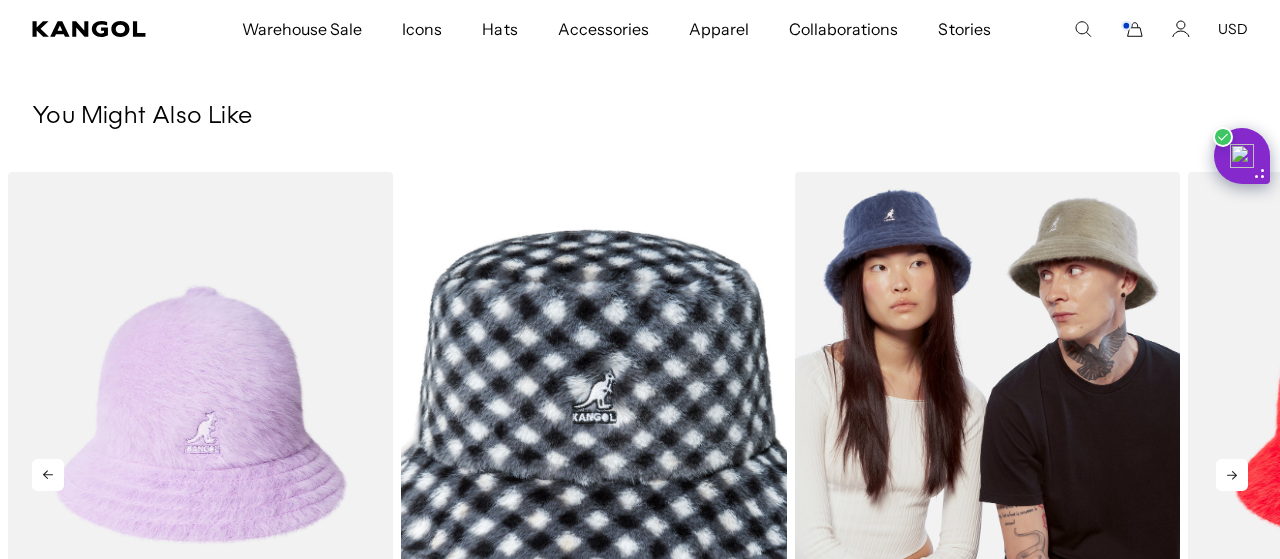 click at bounding box center [987, 414] 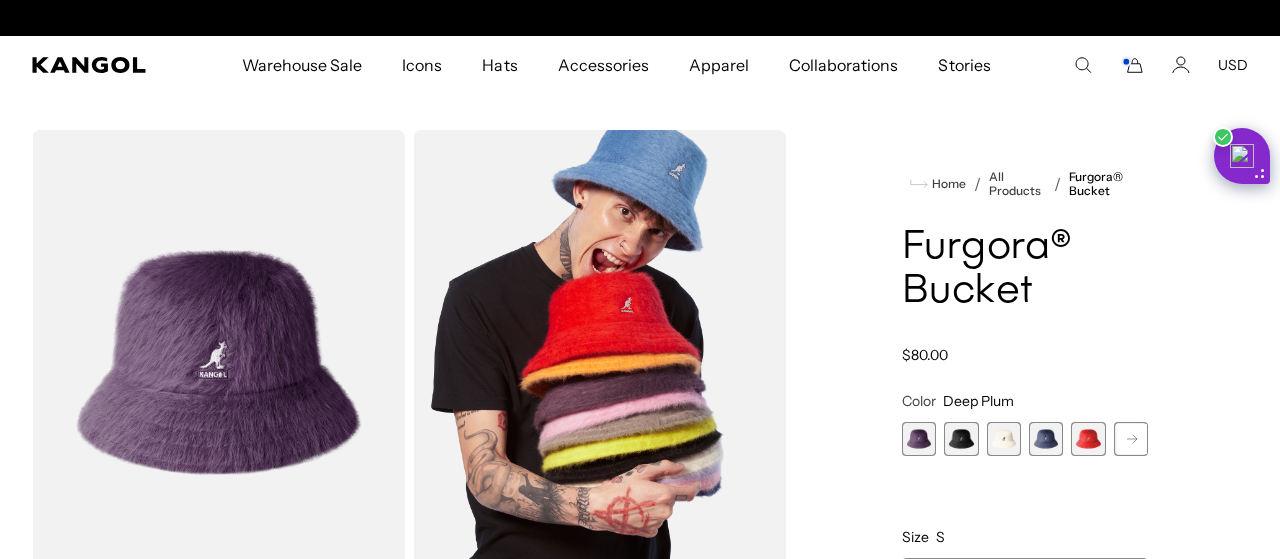 scroll, scrollTop: 104, scrollLeft: 0, axis: vertical 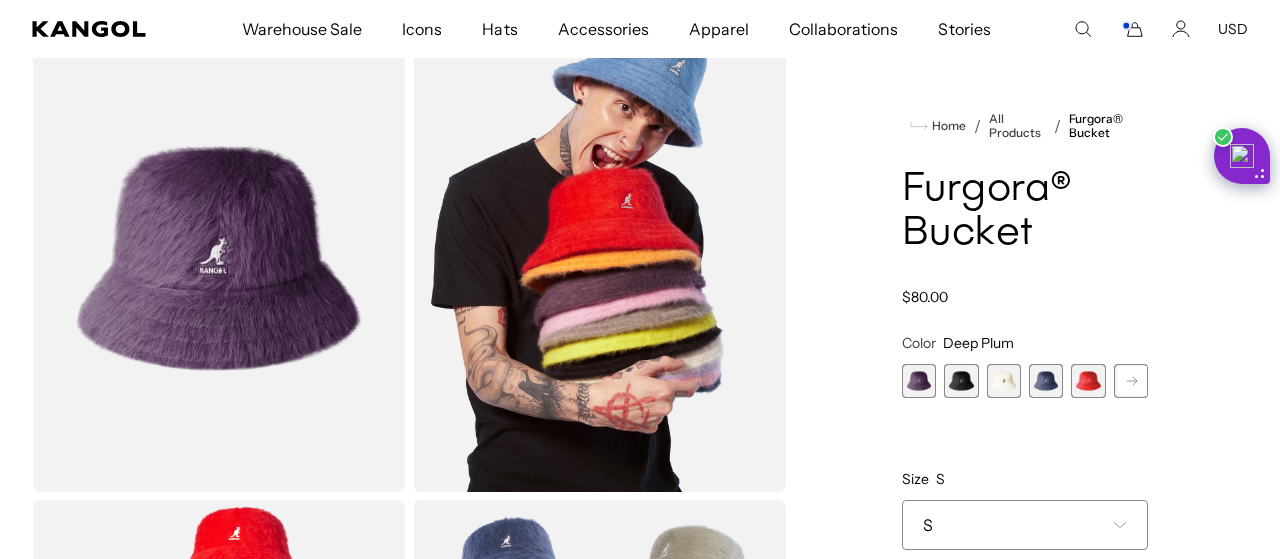 click at bounding box center [961, 381] 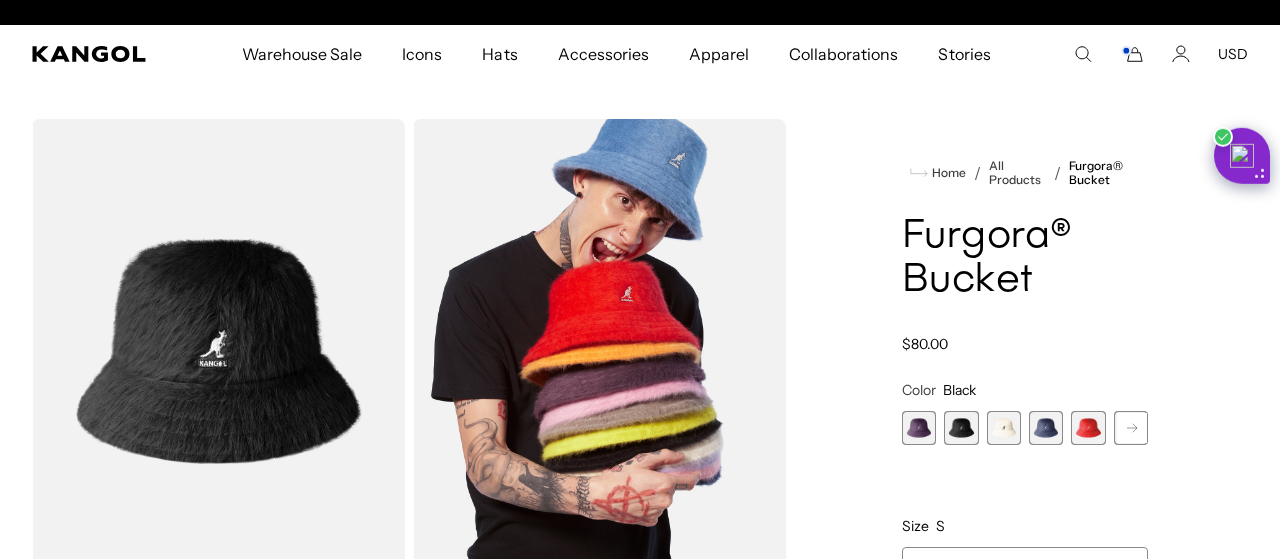 scroll, scrollTop: 0, scrollLeft: 0, axis: both 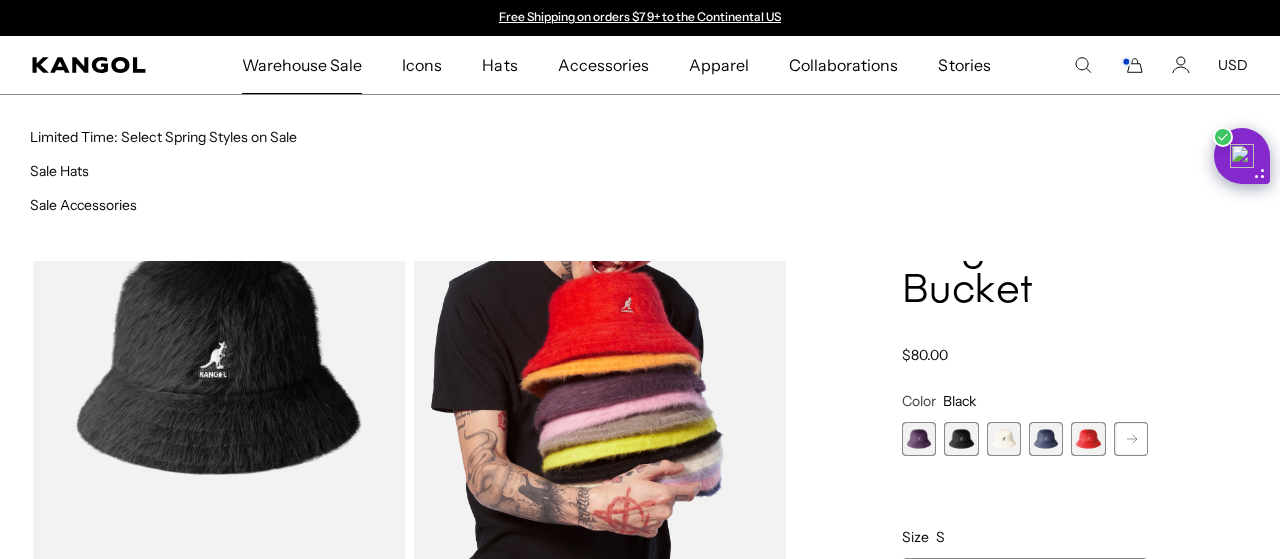 click on "Warehouse Sale" at bounding box center (302, 65) 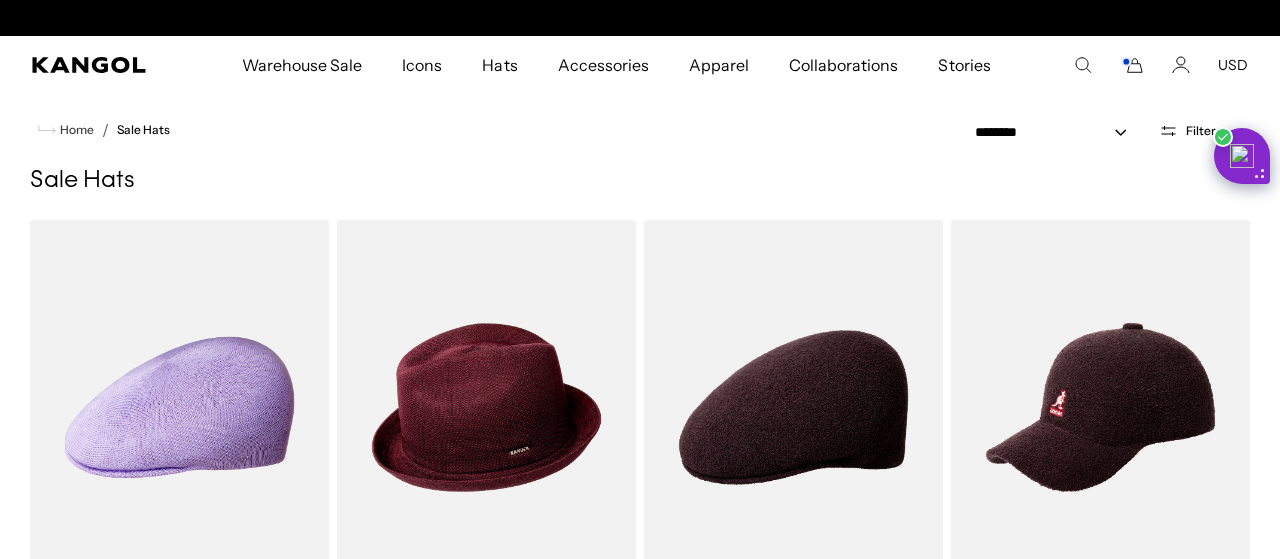 scroll, scrollTop: 0, scrollLeft: 0, axis: both 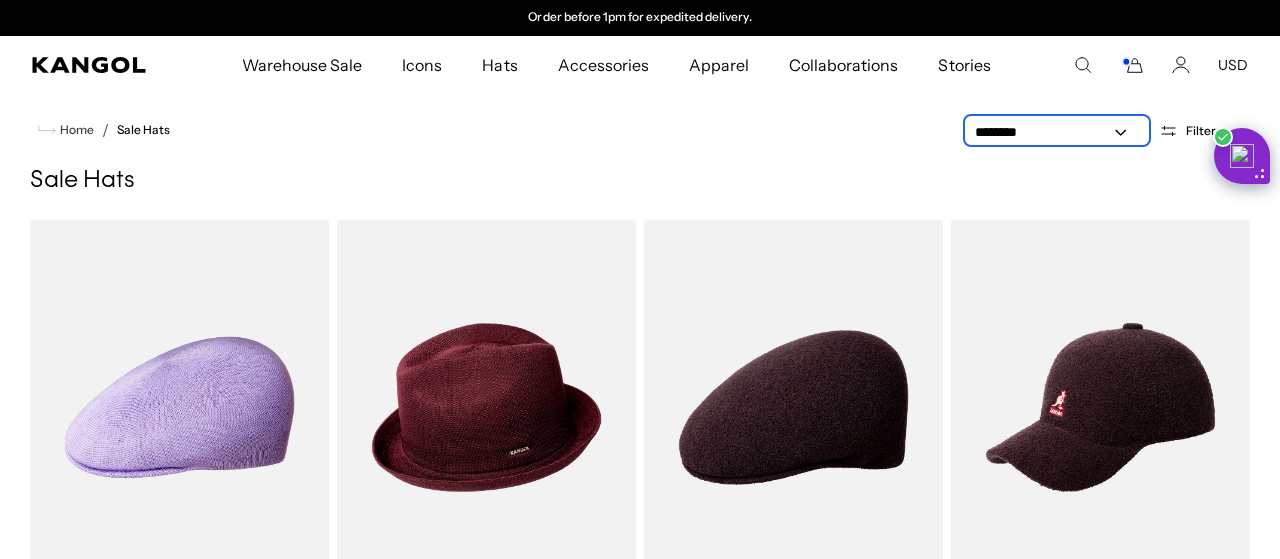 click on "**********" at bounding box center (1057, 132) 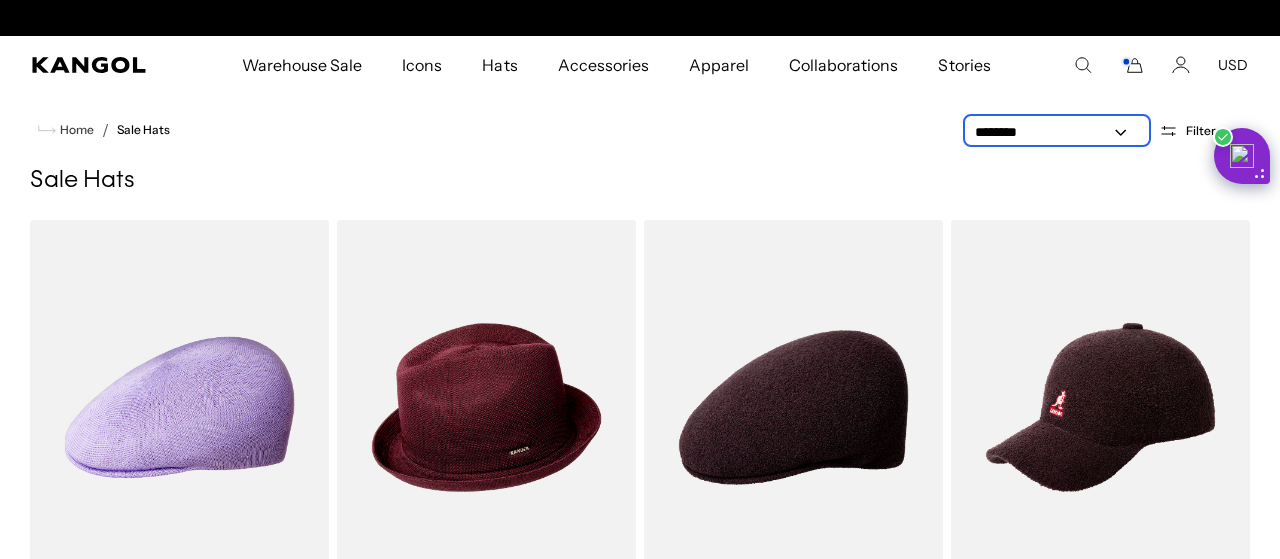 scroll, scrollTop: 0, scrollLeft: 0, axis: both 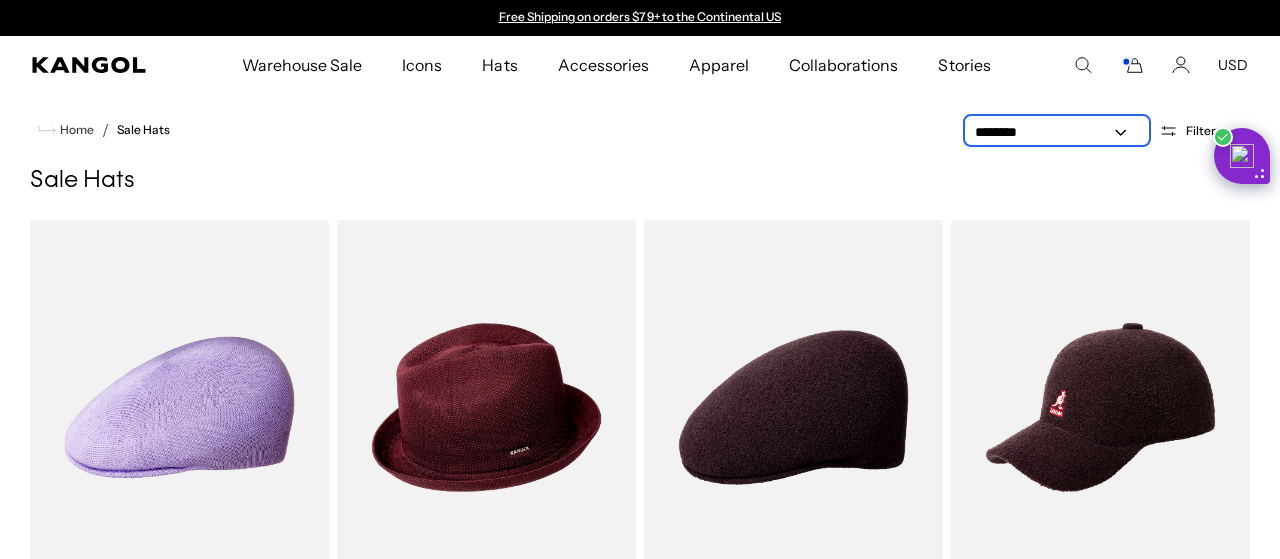 select on "*****" 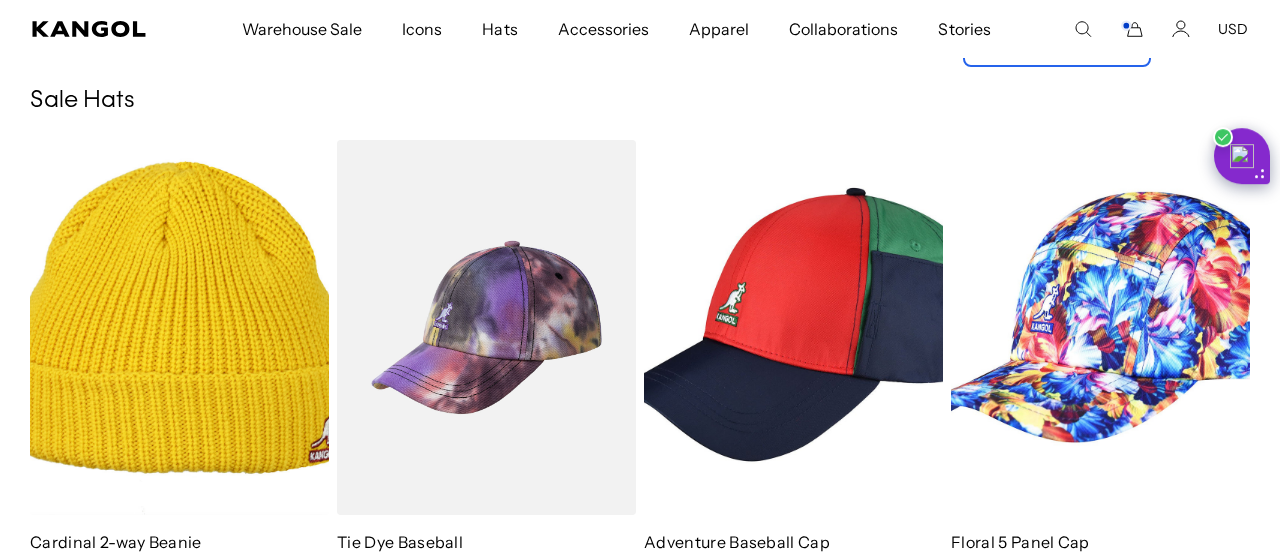 scroll, scrollTop: 312, scrollLeft: 0, axis: vertical 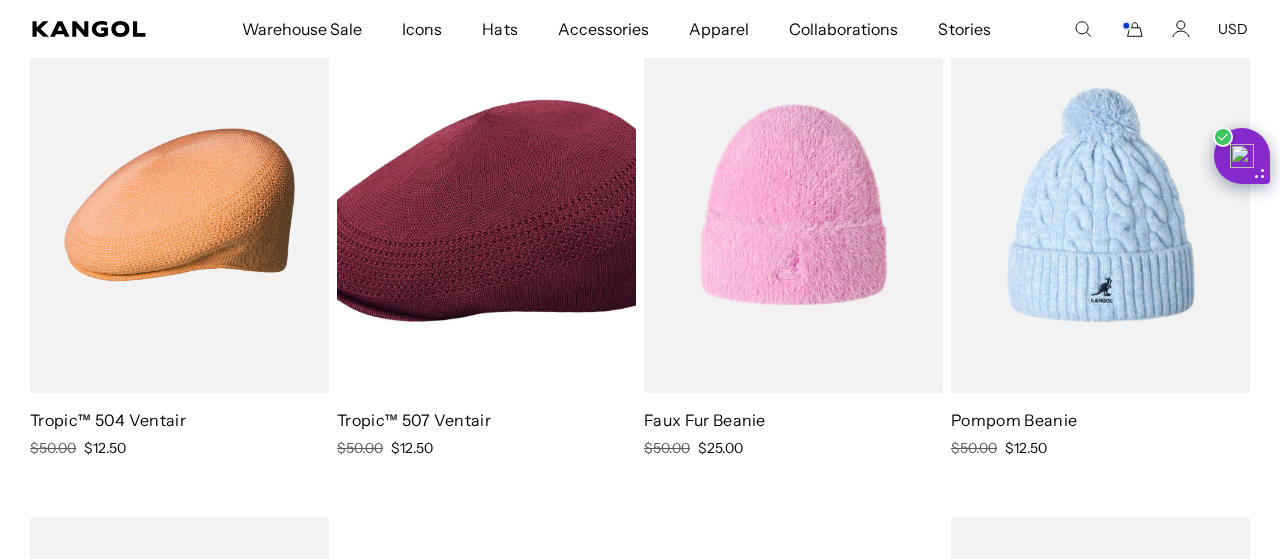 click at bounding box center [1100, 204] 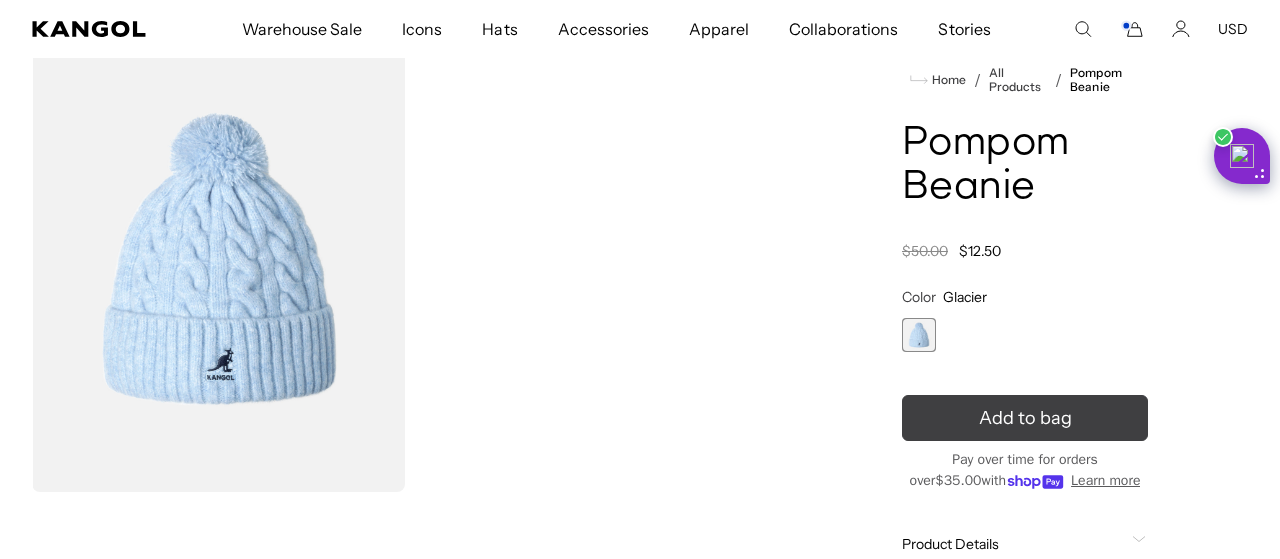 scroll, scrollTop: 0, scrollLeft: 0, axis: both 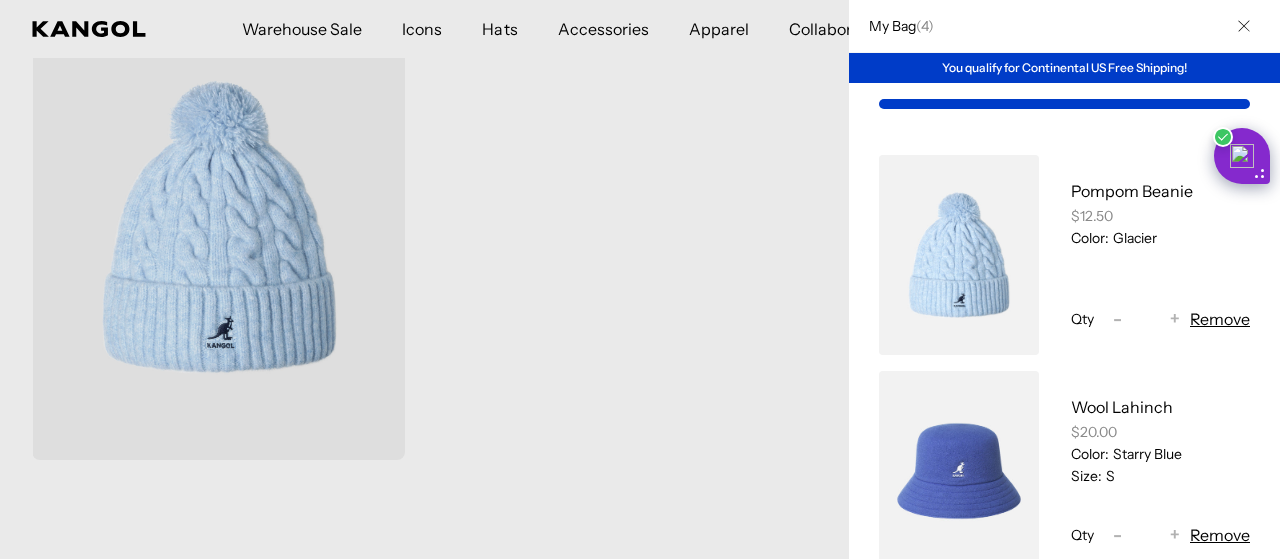 click at bounding box center (640, 279) 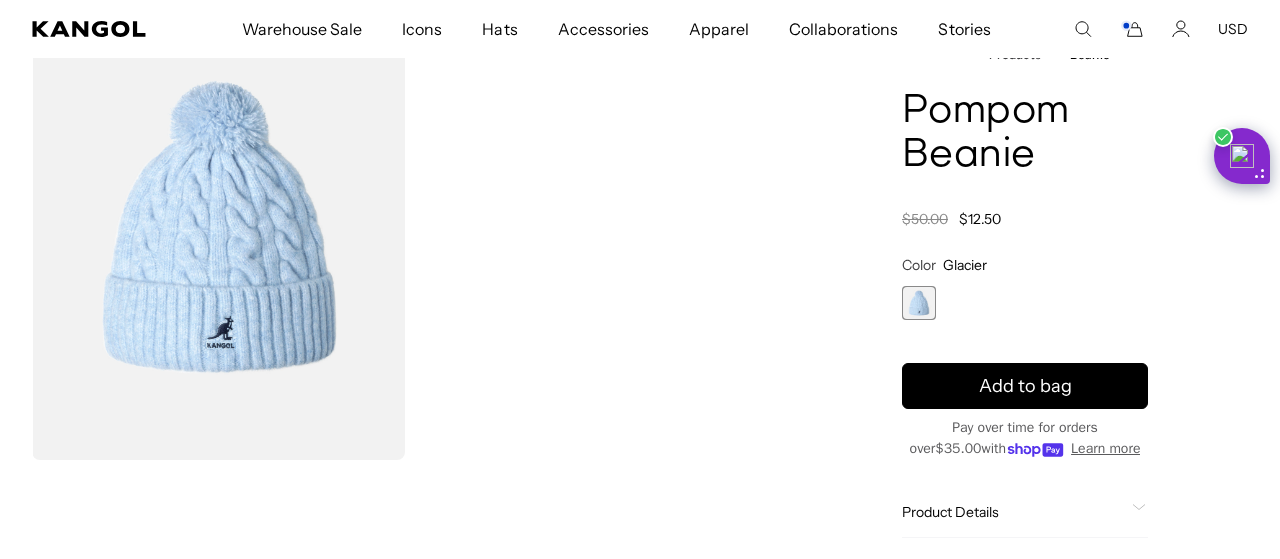 scroll, scrollTop: 0, scrollLeft: 0, axis: both 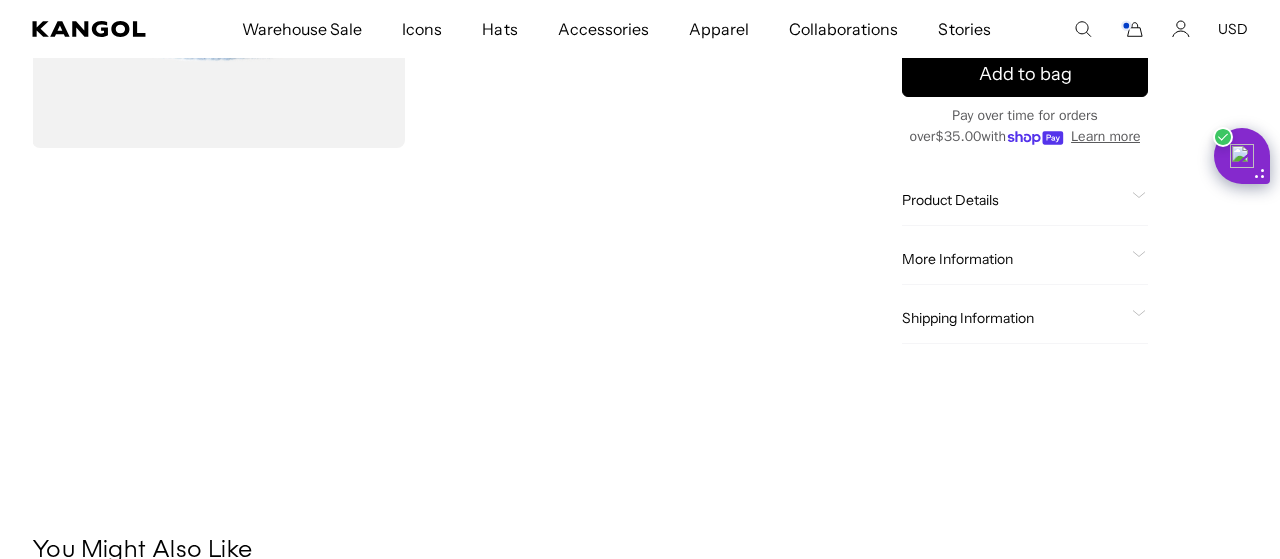 click on "Product Details" 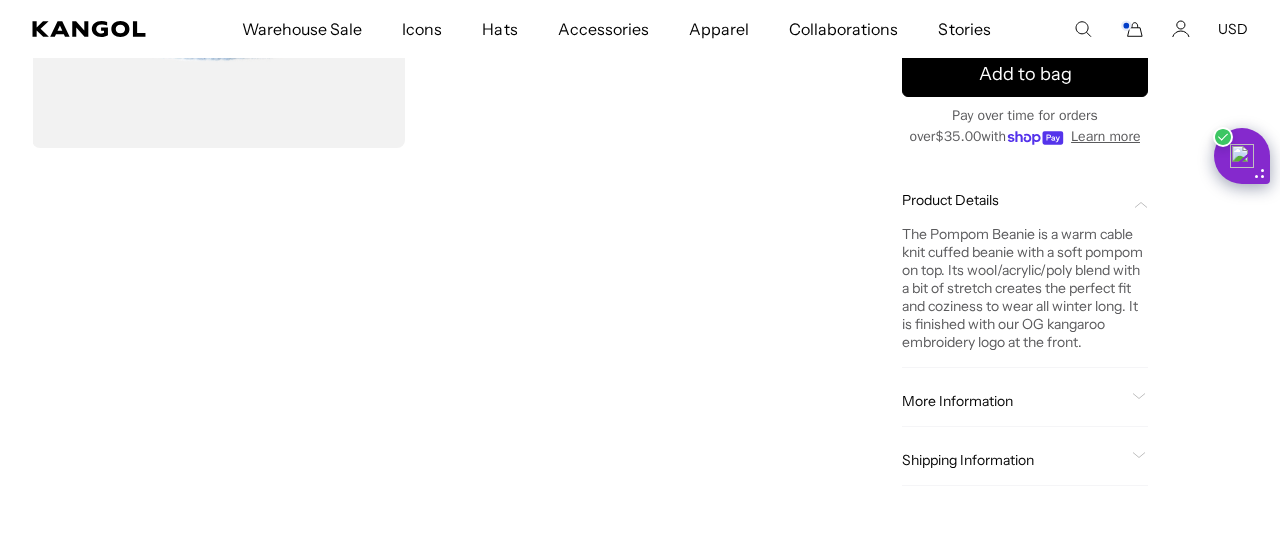 scroll, scrollTop: 0, scrollLeft: 412, axis: horizontal 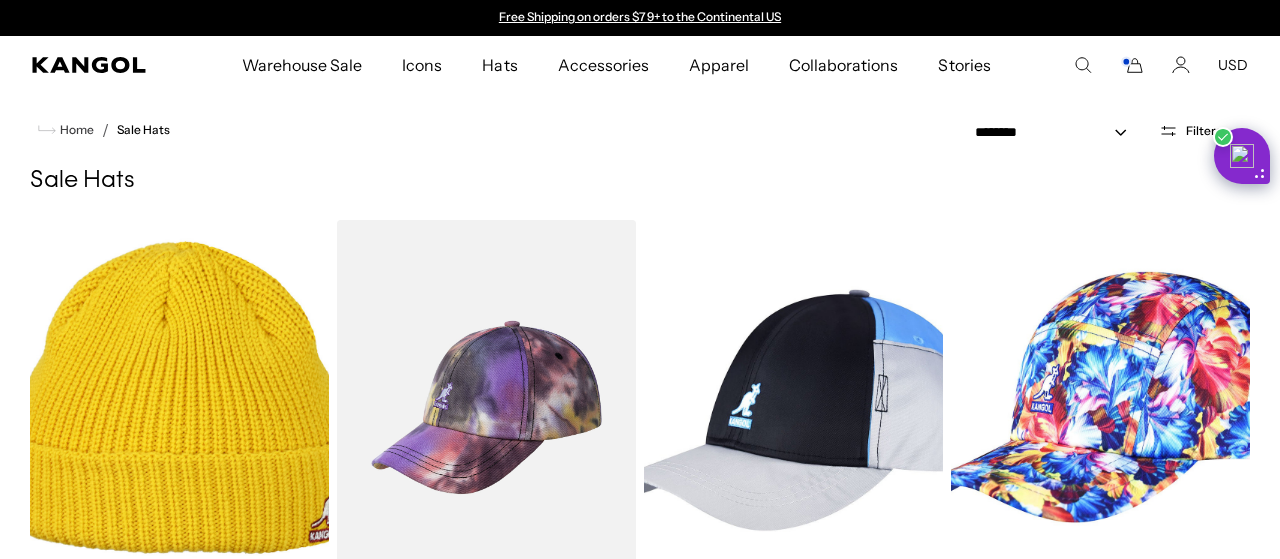 select on "*****" 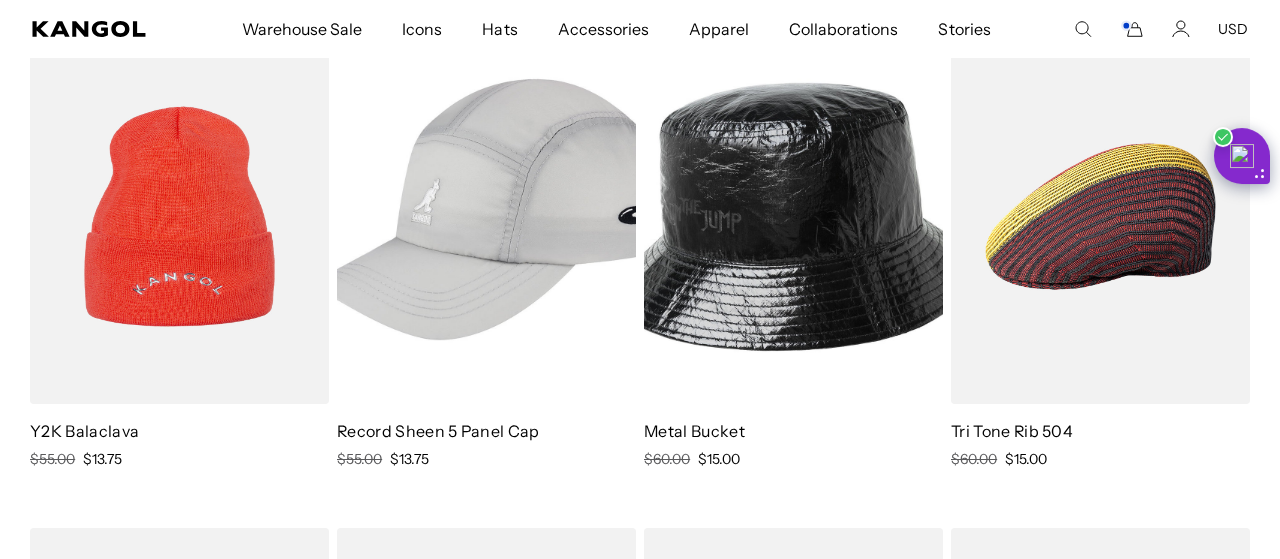 scroll, scrollTop: 1227, scrollLeft: 0, axis: vertical 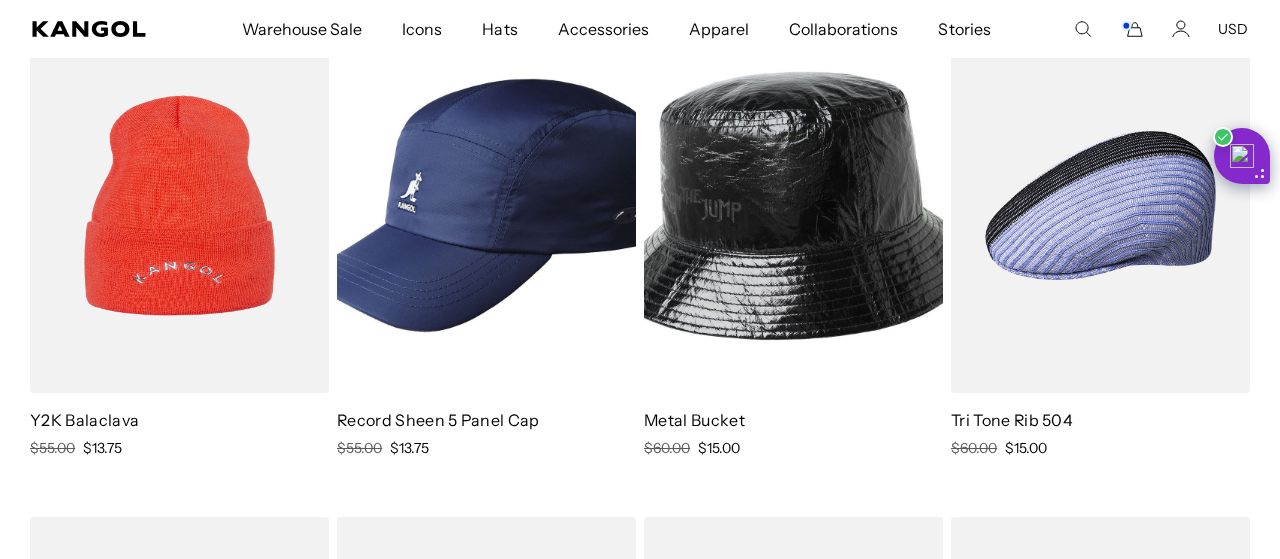 click at bounding box center (486, 205) 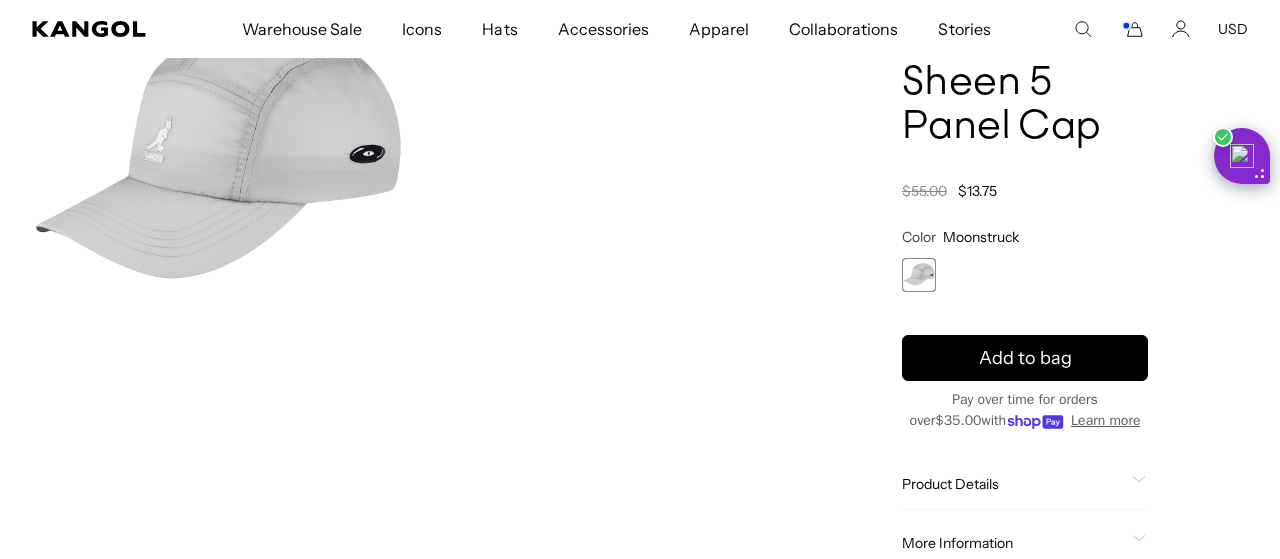 scroll, scrollTop: 0, scrollLeft: 0, axis: both 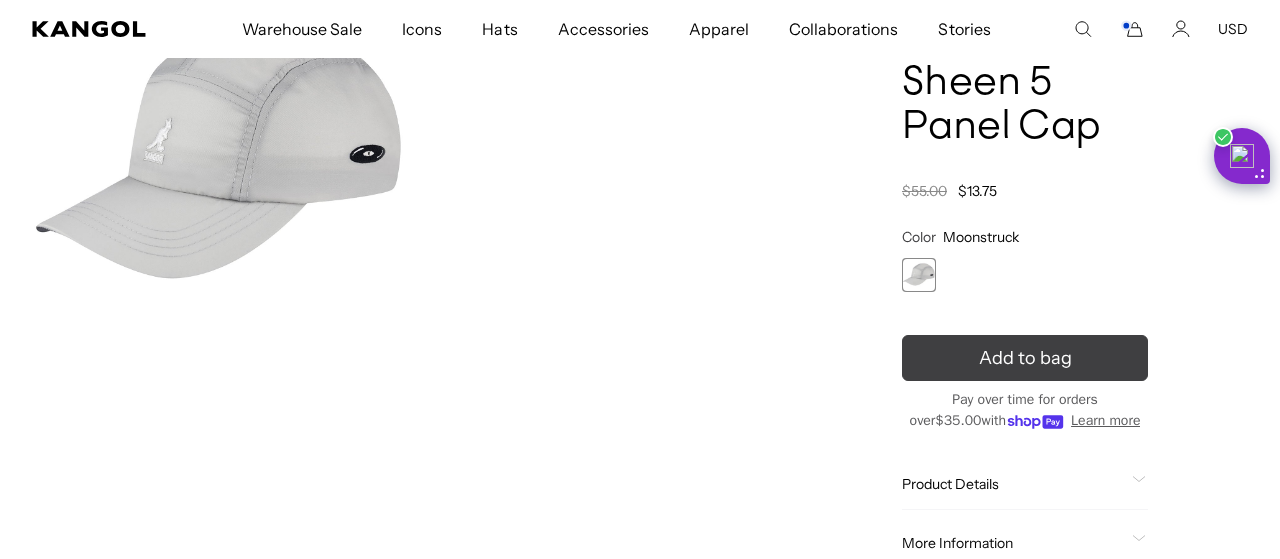 drag, startPoint x: 971, startPoint y: 357, endPoint x: 960, endPoint y: 357, distance: 11 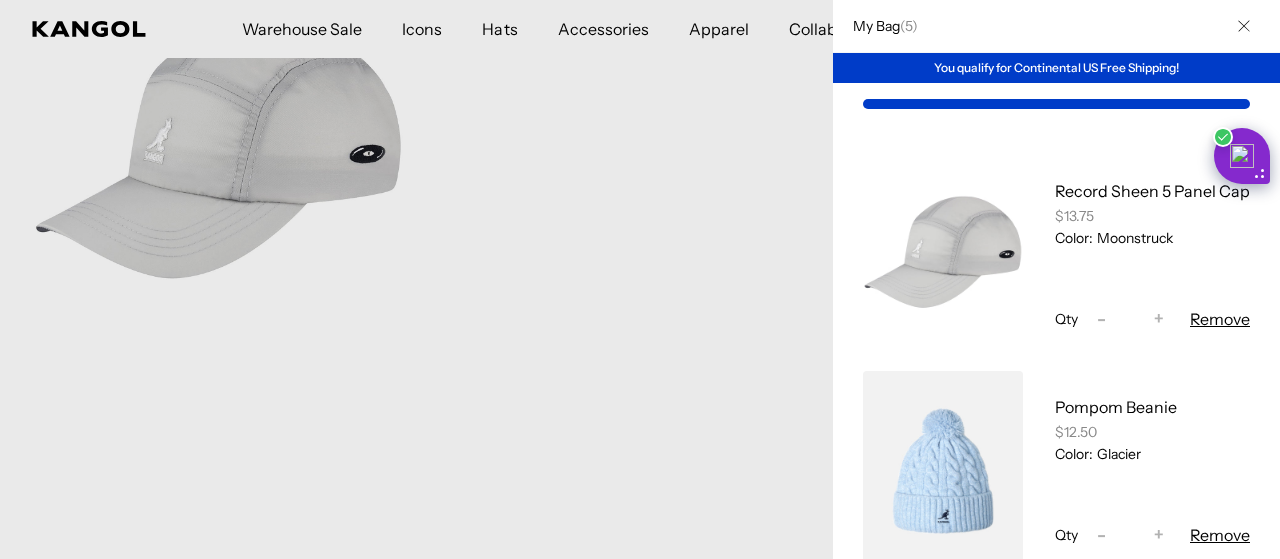 scroll, scrollTop: 0, scrollLeft: 412, axis: horizontal 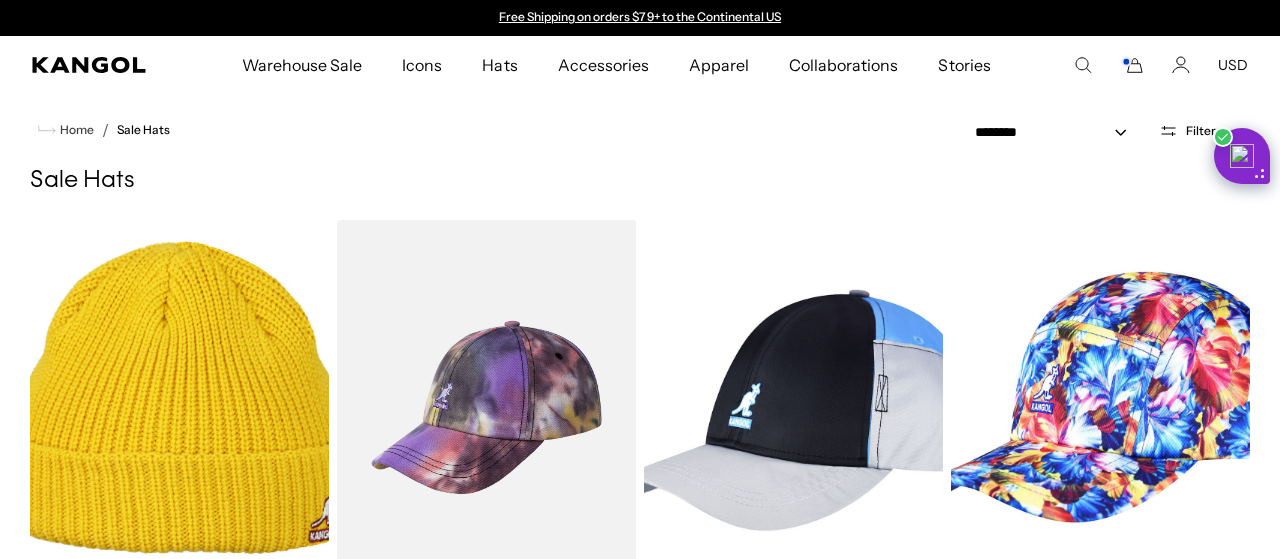 select on "*****" 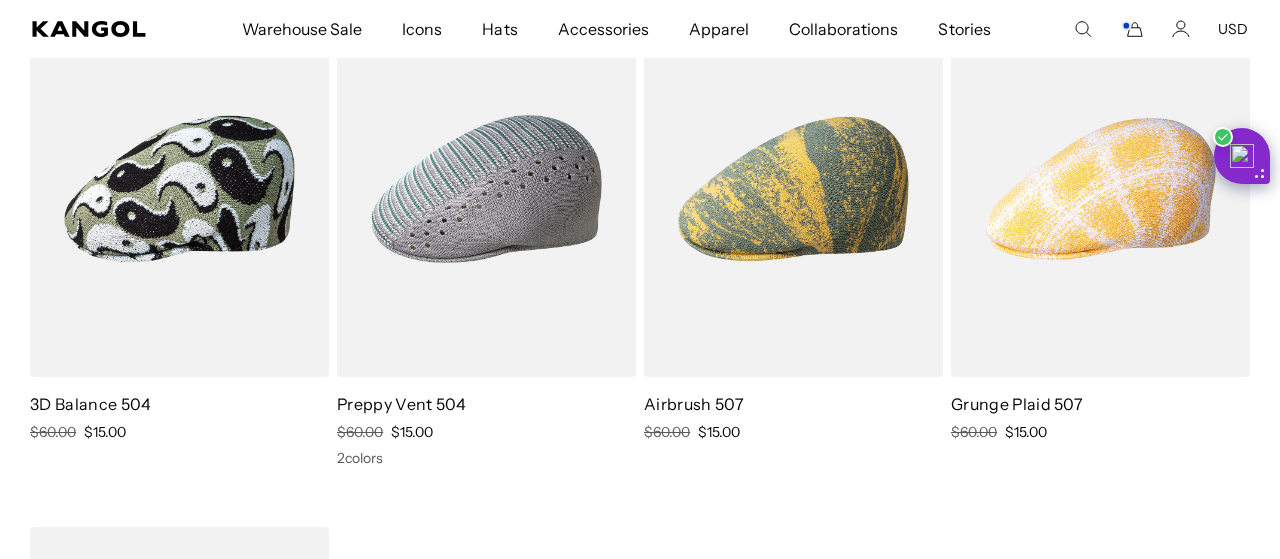 scroll, scrollTop: 1951, scrollLeft: 0, axis: vertical 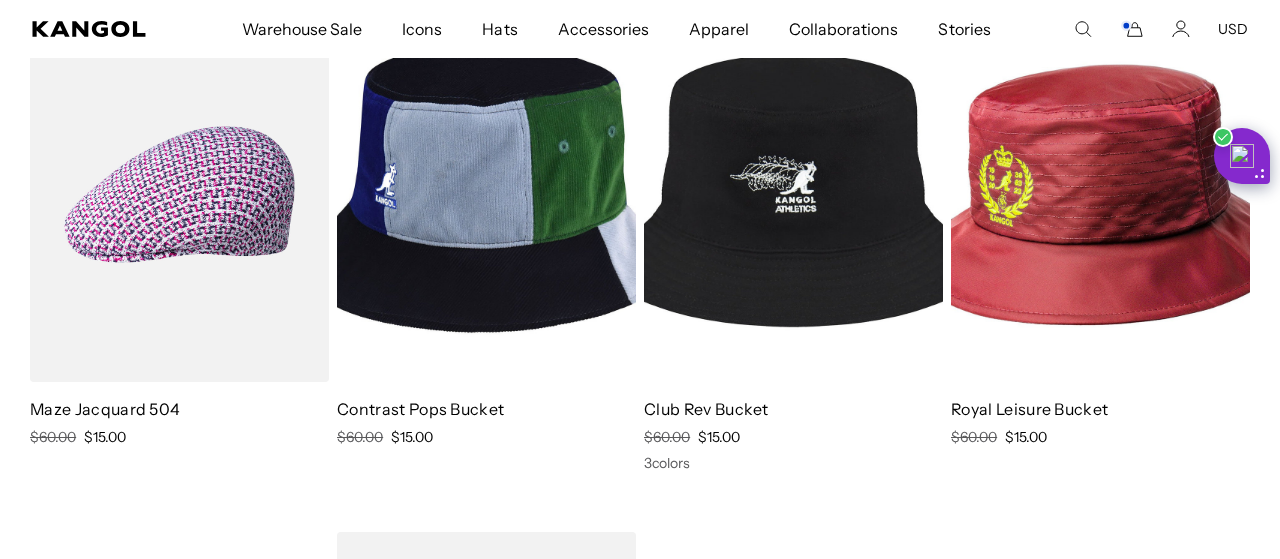click at bounding box center (793, 194) 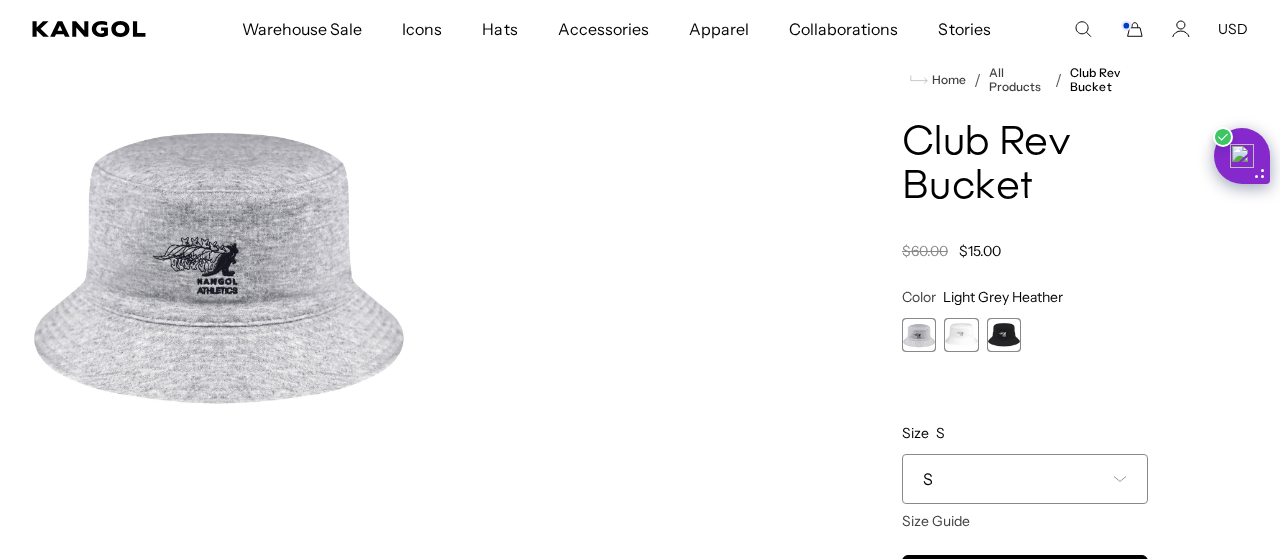 scroll, scrollTop: 0, scrollLeft: 0, axis: both 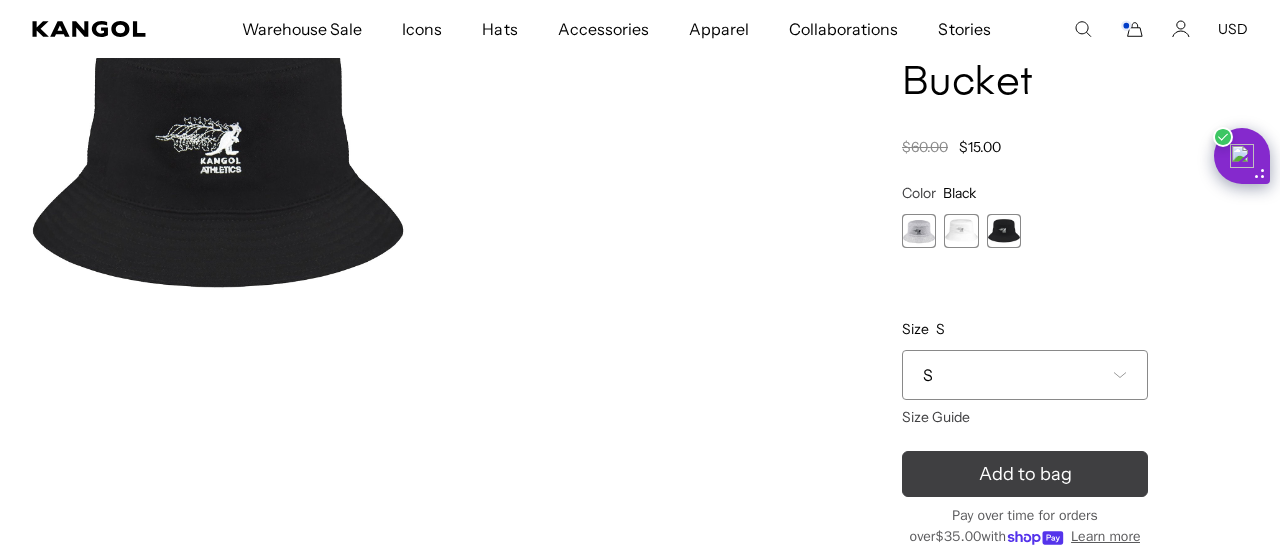 click 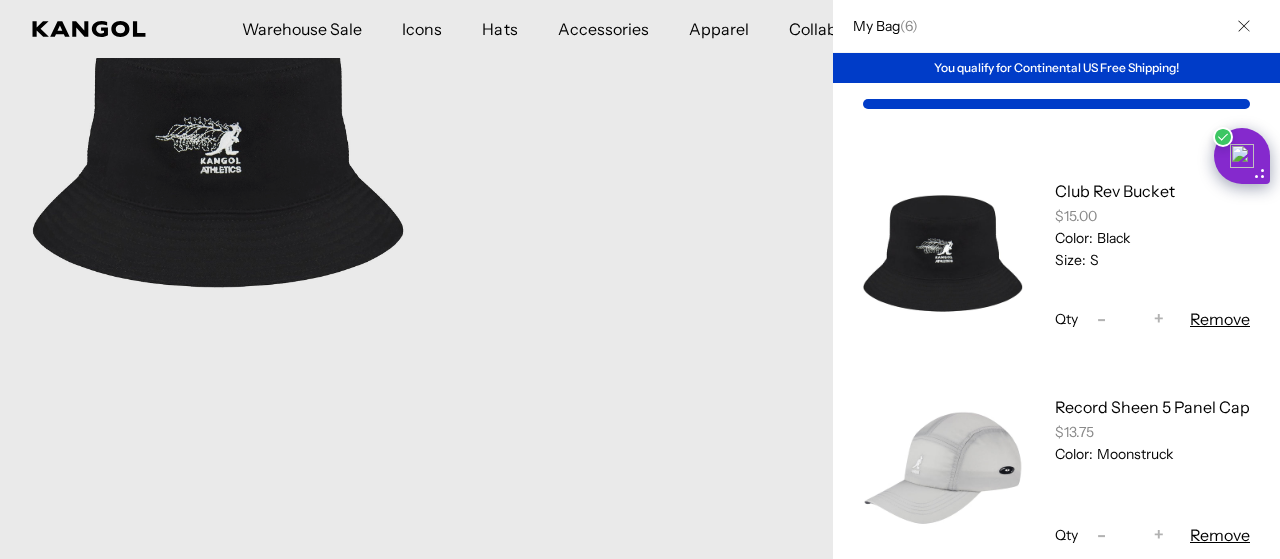 scroll, scrollTop: 0, scrollLeft: 412, axis: horizontal 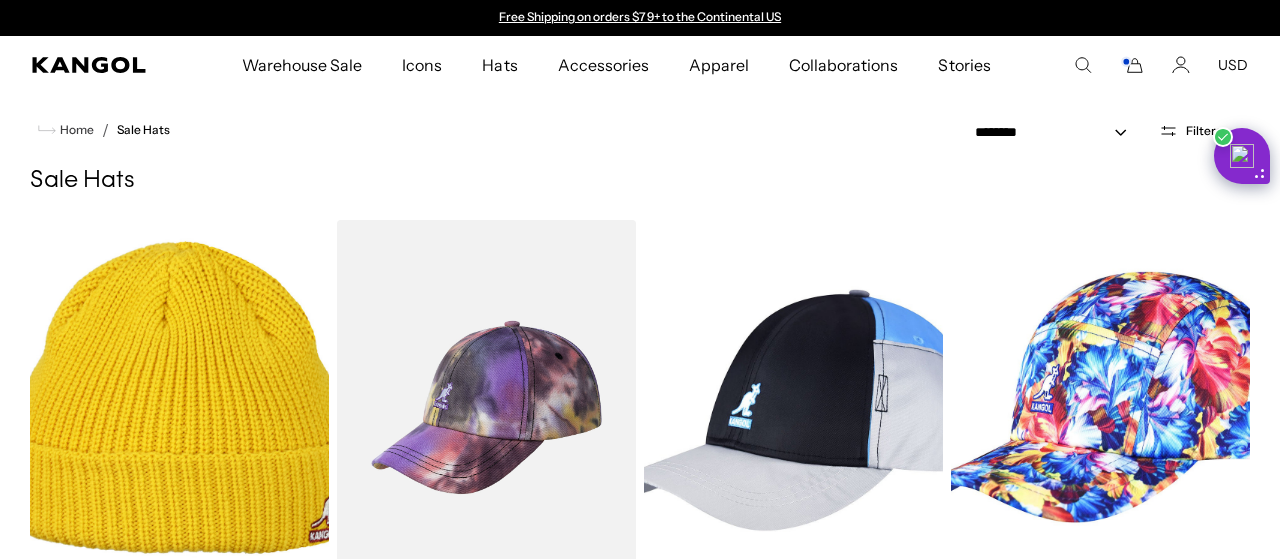 select on "*****" 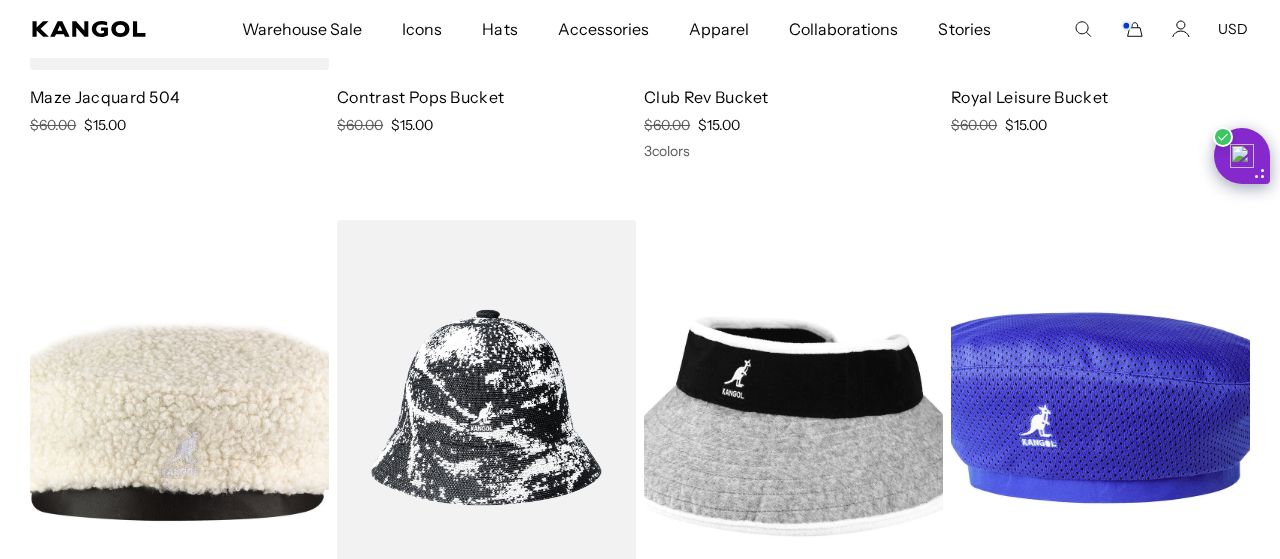 scroll, scrollTop: 0, scrollLeft: 412, axis: horizontal 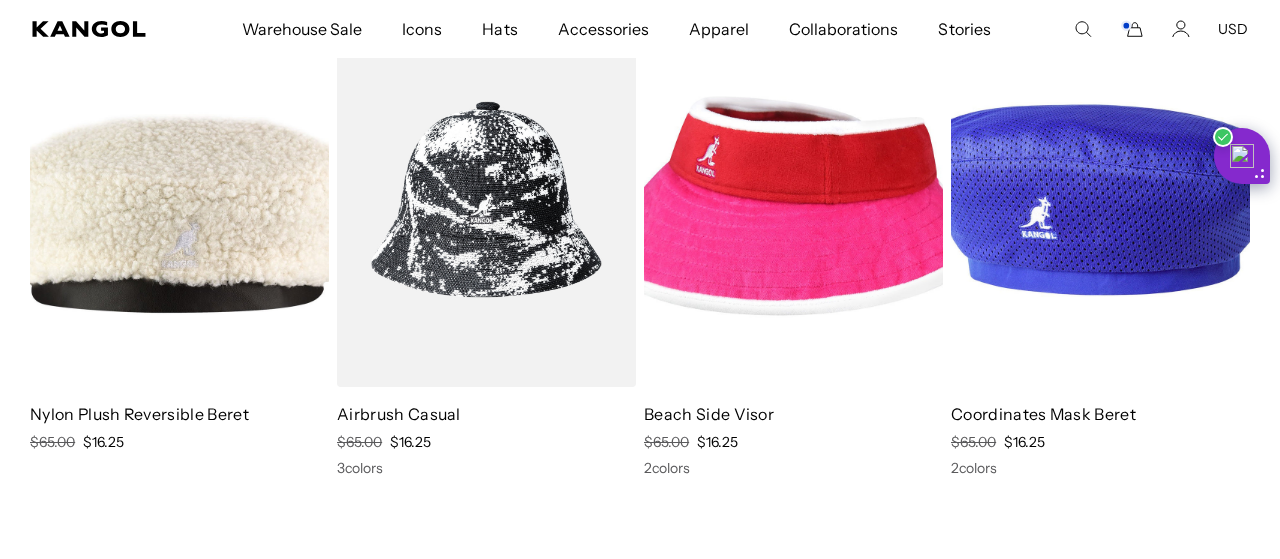 click at bounding box center (793, 199) 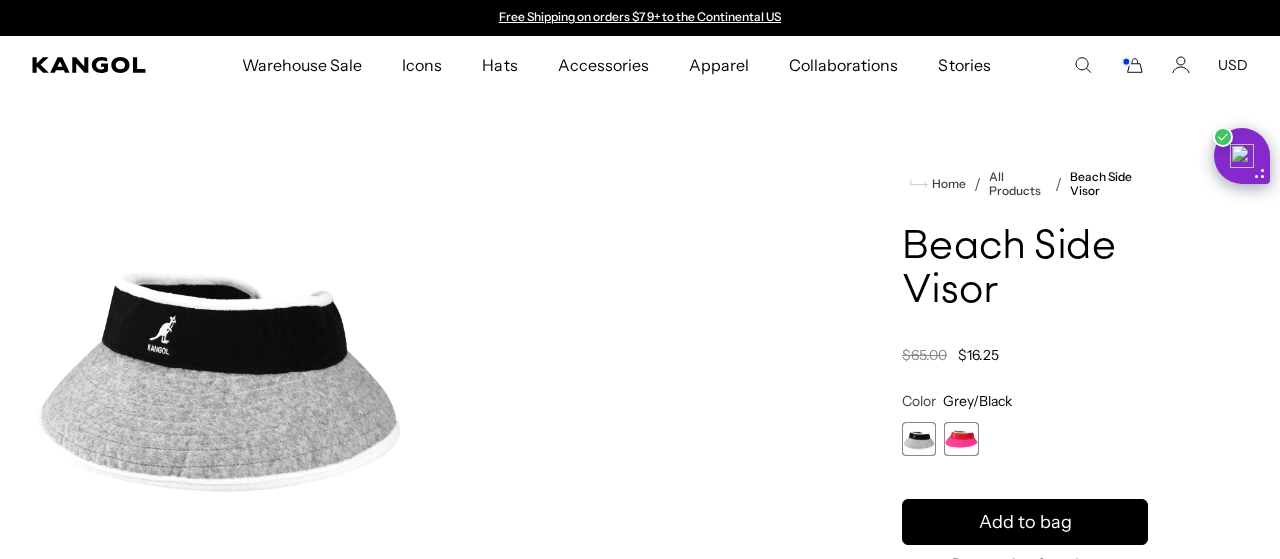 scroll, scrollTop: 0, scrollLeft: 0, axis: both 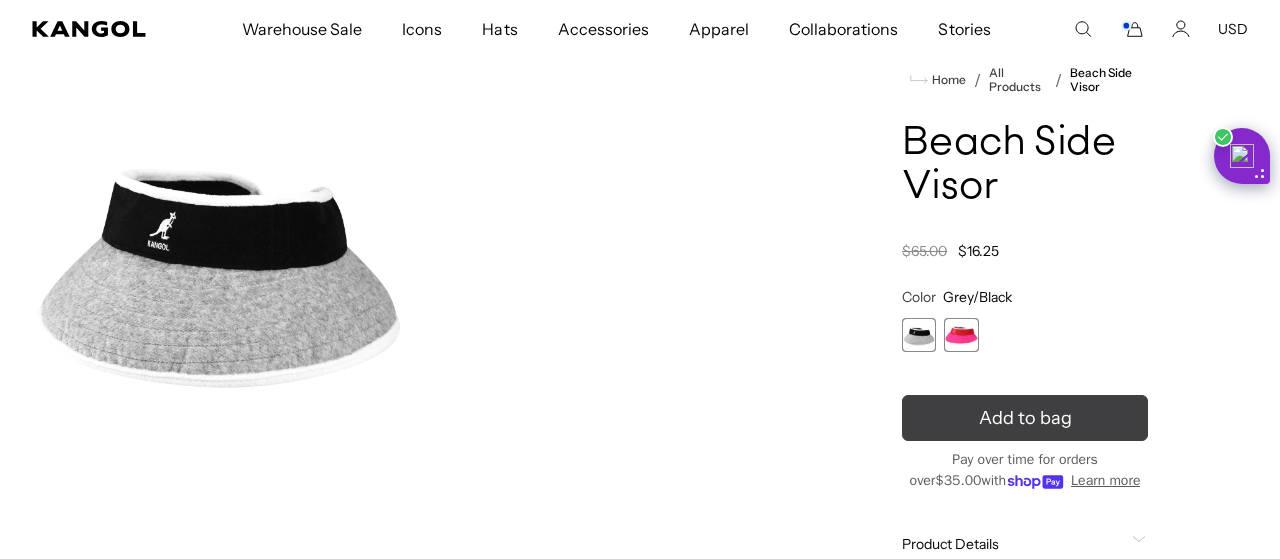 click on "Add to bag" at bounding box center [1025, 418] 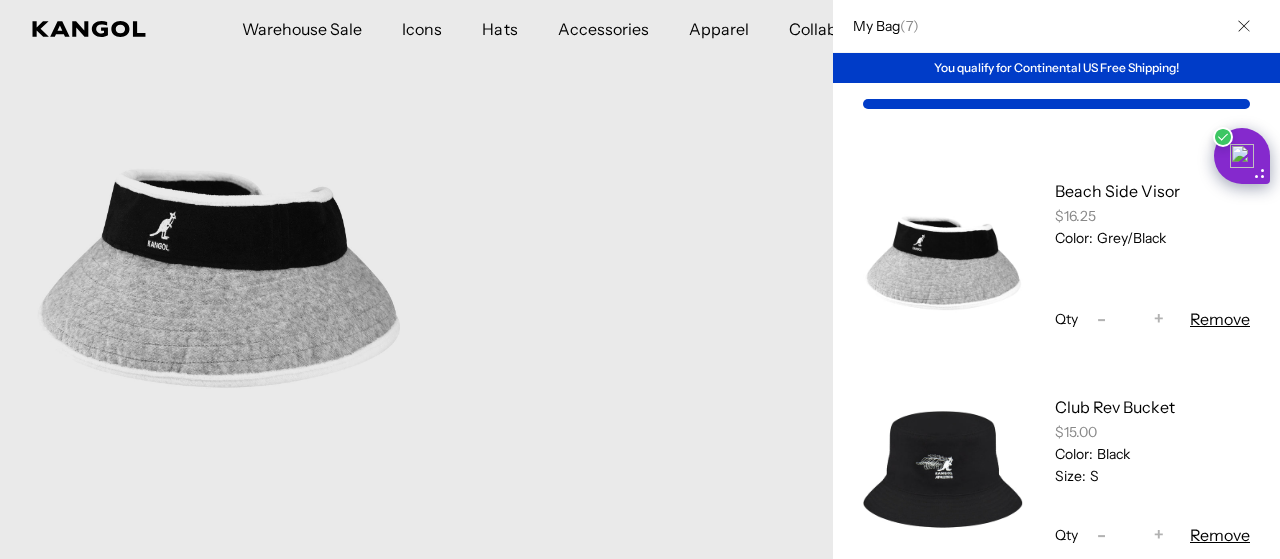 scroll, scrollTop: 0, scrollLeft: 412, axis: horizontal 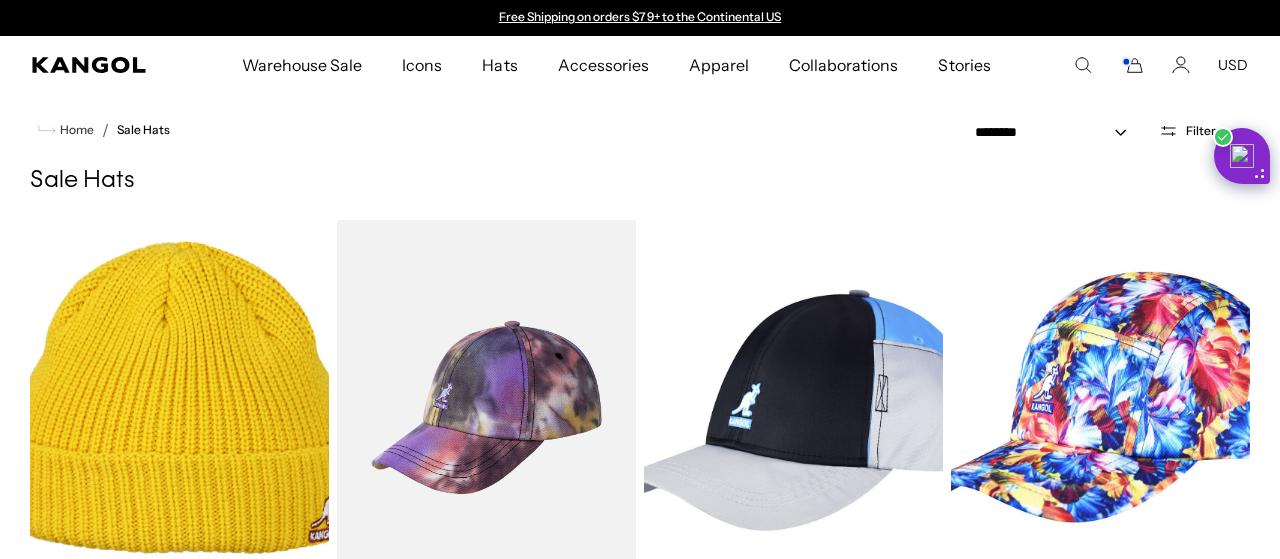 select on "*****" 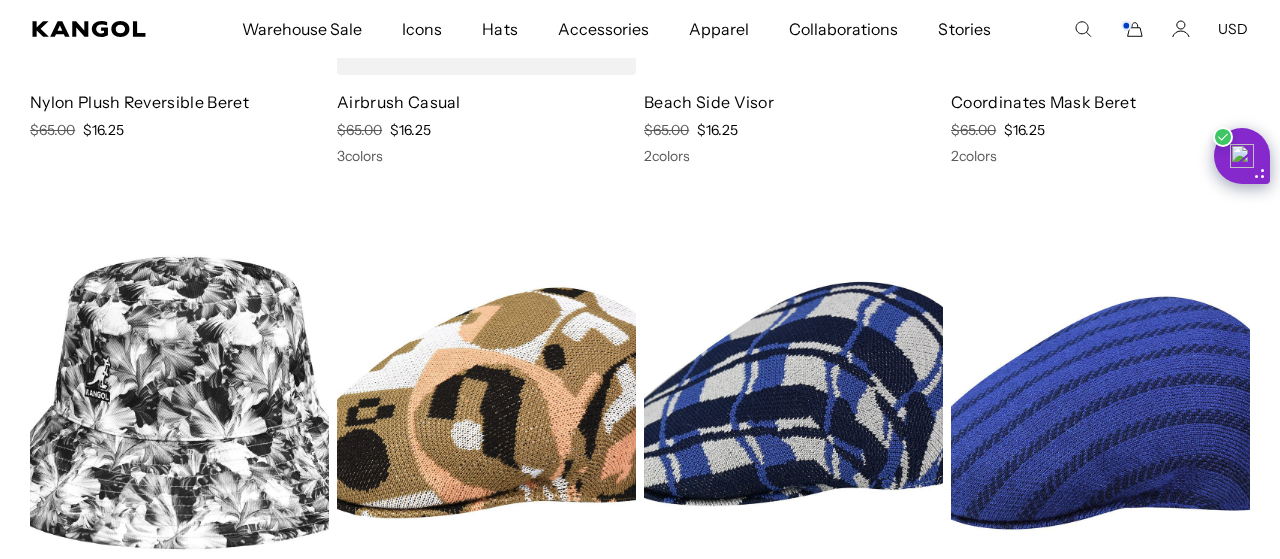 scroll, scrollTop: 0, scrollLeft: 412, axis: horizontal 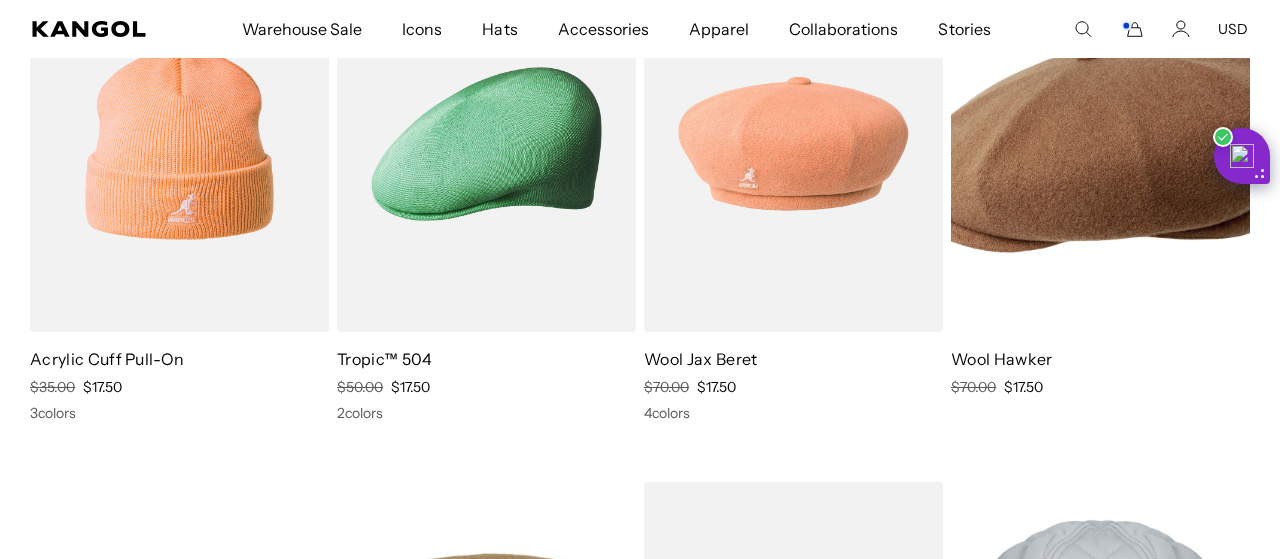 click at bounding box center [793, 143] 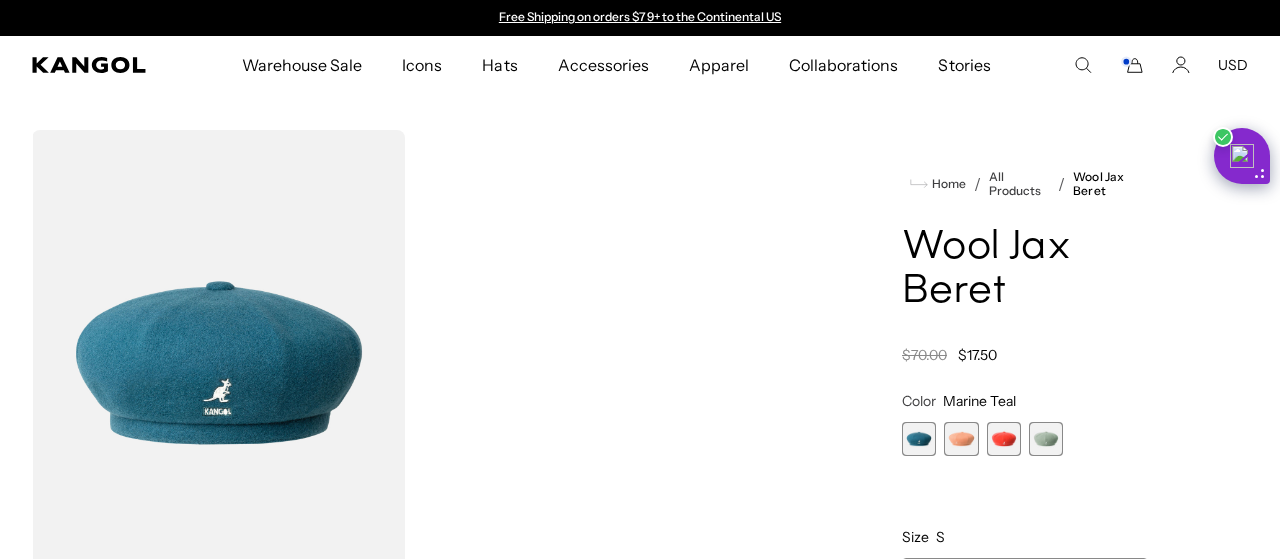 drag, startPoint x: 0, startPoint y: 0, endPoint x: 996, endPoint y: 481, distance: 1106.0637 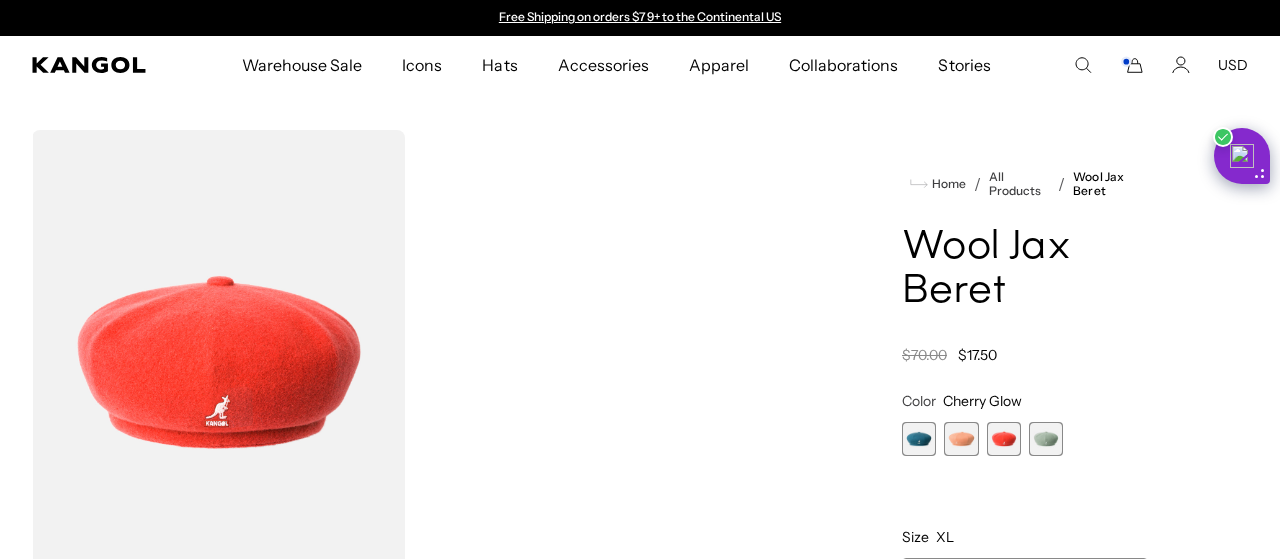 scroll, scrollTop: 0, scrollLeft: 0, axis: both 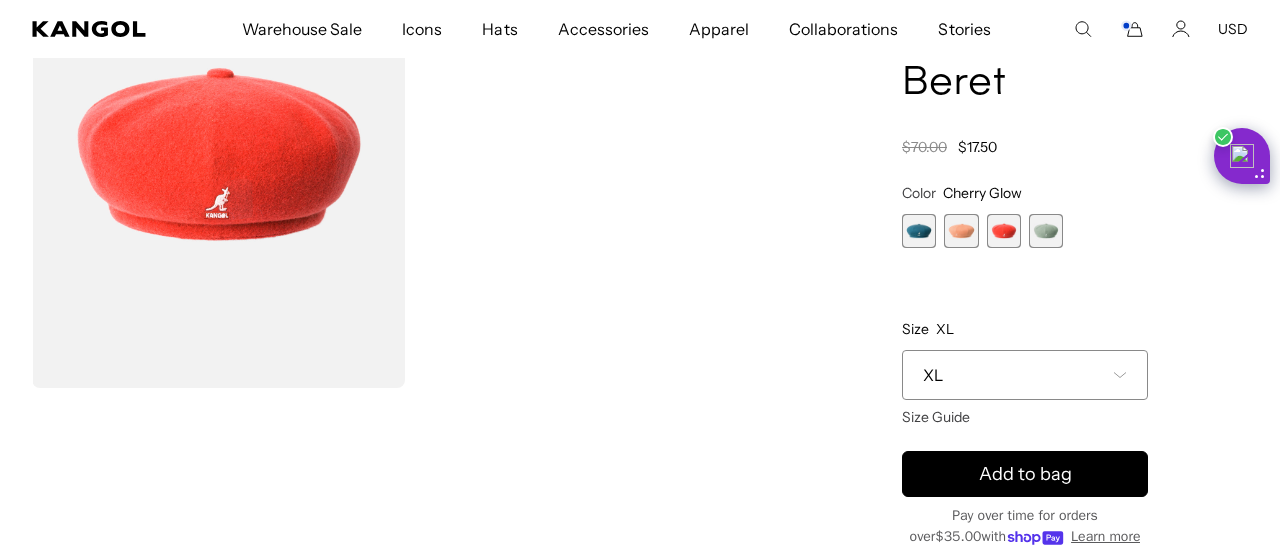click at bounding box center (961, 231) 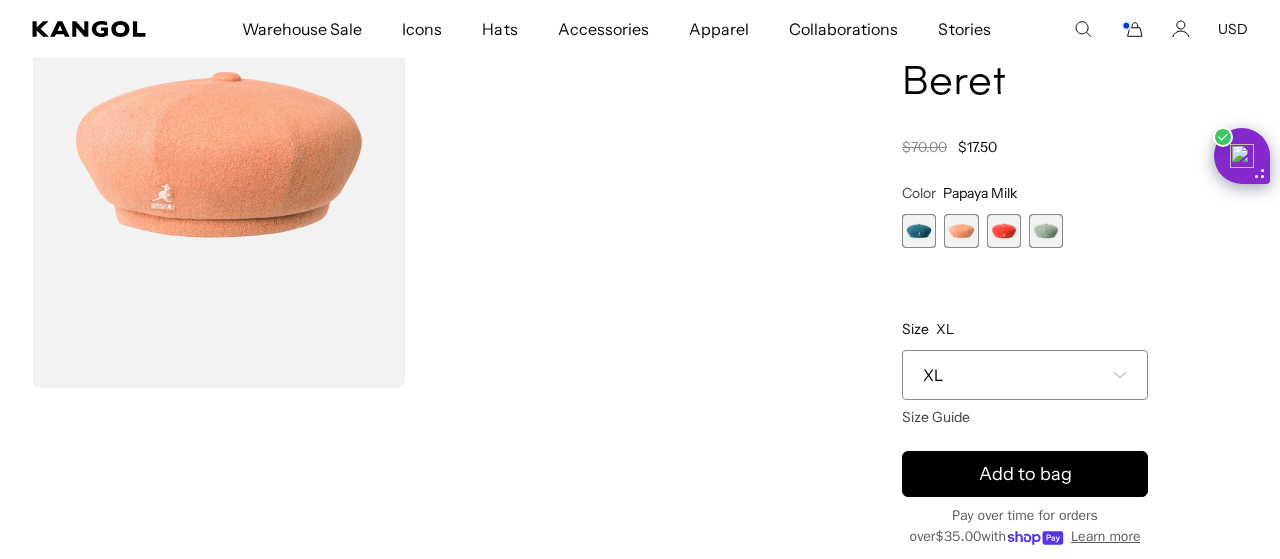 scroll, scrollTop: 0, scrollLeft: 412, axis: horizontal 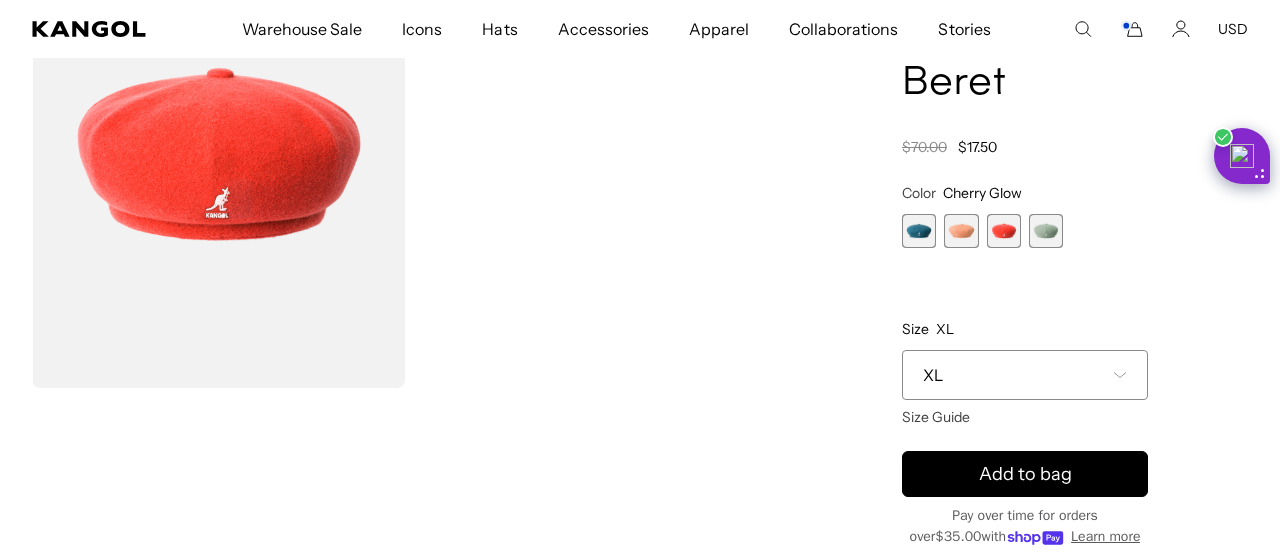 click 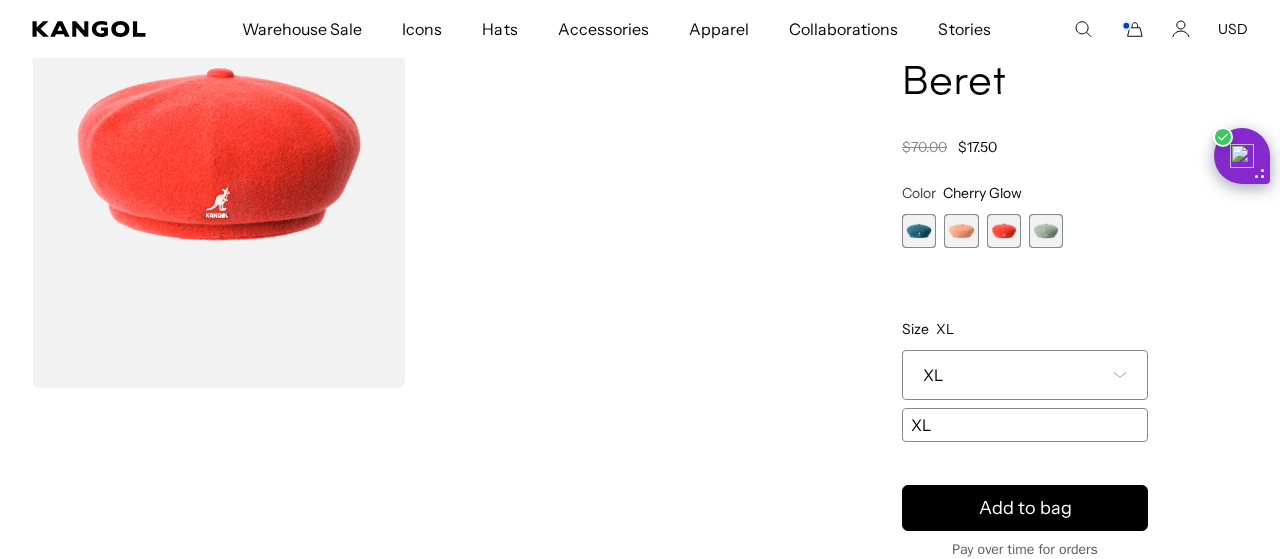 scroll, scrollTop: 0, scrollLeft: 0, axis: both 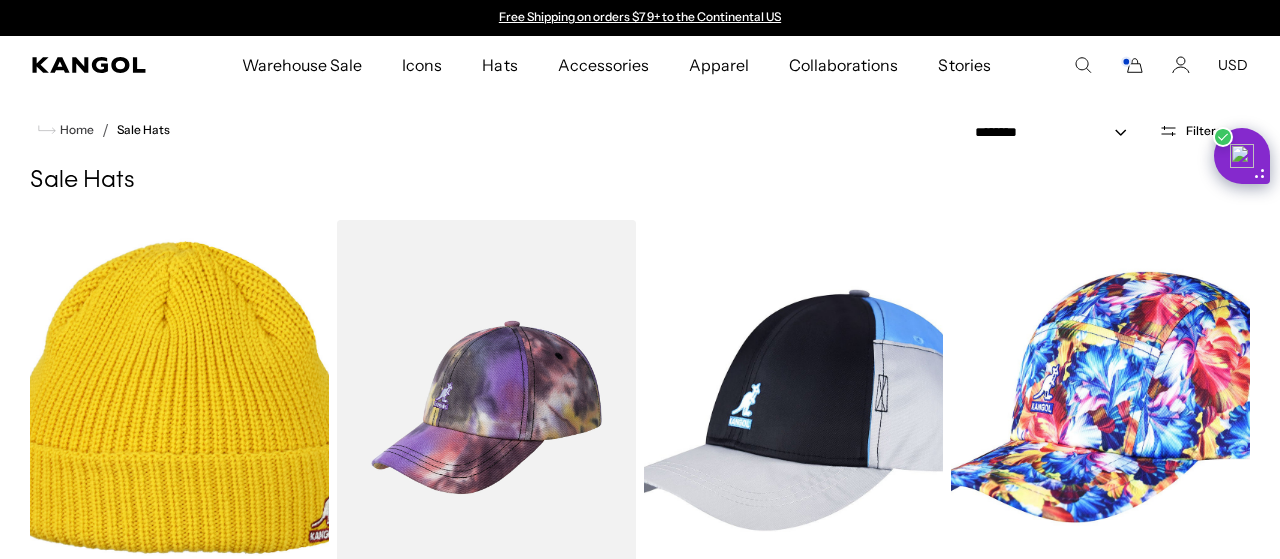 select on "*****" 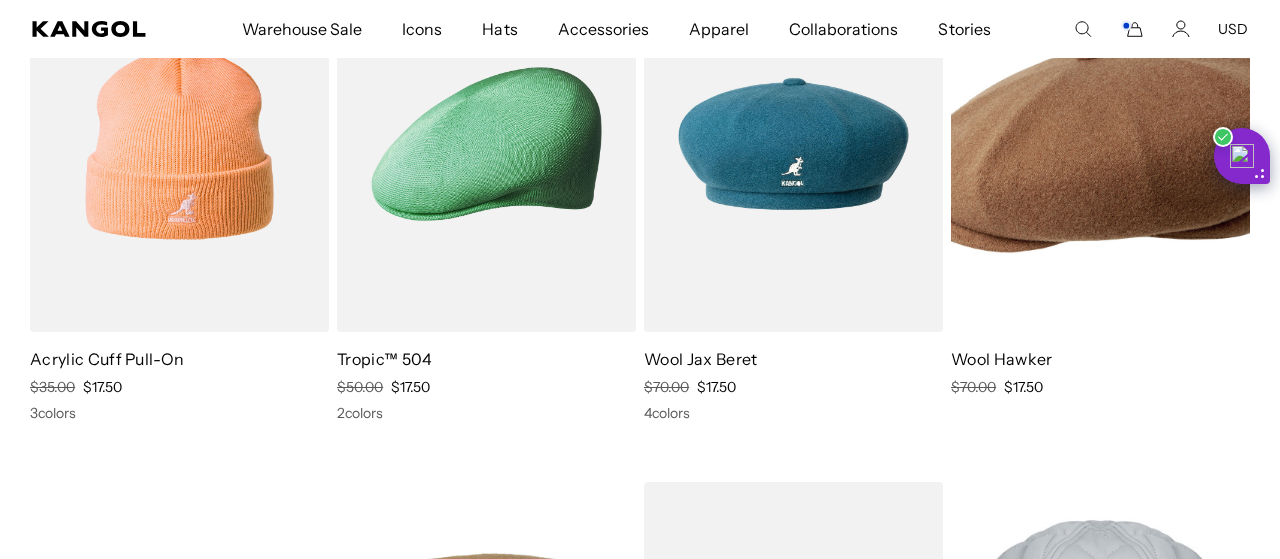 scroll, scrollTop: 0, scrollLeft: 0, axis: both 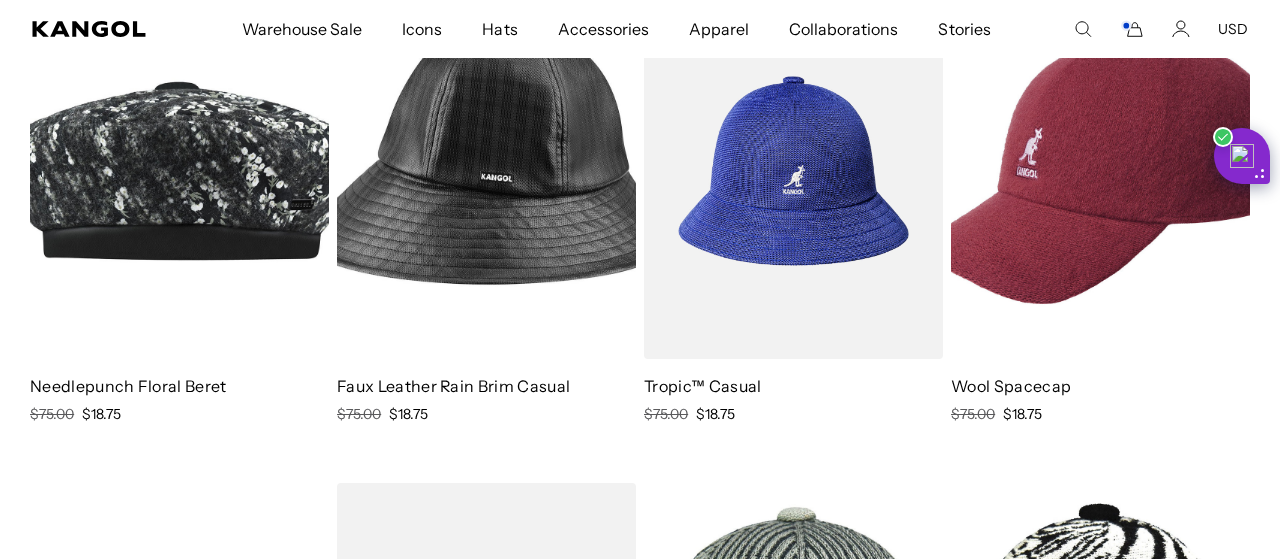 click at bounding box center [793, 170] 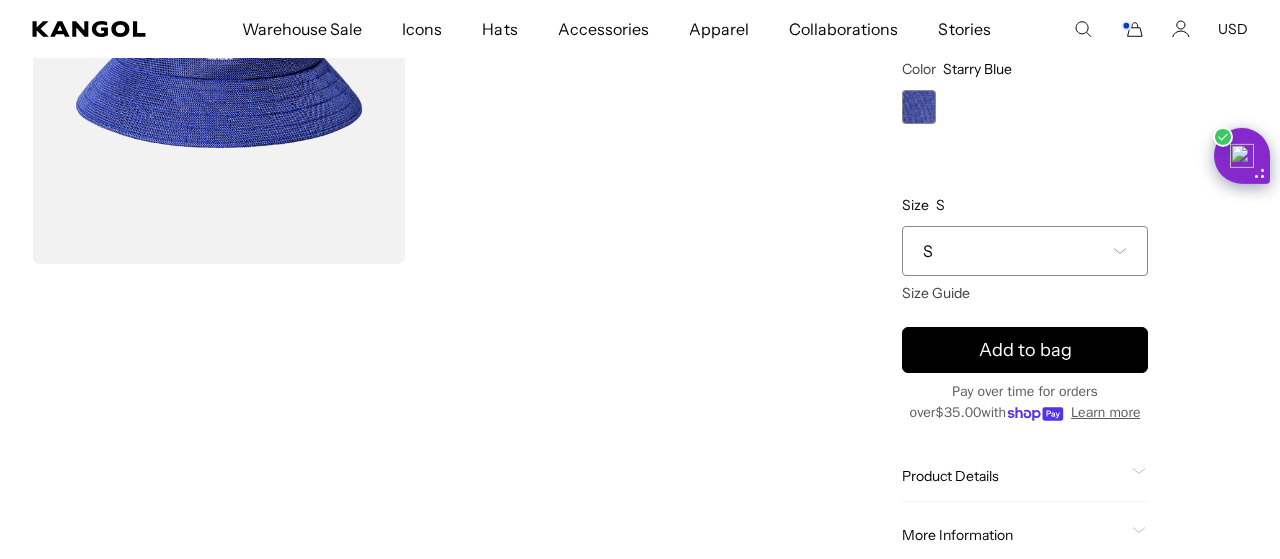 scroll, scrollTop: 416, scrollLeft: 0, axis: vertical 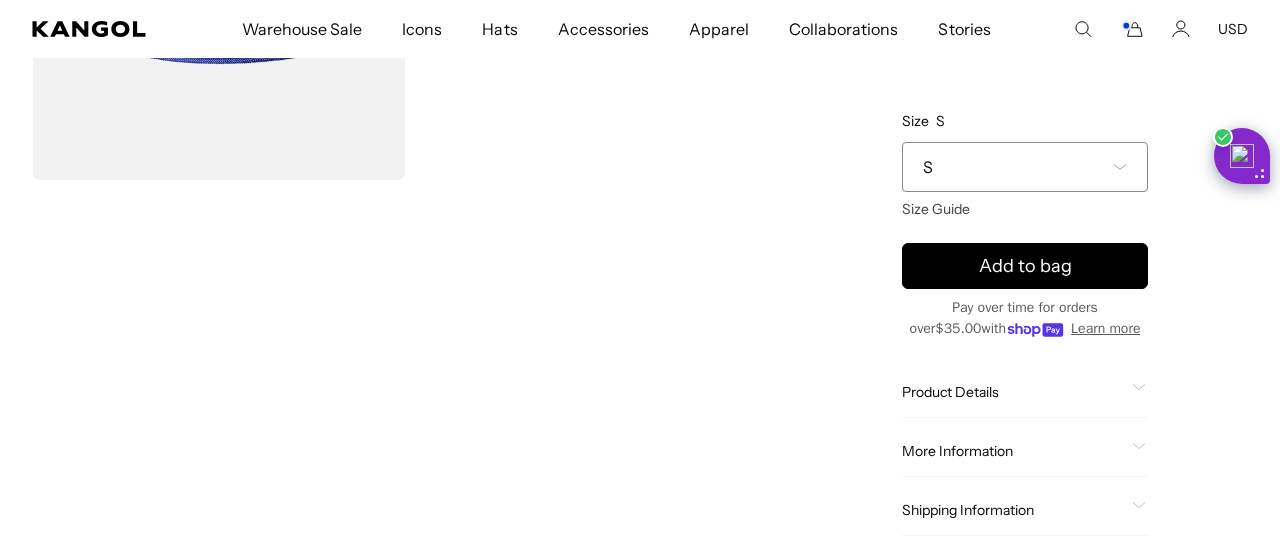click on "Product Details" 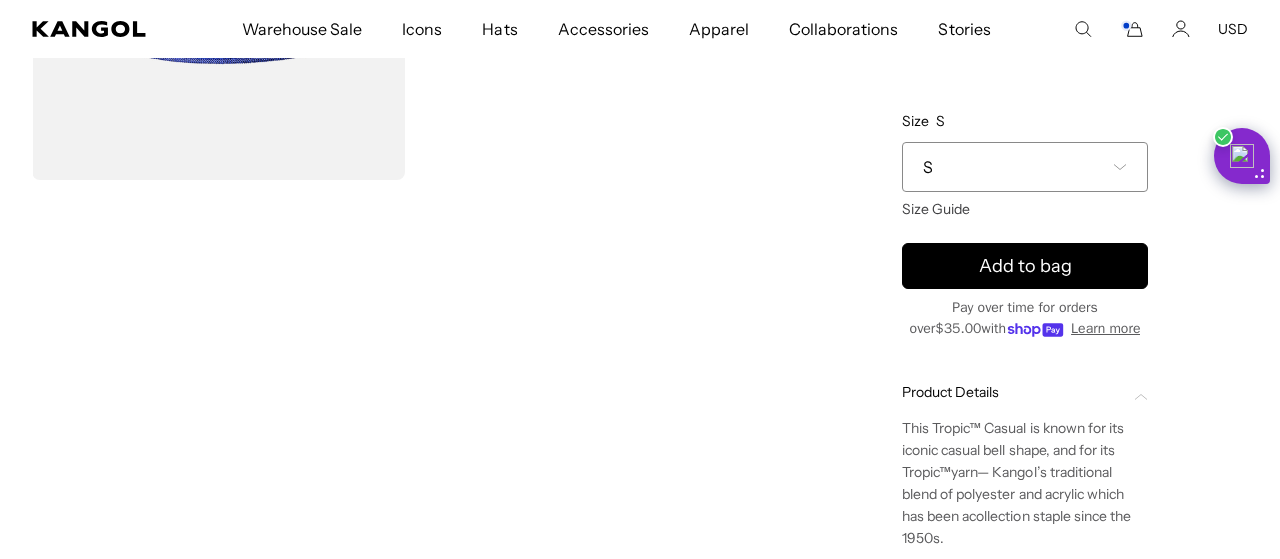 scroll, scrollTop: 0, scrollLeft: 0, axis: both 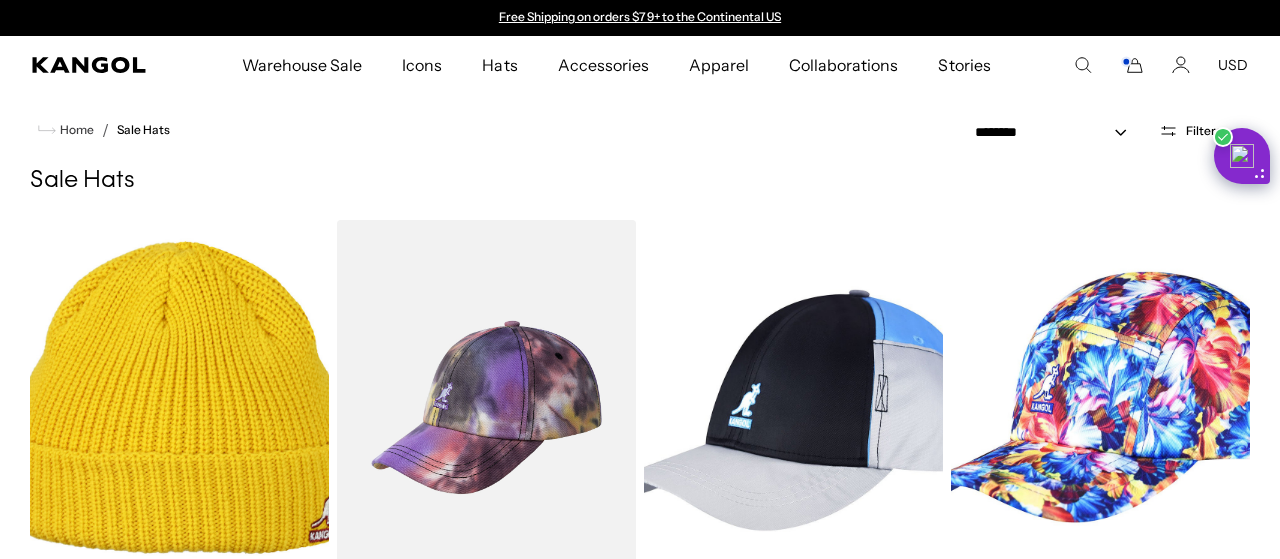 select on "*****" 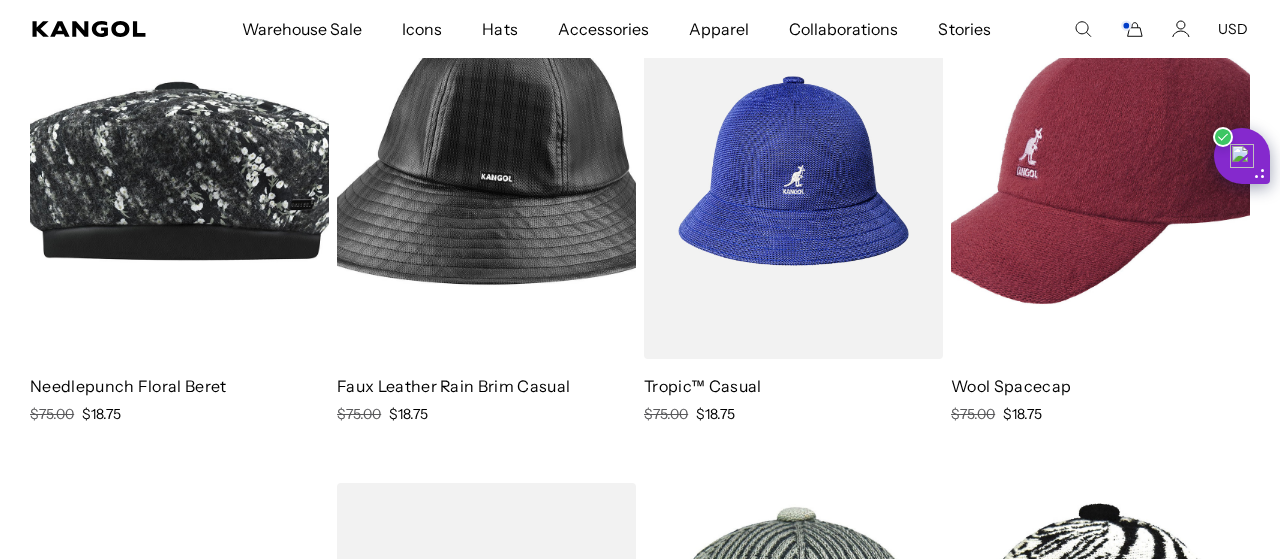 scroll, scrollTop: 10254, scrollLeft: 0, axis: vertical 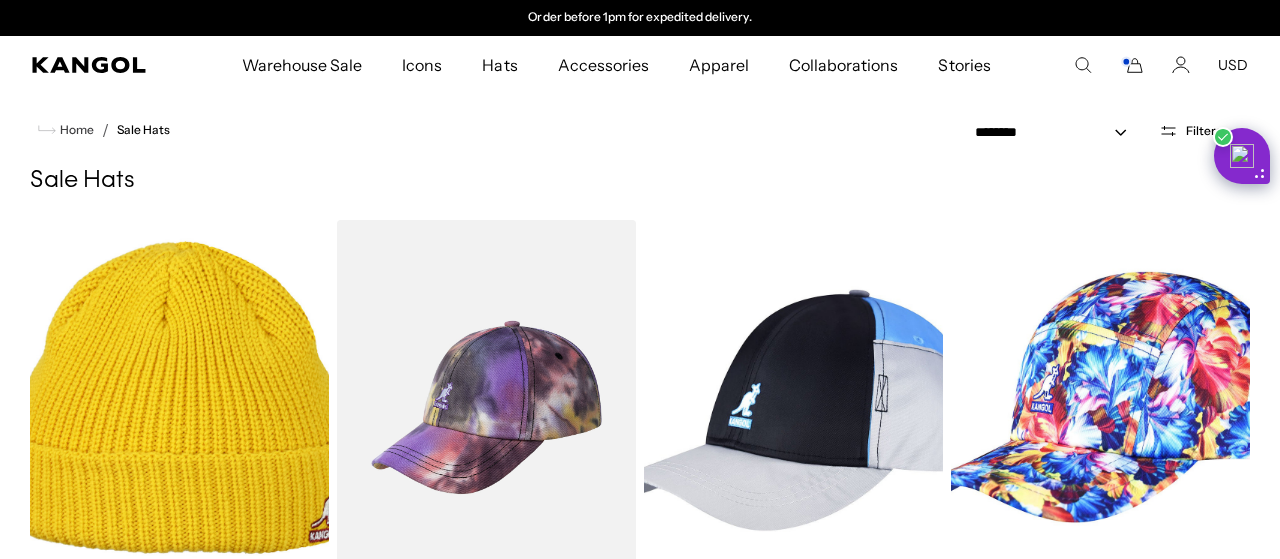 click on "Filters" at bounding box center (1190, 131) 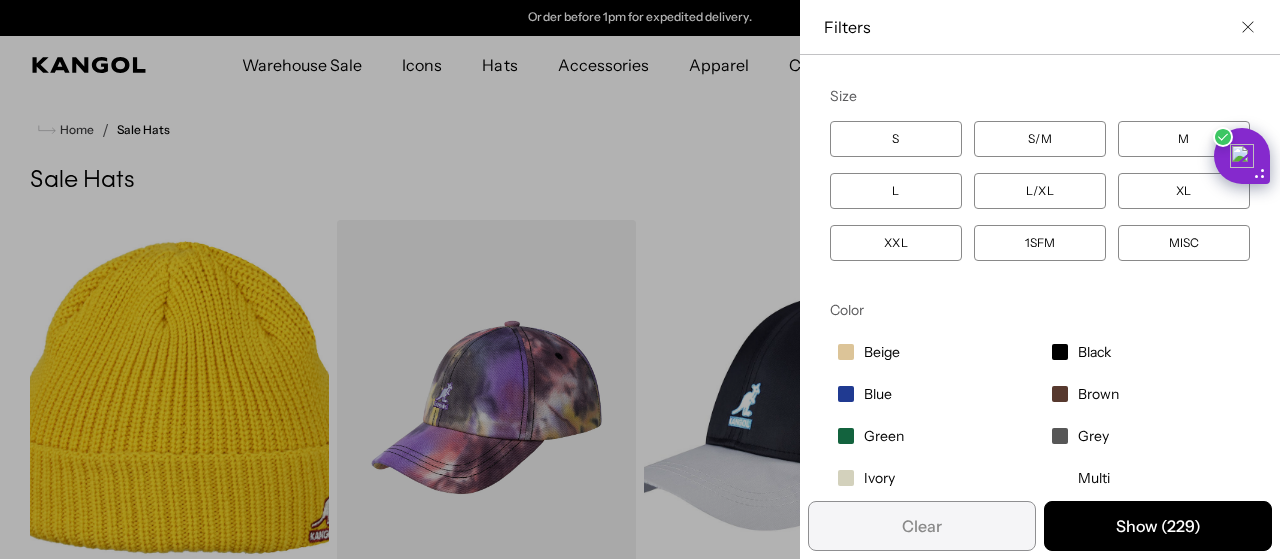 click on "S" at bounding box center [896, 139] 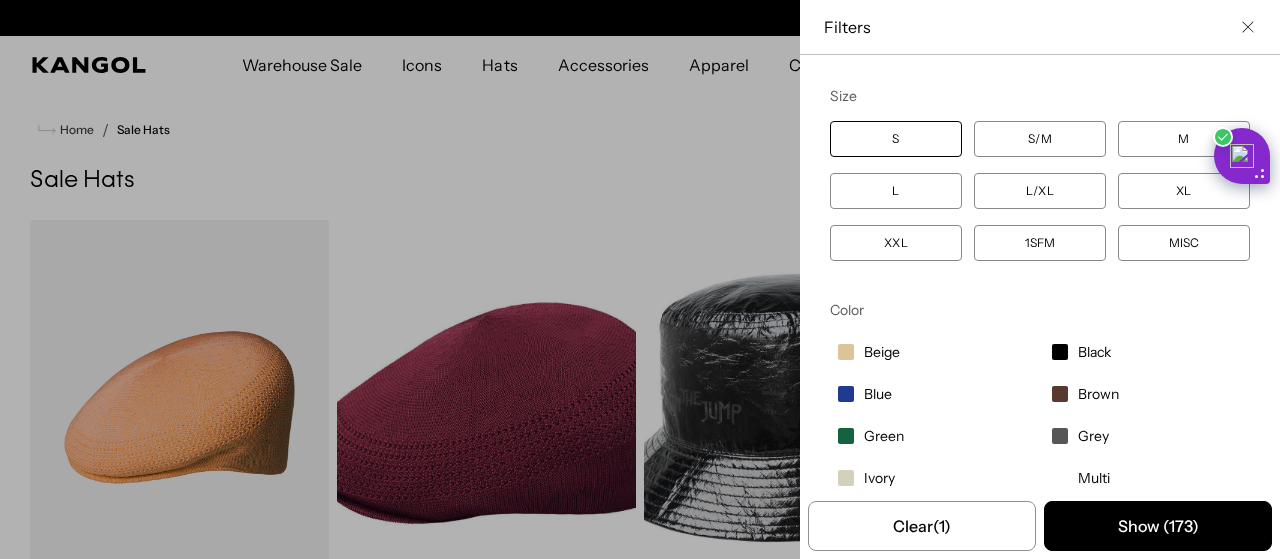 scroll, scrollTop: 0, scrollLeft: 0, axis: both 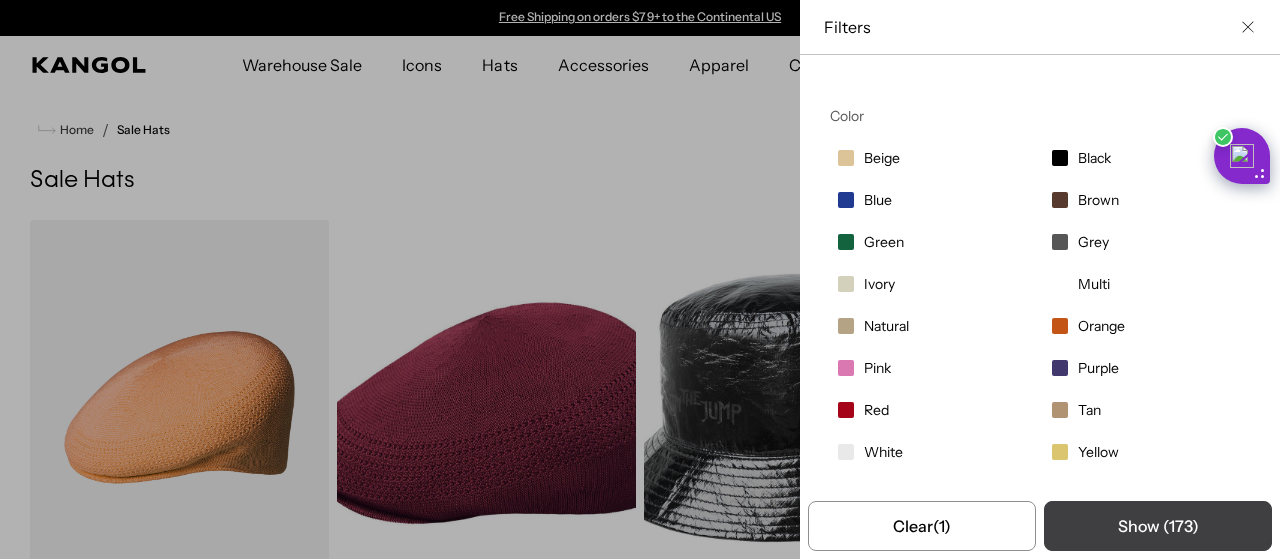 click on "Show ( 173 )" at bounding box center [1158, 526] 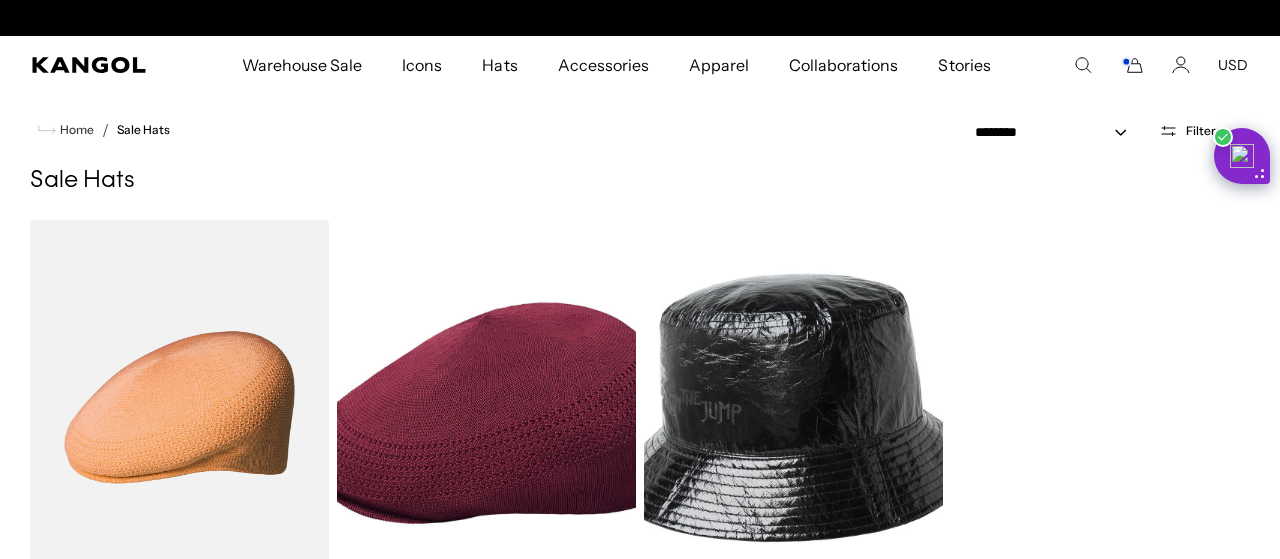 scroll, scrollTop: 0, scrollLeft: 412, axis: horizontal 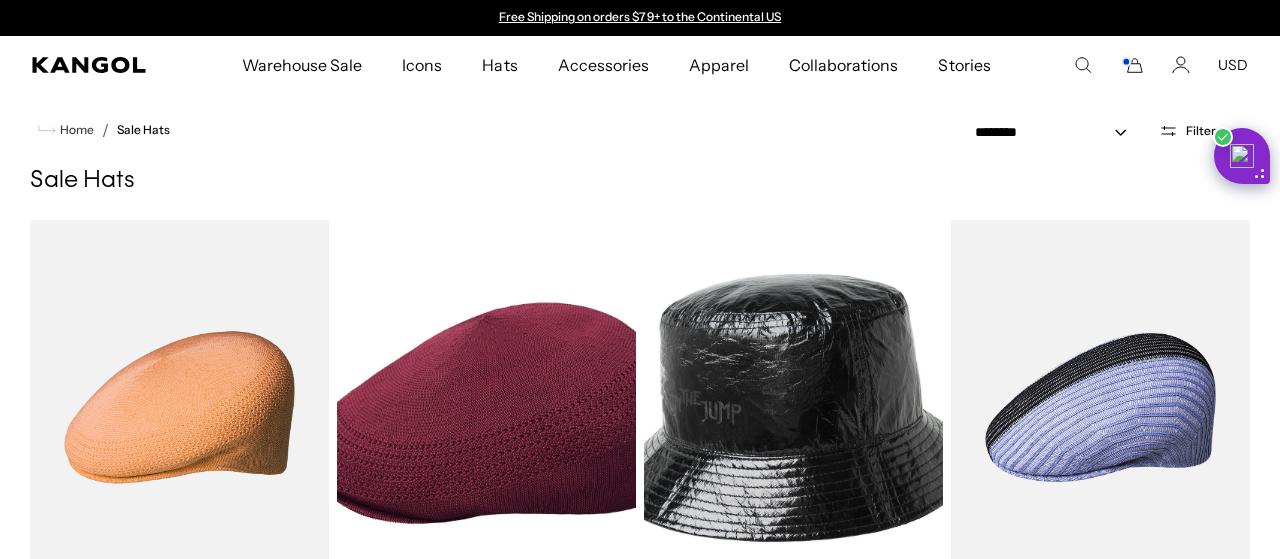 click 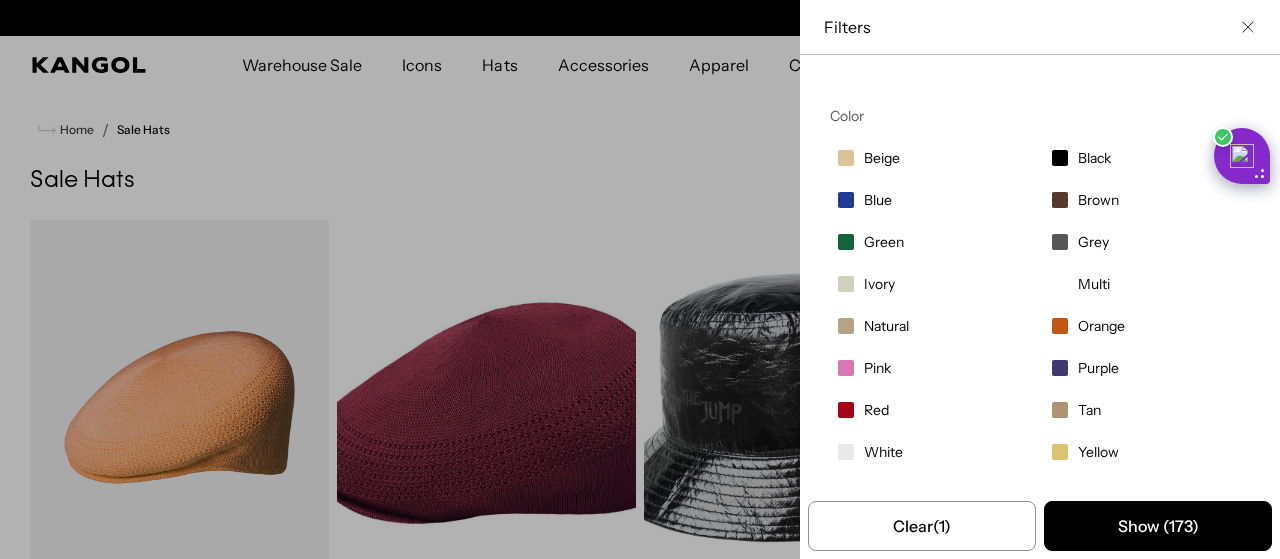 scroll, scrollTop: 0, scrollLeft: 412, axis: horizontal 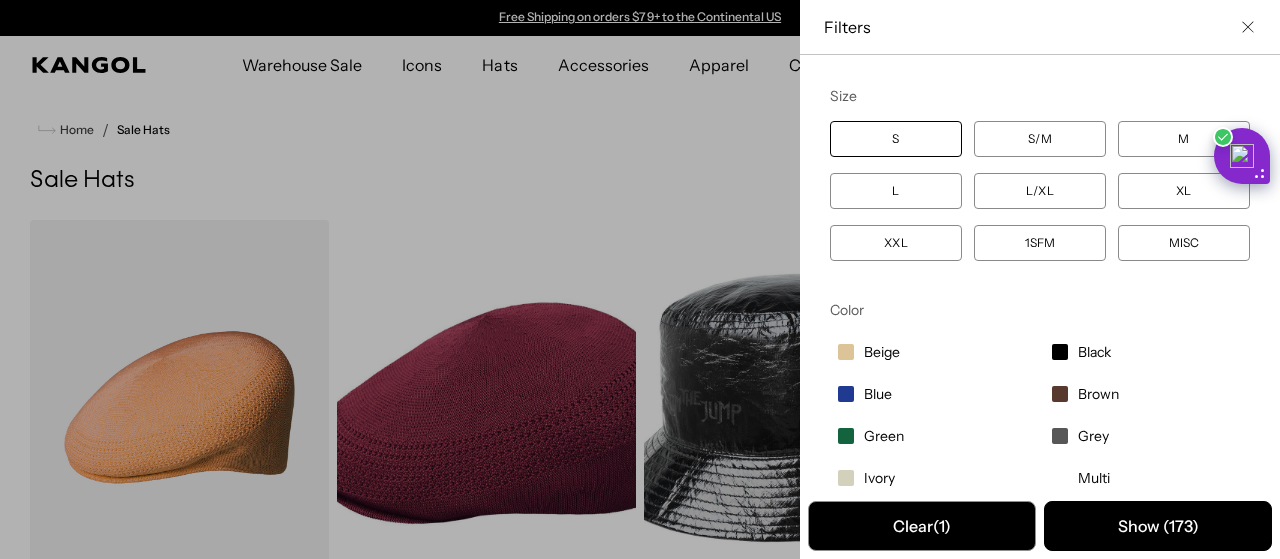 click on "Clear  (1)" at bounding box center [922, 526] 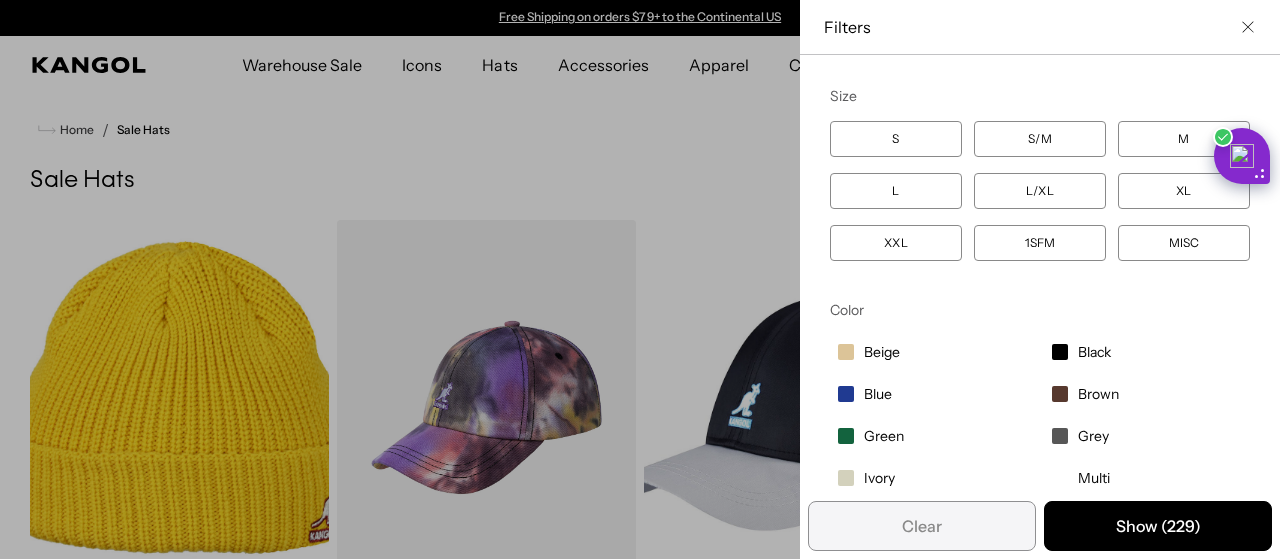 click at bounding box center (640, 279) 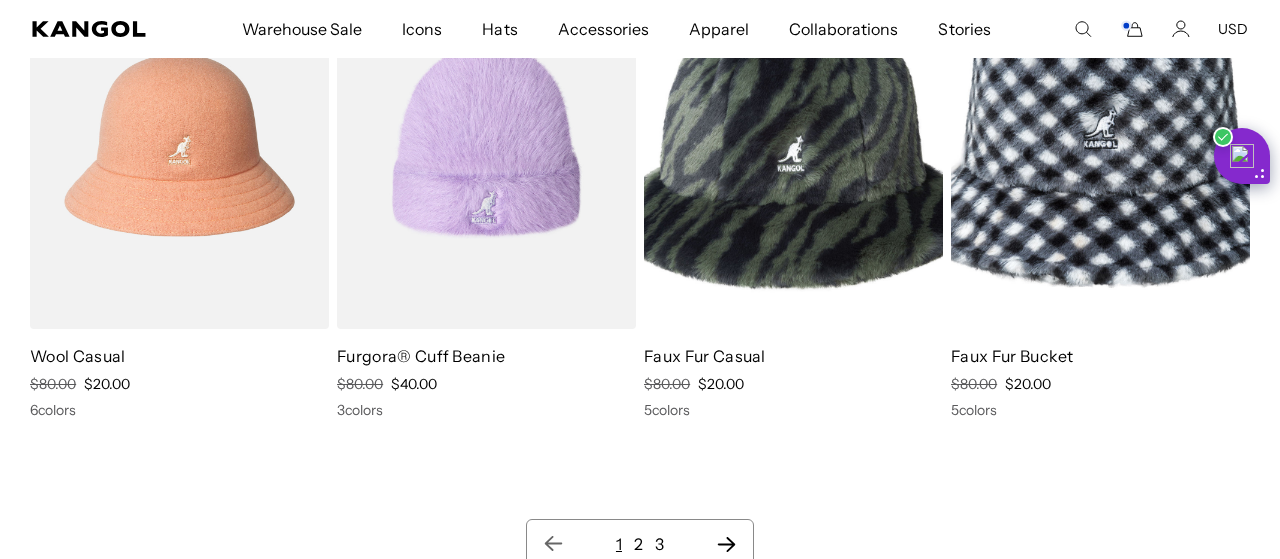 click at bounding box center (486, 141) 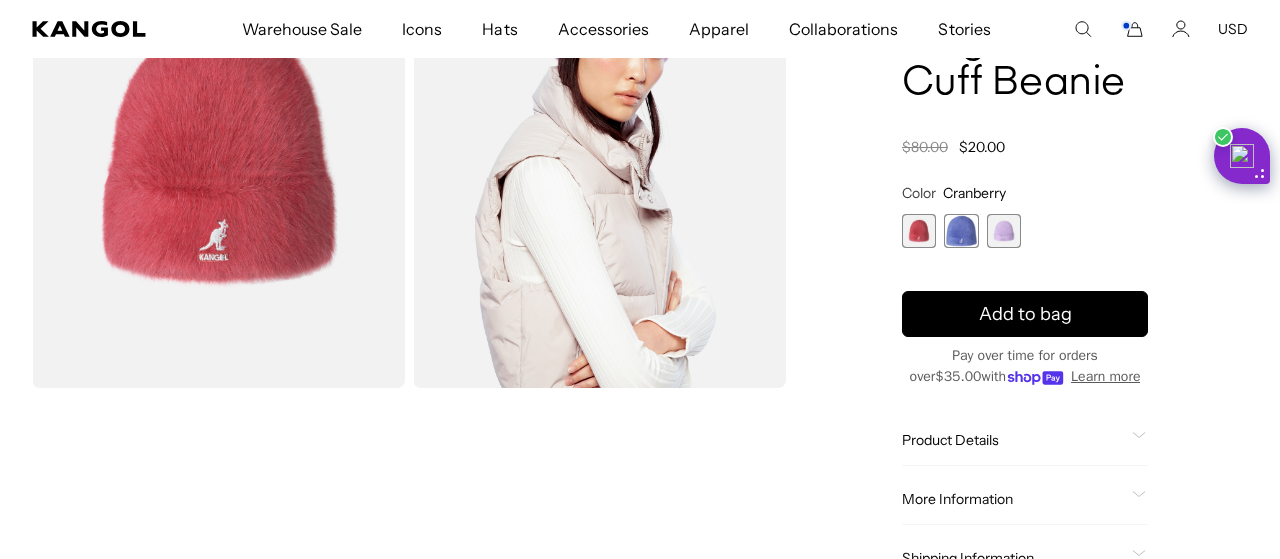 scroll, scrollTop: 208, scrollLeft: 0, axis: vertical 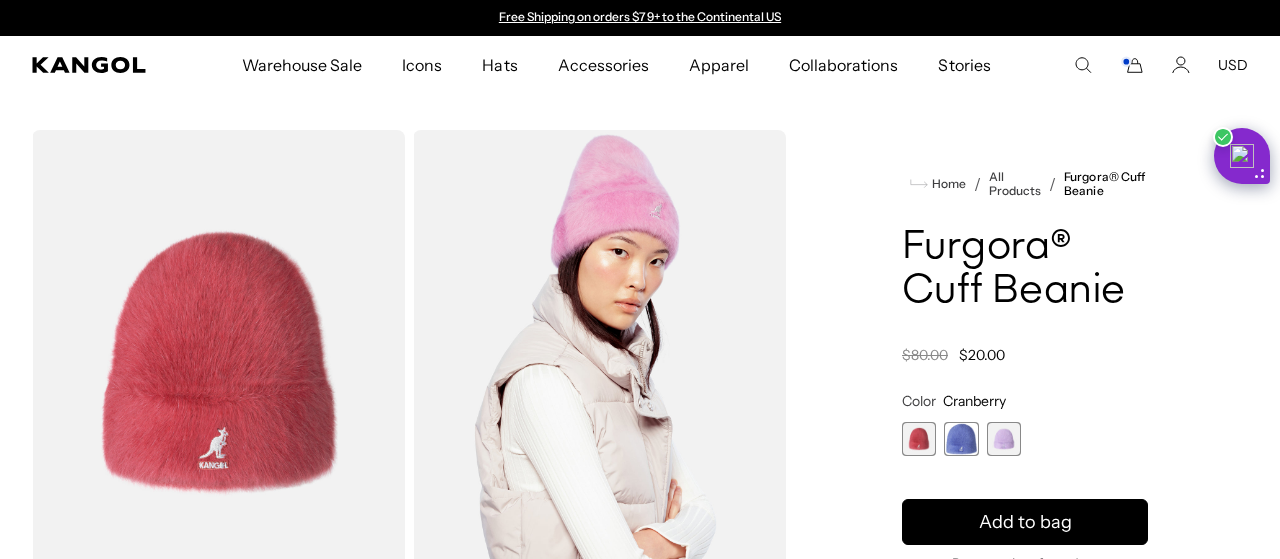 click at bounding box center [919, 439] 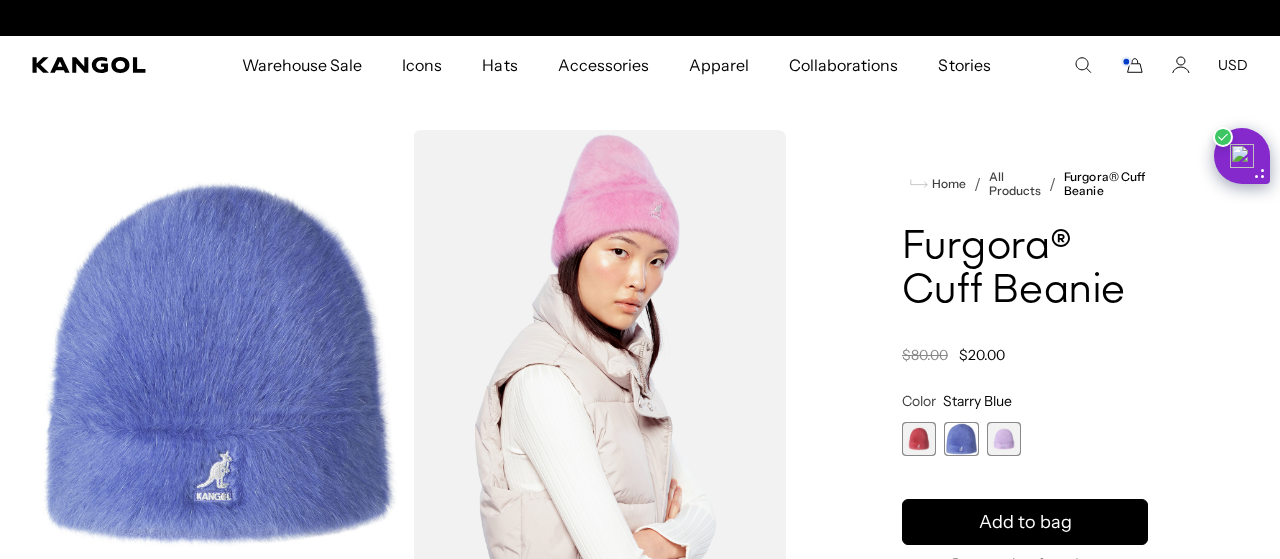 scroll, scrollTop: 0, scrollLeft: 412, axis: horizontal 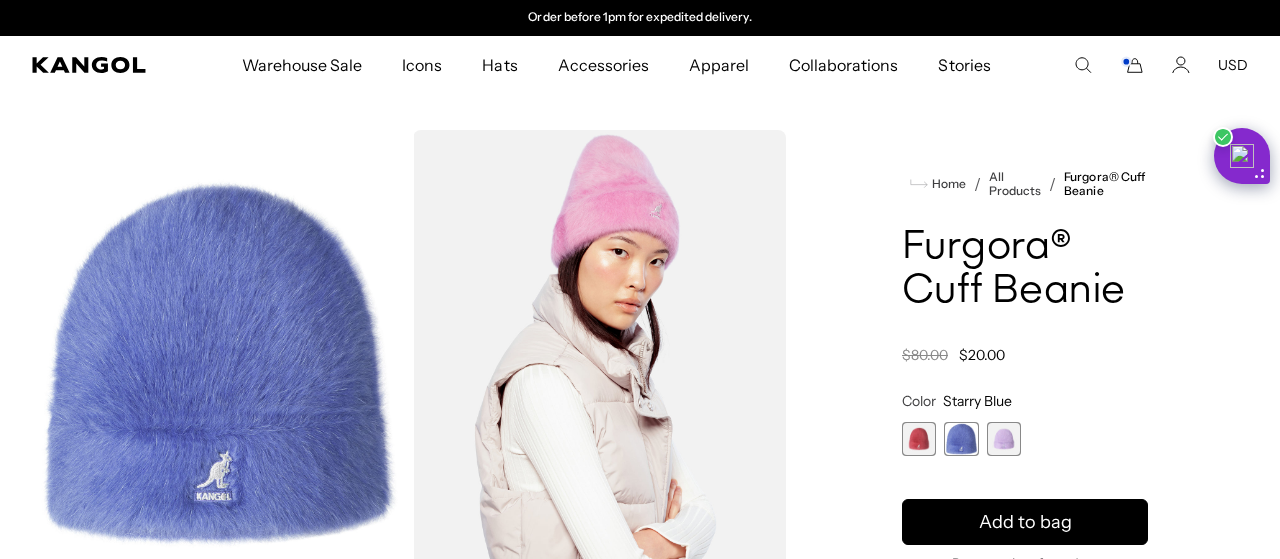 click at bounding box center (1004, 439) 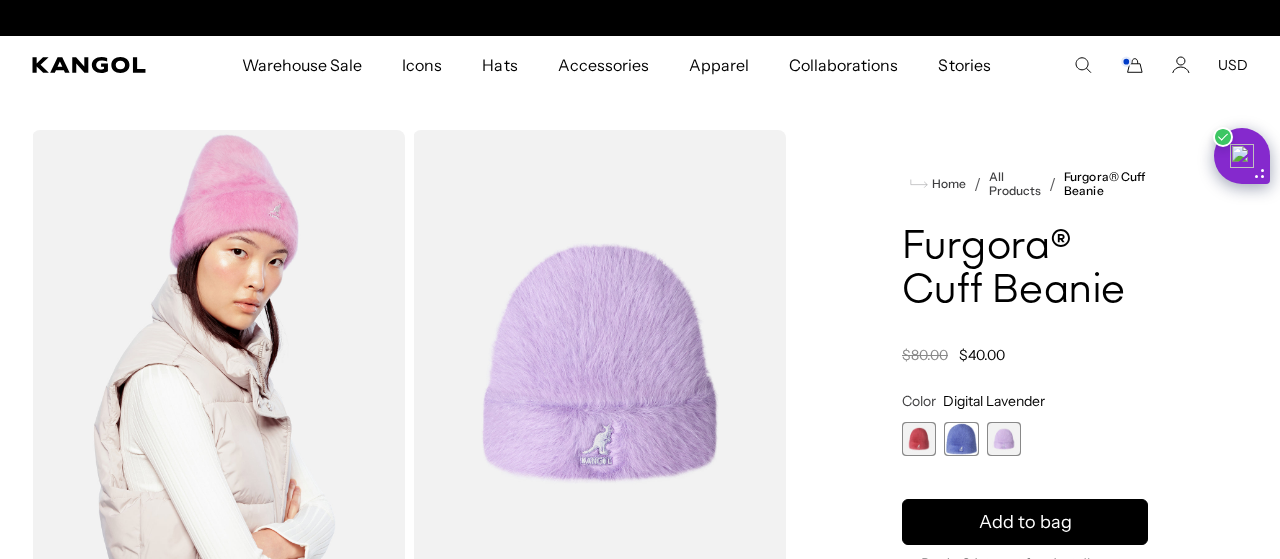 scroll, scrollTop: 0, scrollLeft: 0, axis: both 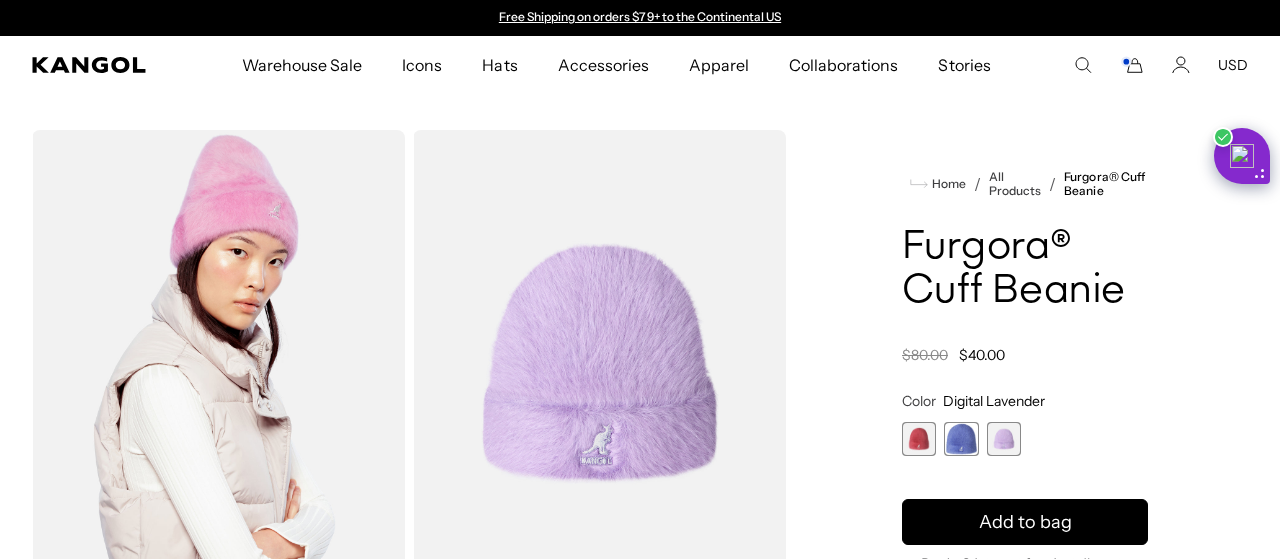 click at bounding box center (961, 439) 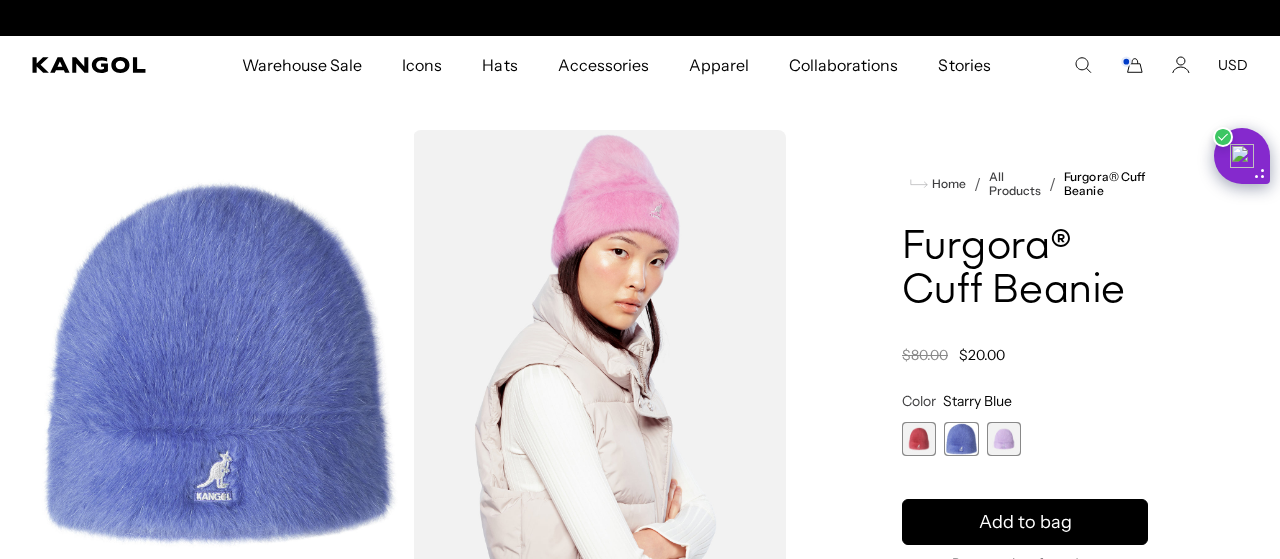 scroll, scrollTop: 0, scrollLeft: 0, axis: both 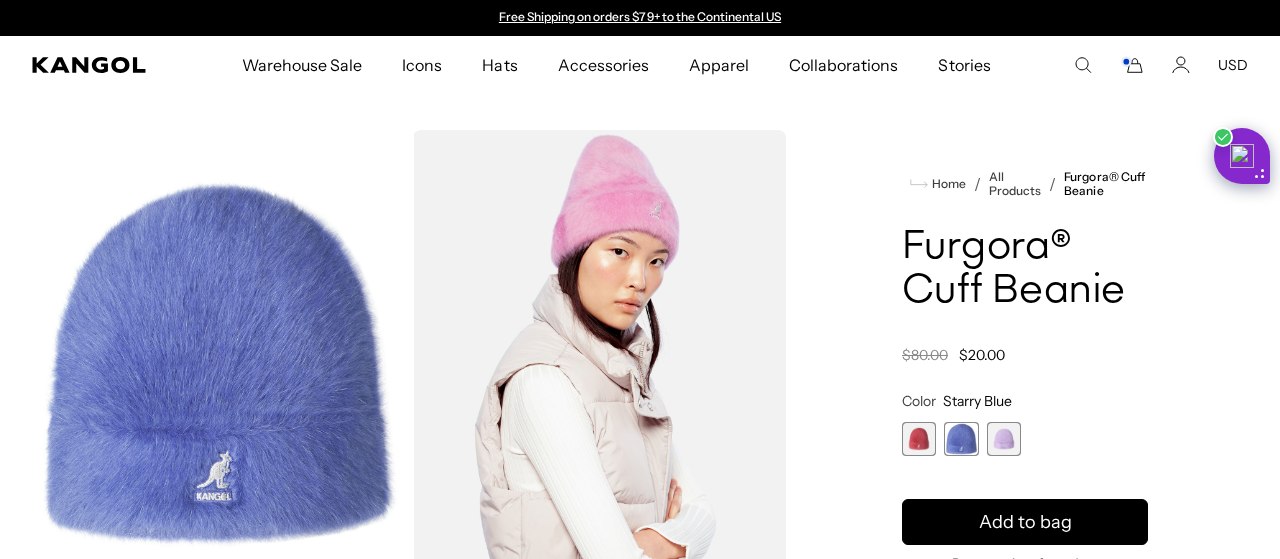 click at bounding box center (919, 439) 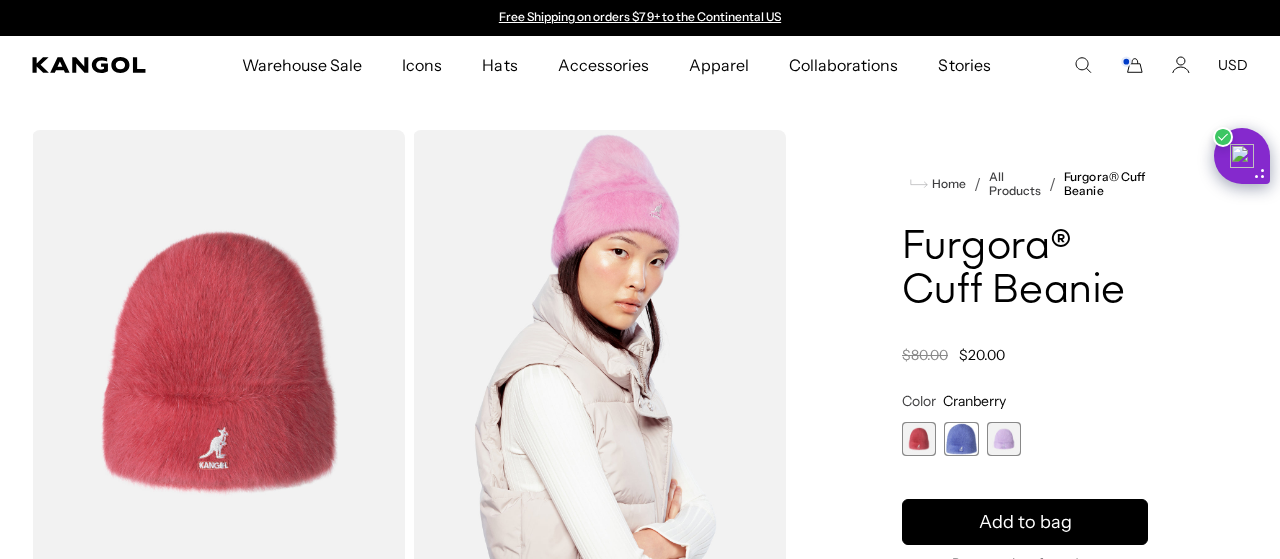 scroll, scrollTop: 104, scrollLeft: 0, axis: vertical 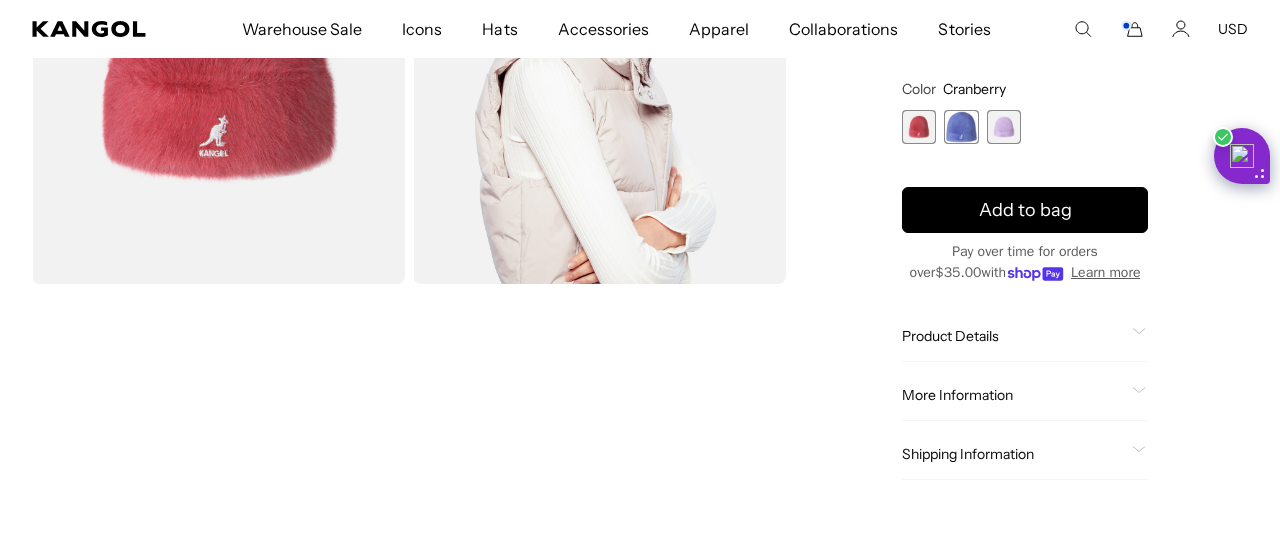 click on "Product Details" 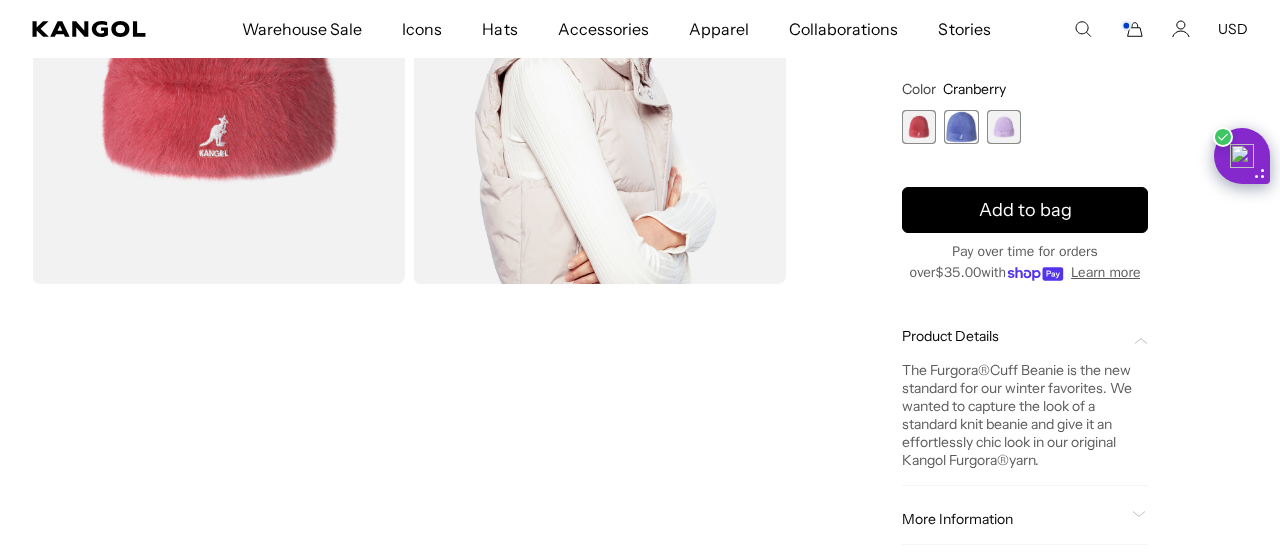 scroll, scrollTop: 0, scrollLeft: 412, axis: horizontal 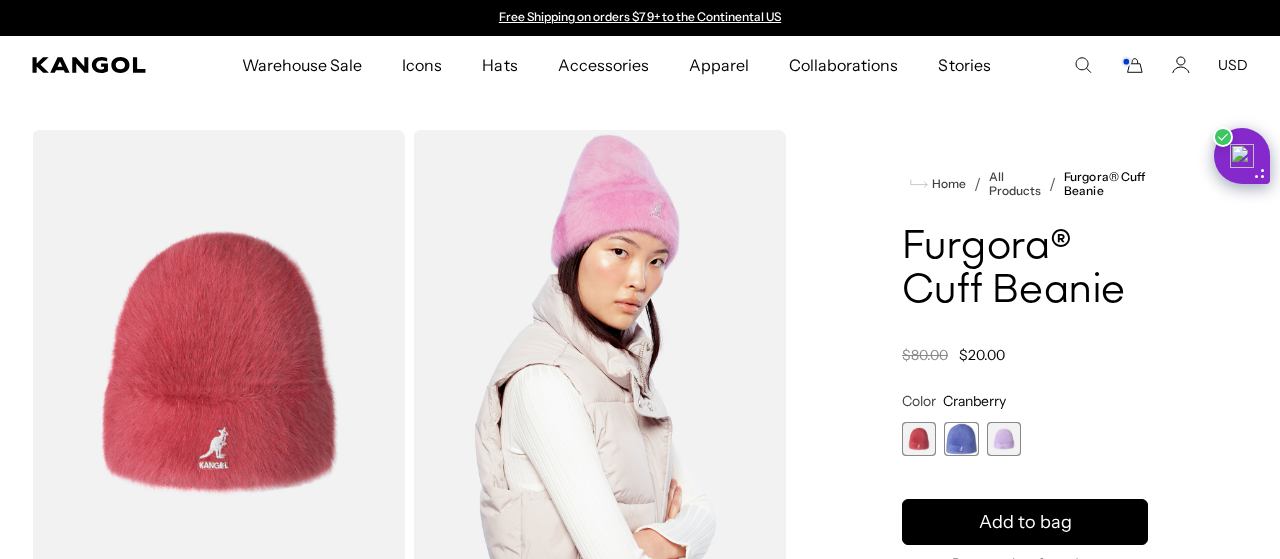 click at bounding box center [961, 439] 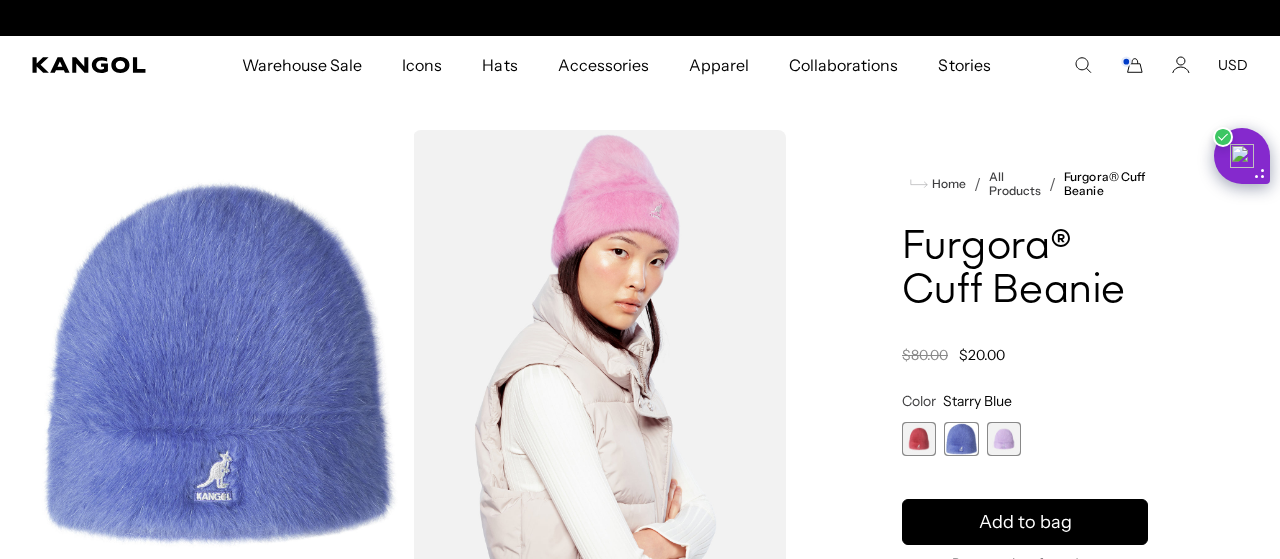 scroll, scrollTop: 0, scrollLeft: 412, axis: horizontal 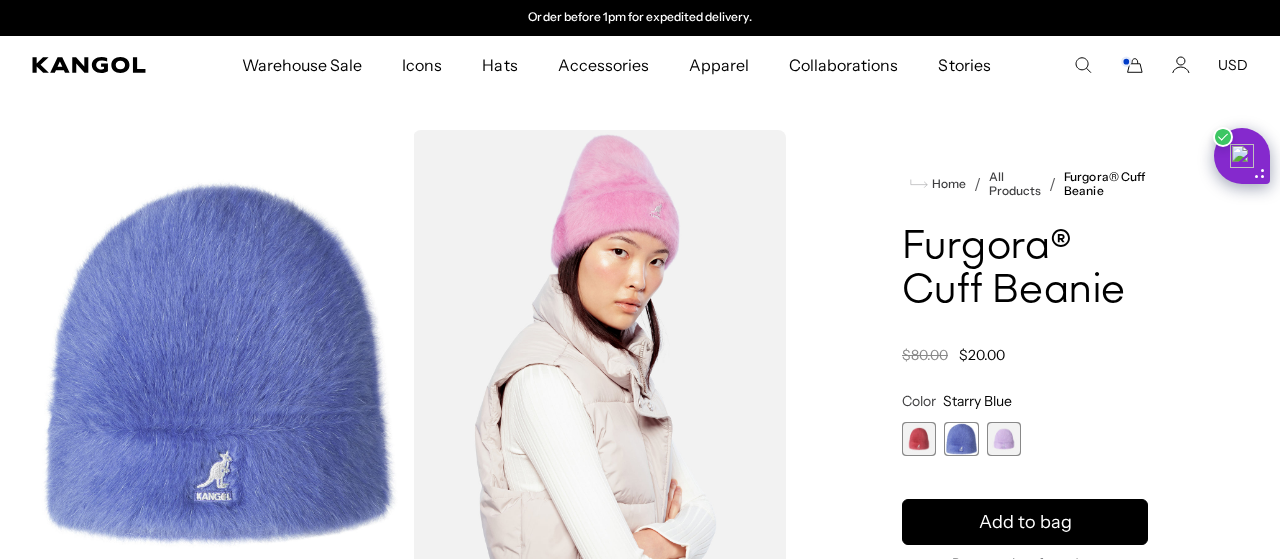 click at bounding box center [1004, 439] 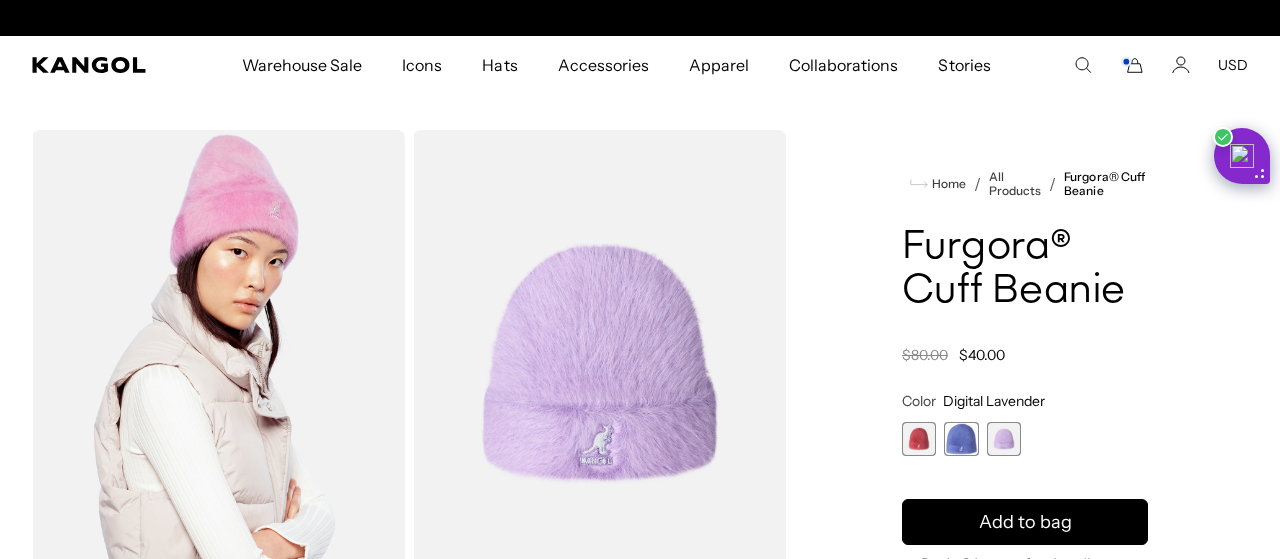 scroll, scrollTop: 0, scrollLeft: 412, axis: horizontal 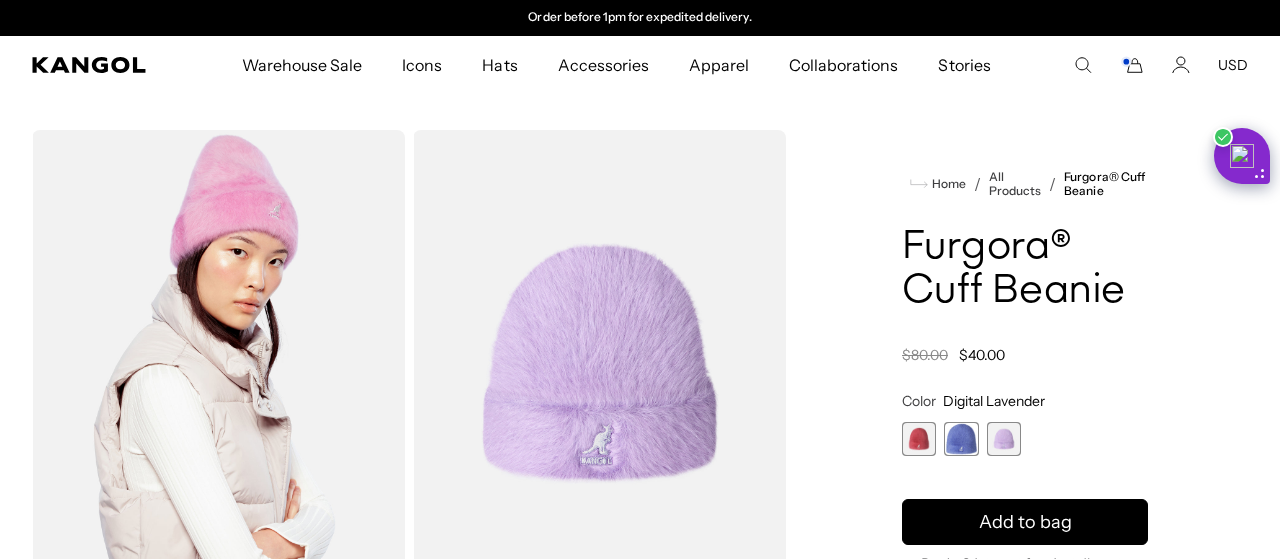 click at bounding box center [919, 439] 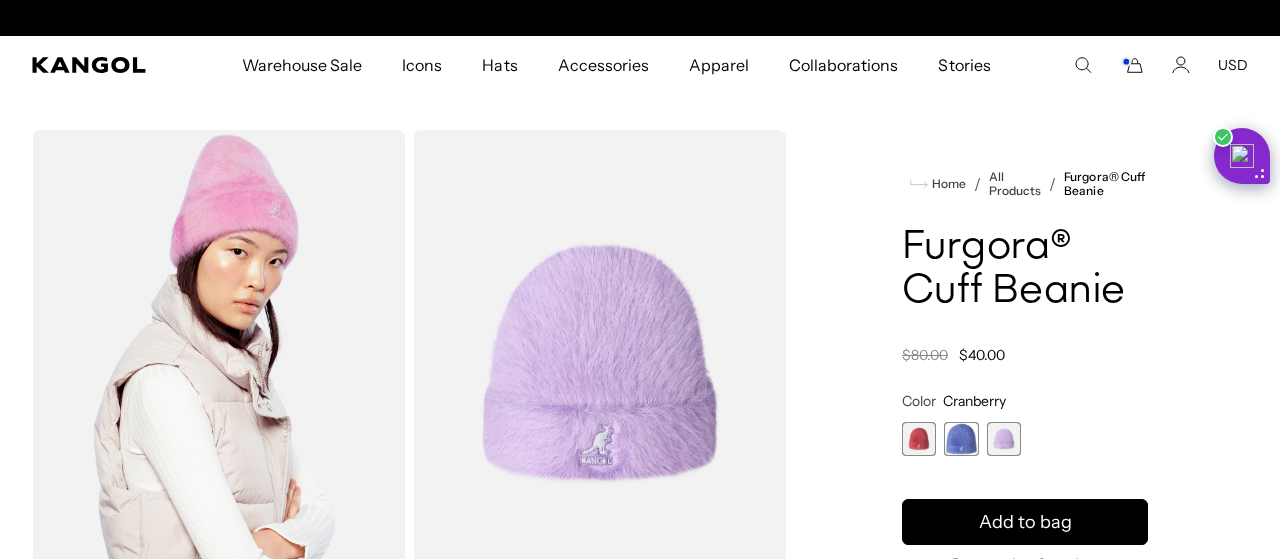 scroll, scrollTop: 0, scrollLeft: 0, axis: both 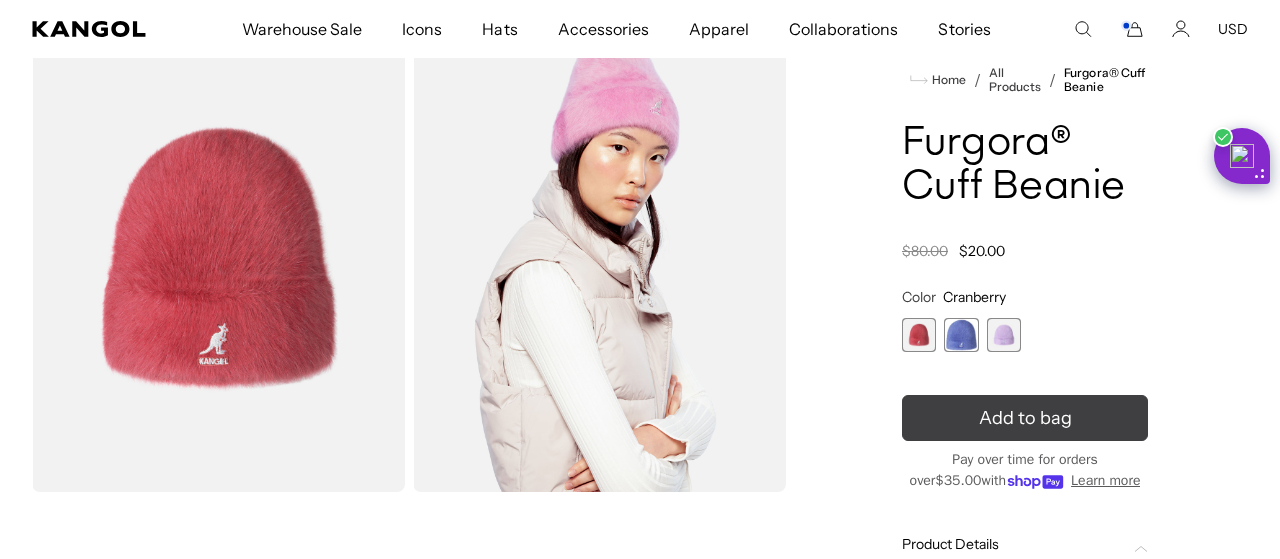 click 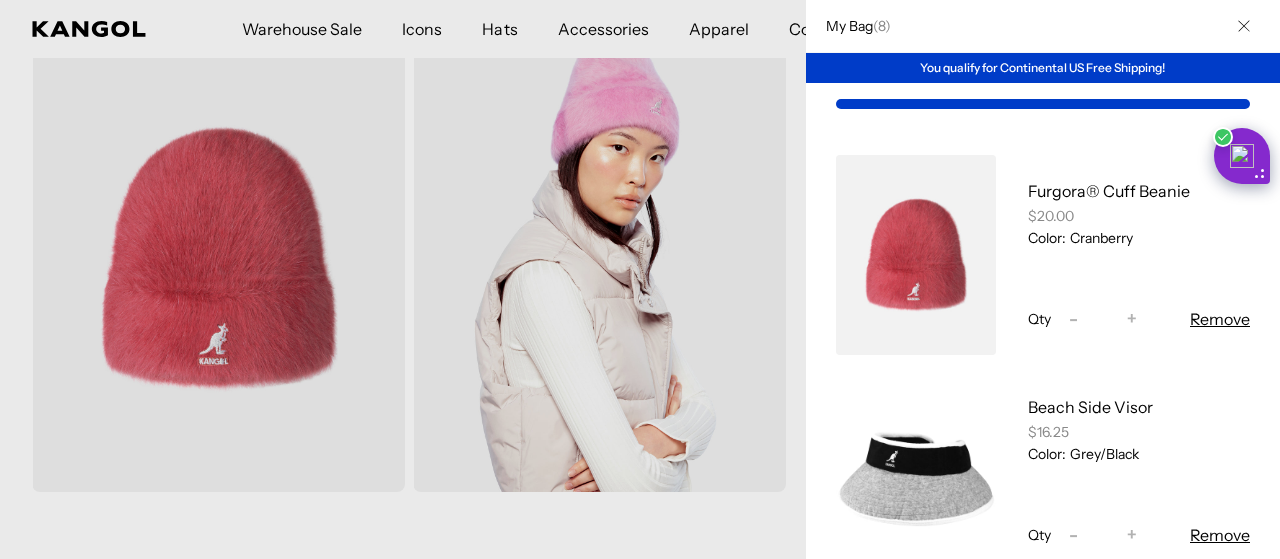 scroll, scrollTop: 0, scrollLeft: 412, axis: horizontal 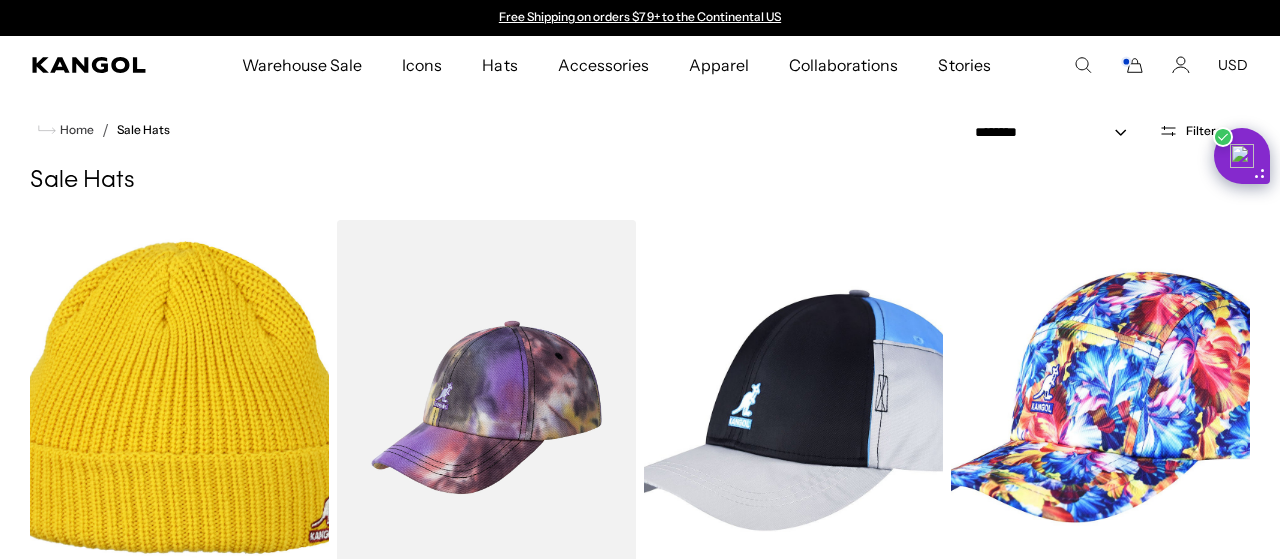 select on "*****" 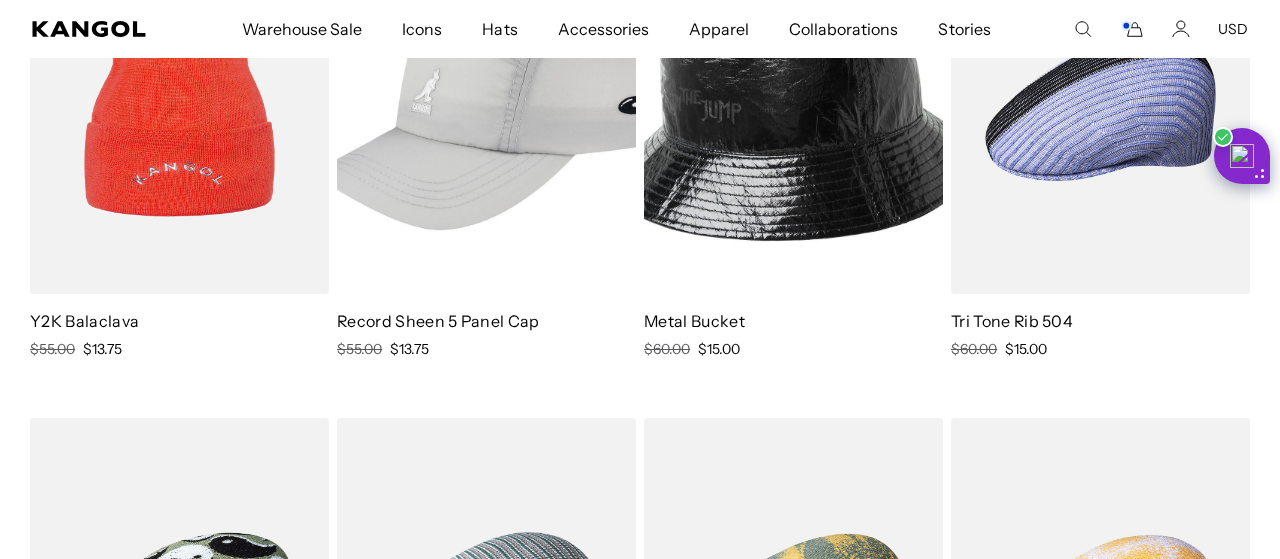scroll, scrollTop: 1326, scrollLeft: 0, axis: vertical 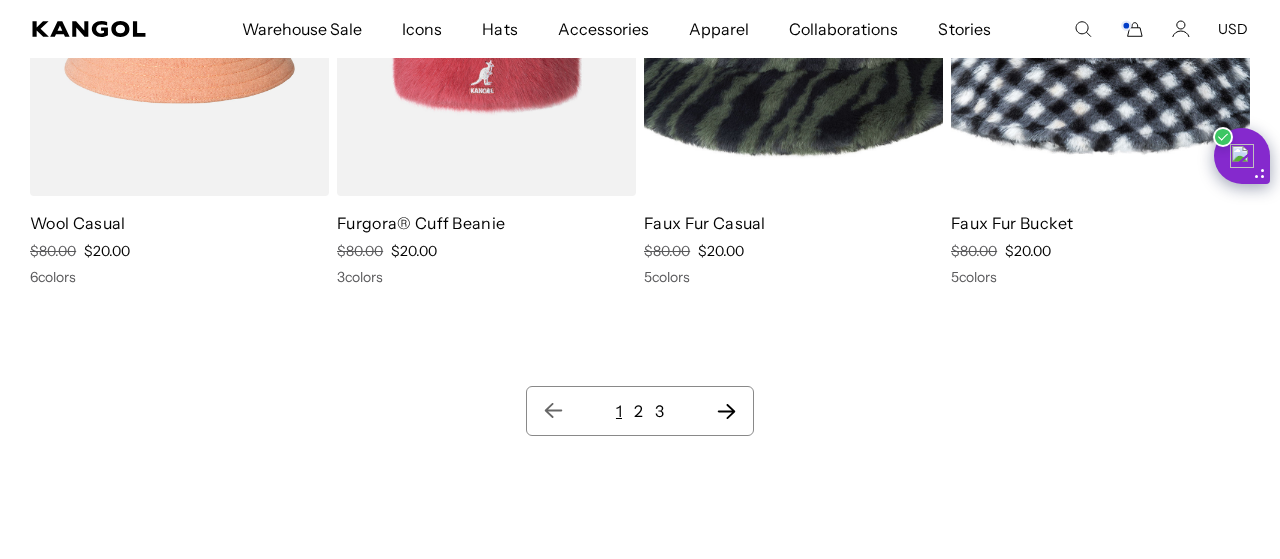 click 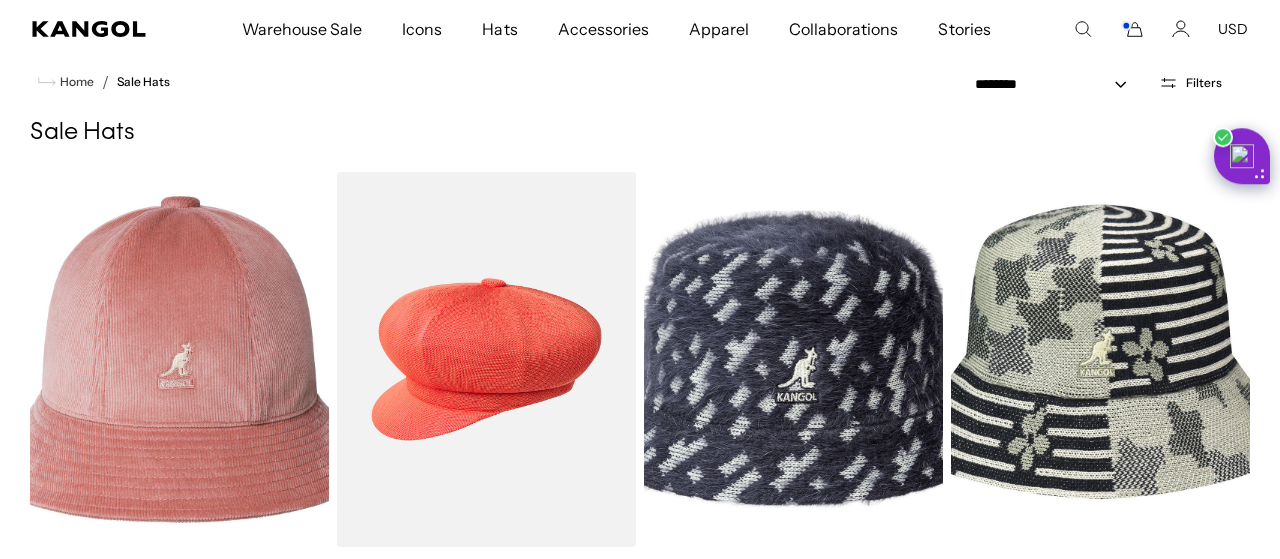 scroll, scrollTop: 104, scrollLeft: 0, axis: vertical 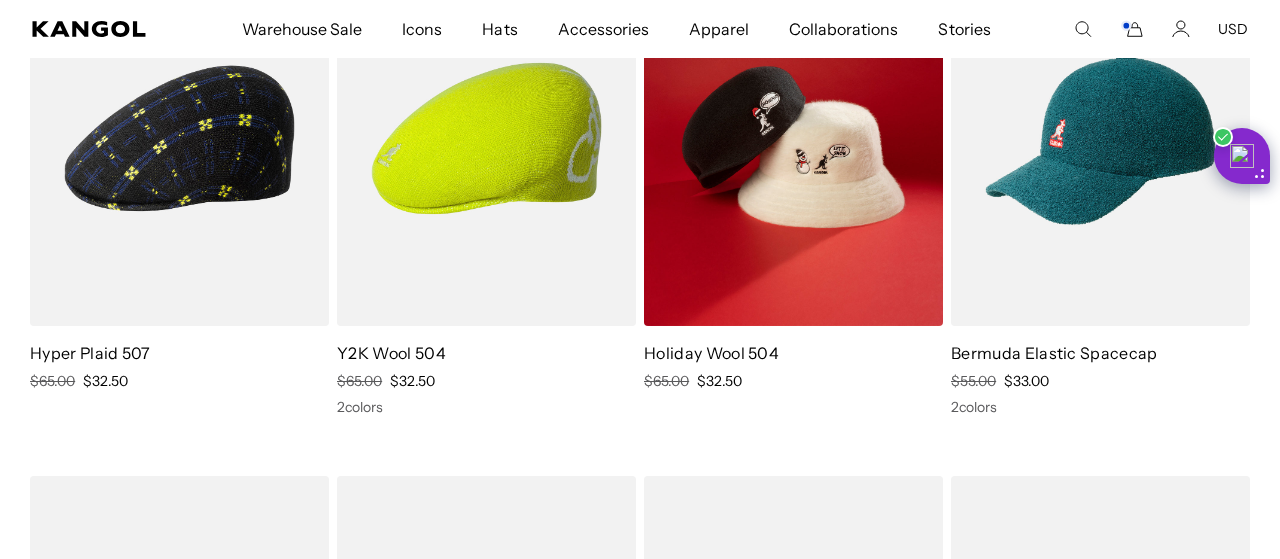 click at bounding box center (793, 138) 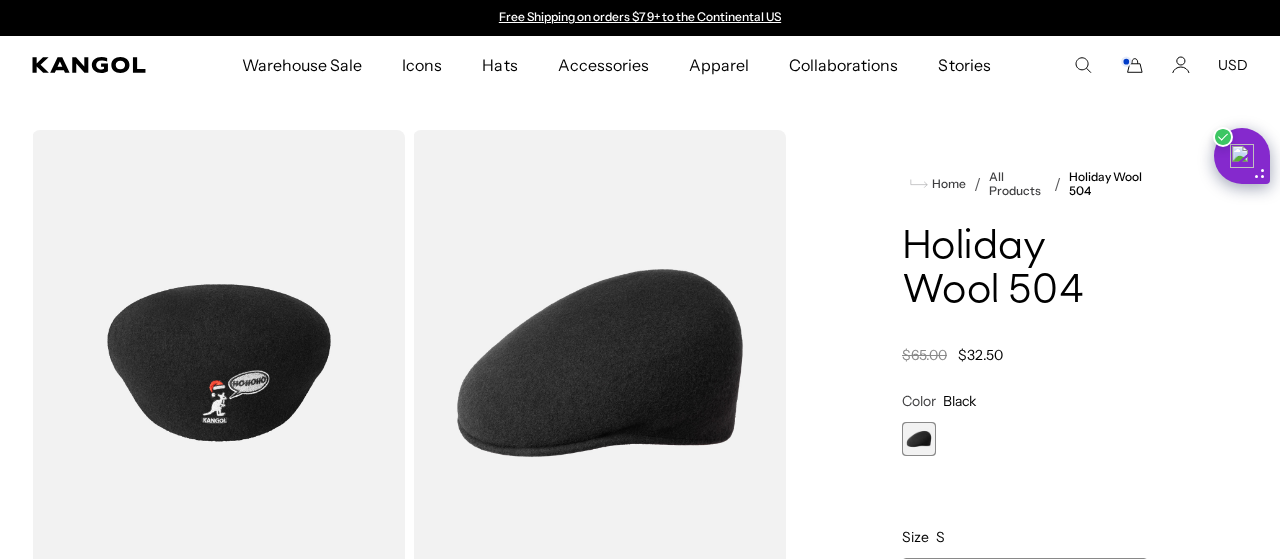 scroll, scrollTop: 0, scrollLeft: 0, axis: both 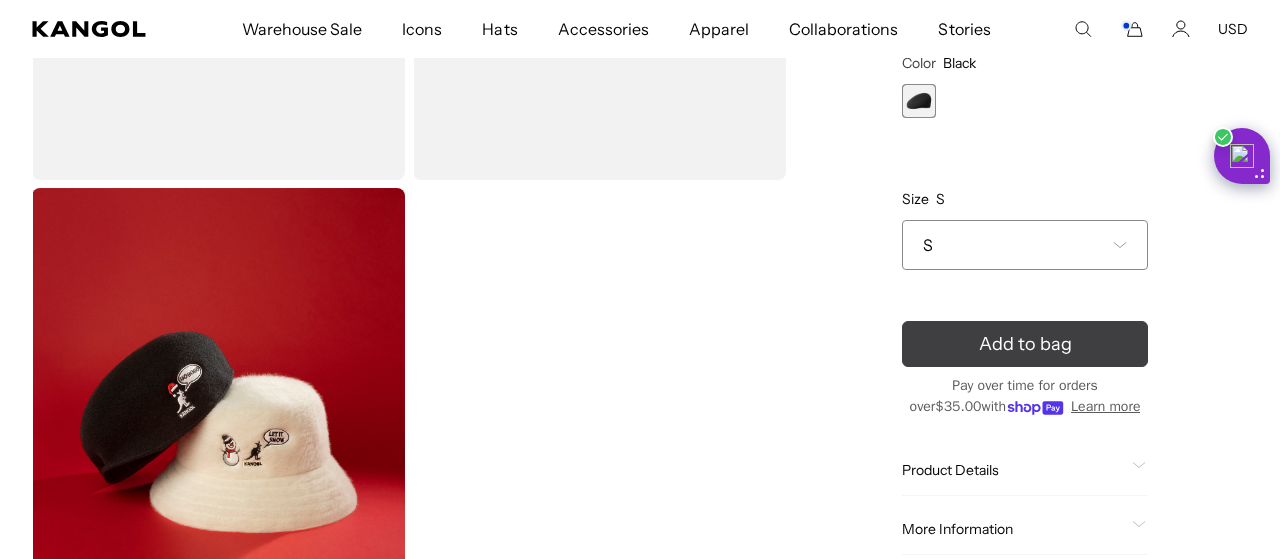 click on "Add to bag" at bounding box center [1025, 345] 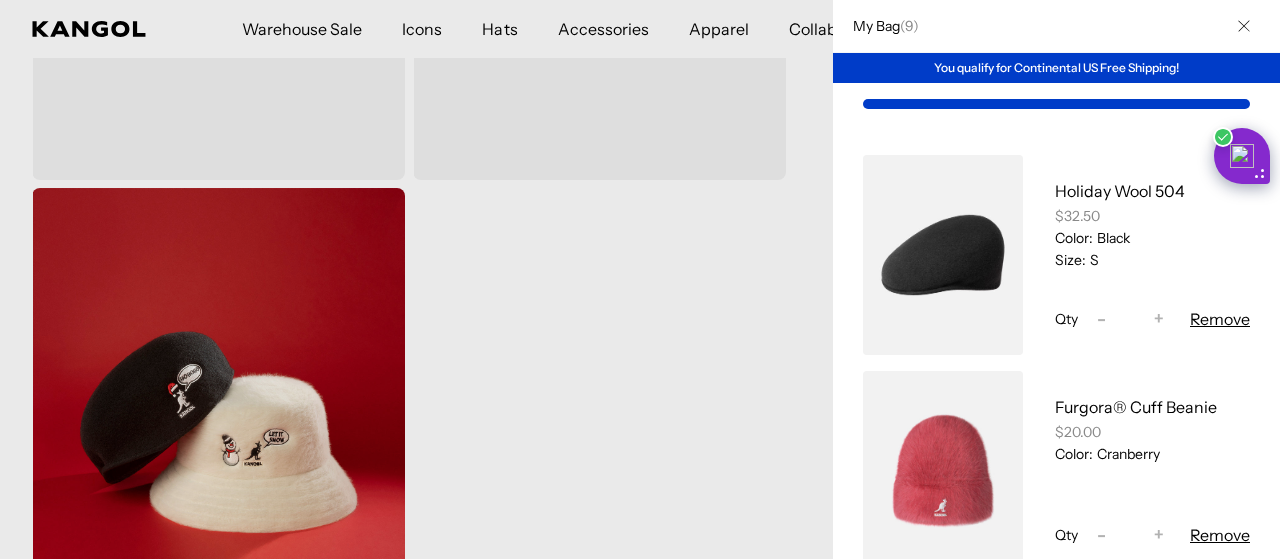 scroll, scrollTop: 0, scrollLeft: 412, axis: horizontal 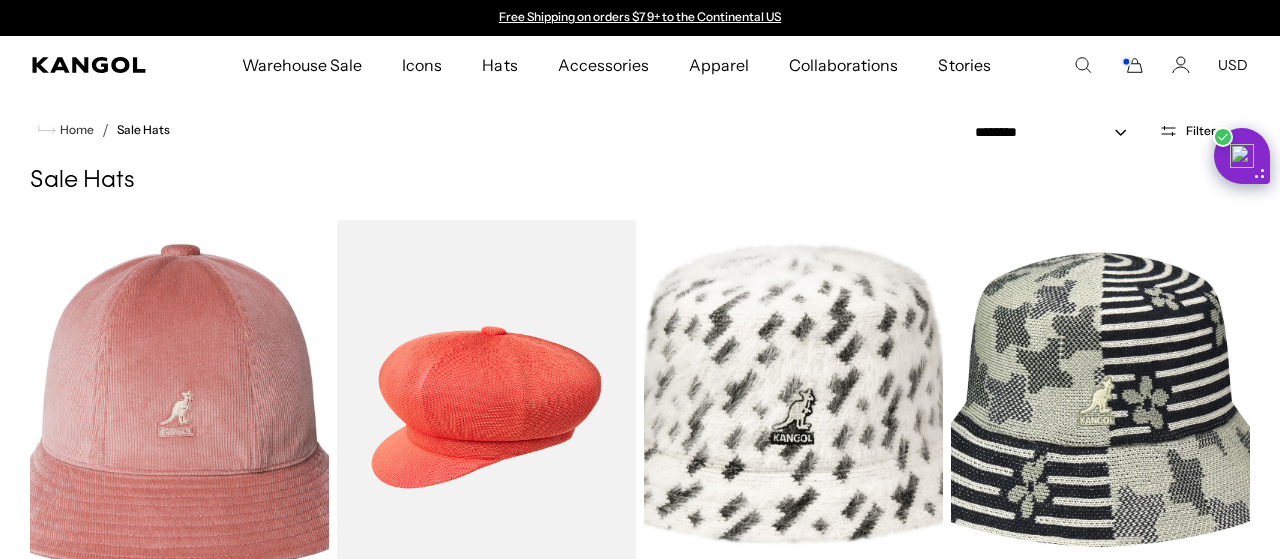 select on "*****" 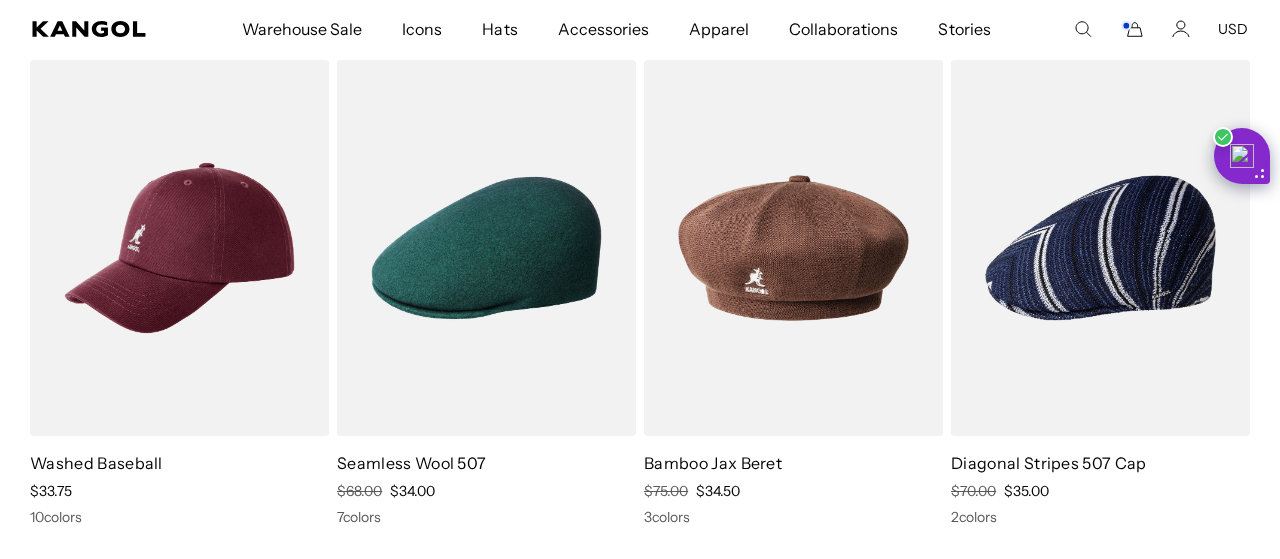 scroll, scrollTop: 5200, scrollLeft: 0, axis: vertical 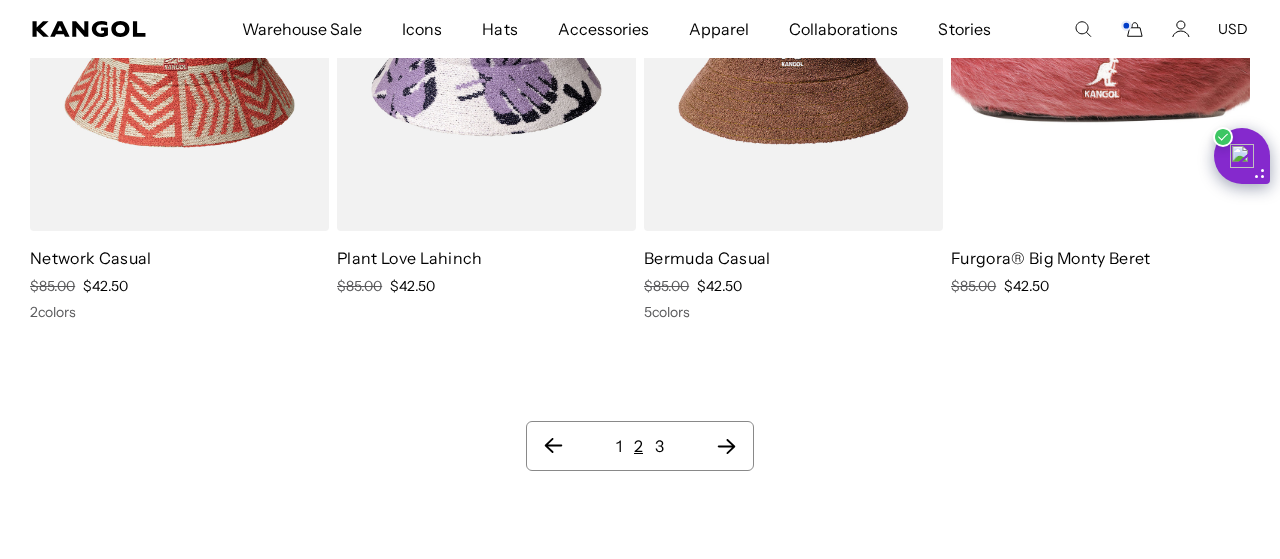 click 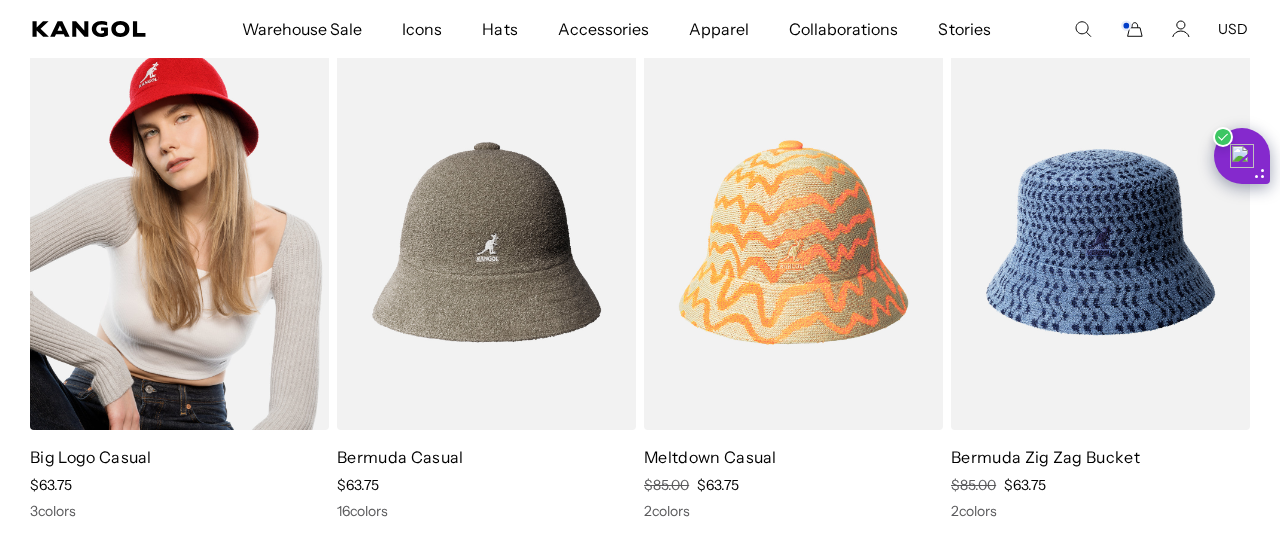 click at bounding box center (179, 242) 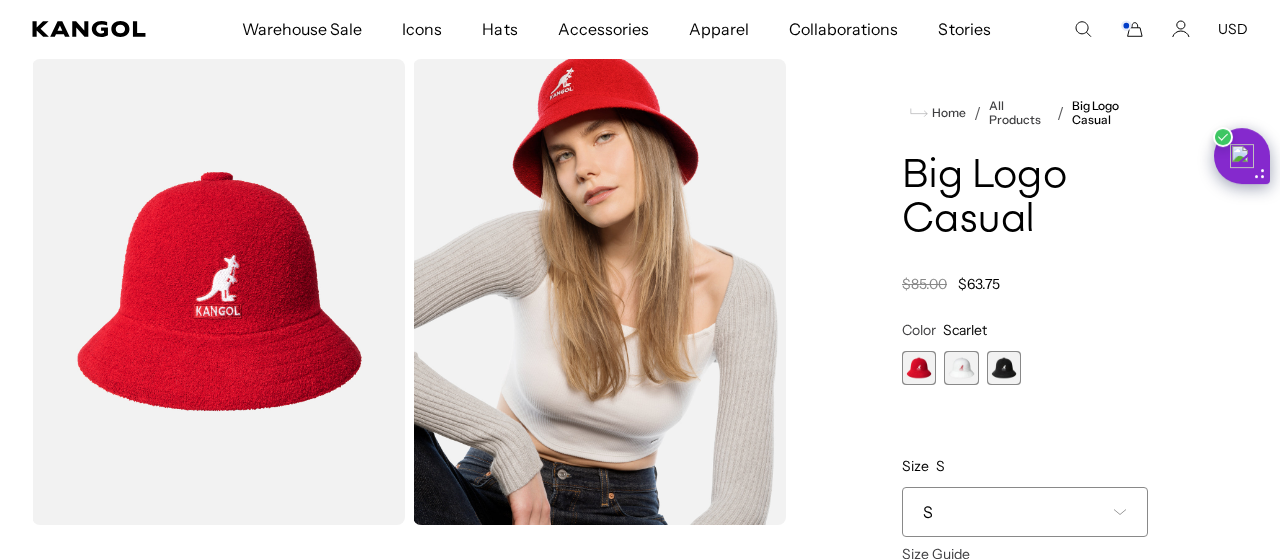 scroll, scrollTop: 104, scrollLeft: 0, axis: vertical 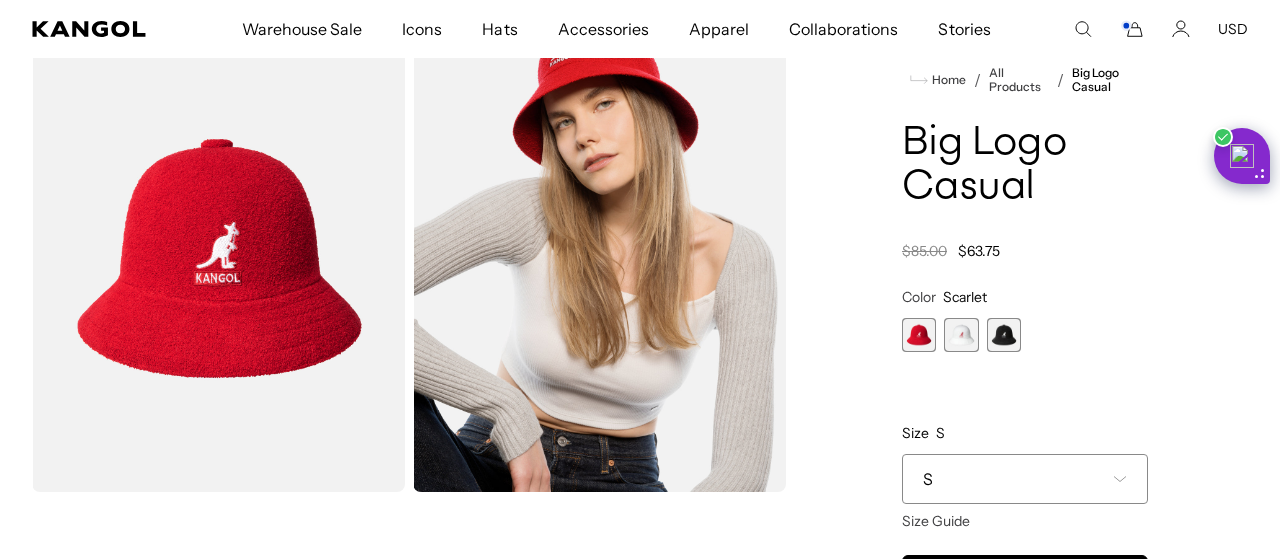 click at bounding box center [1004, 335] 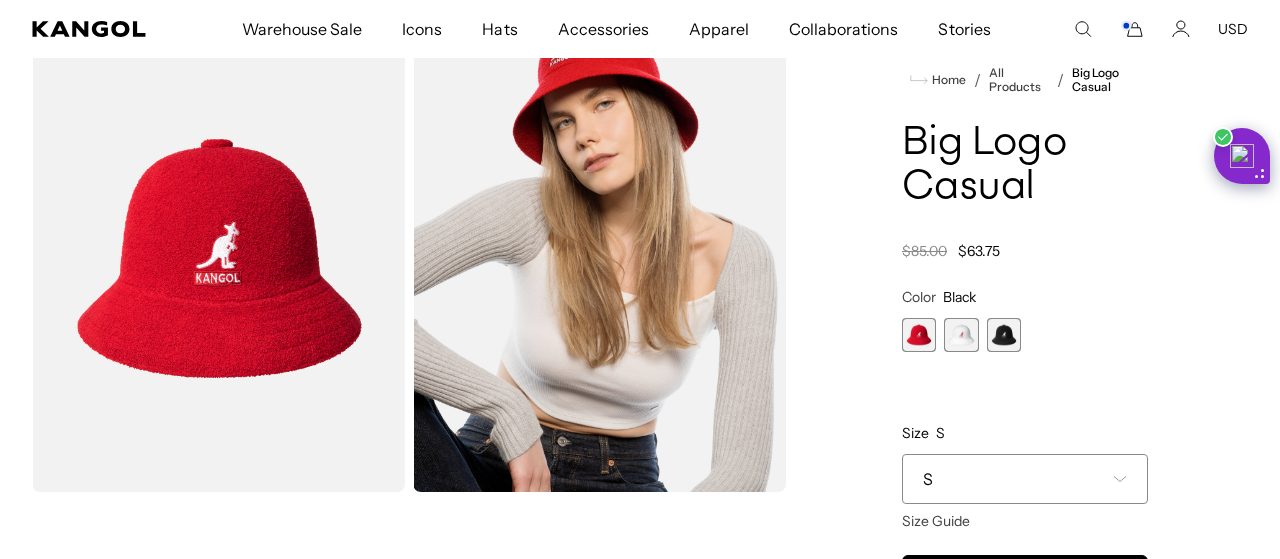 scroll, scrollTop: 0, scrollLeft: 0, axis: both 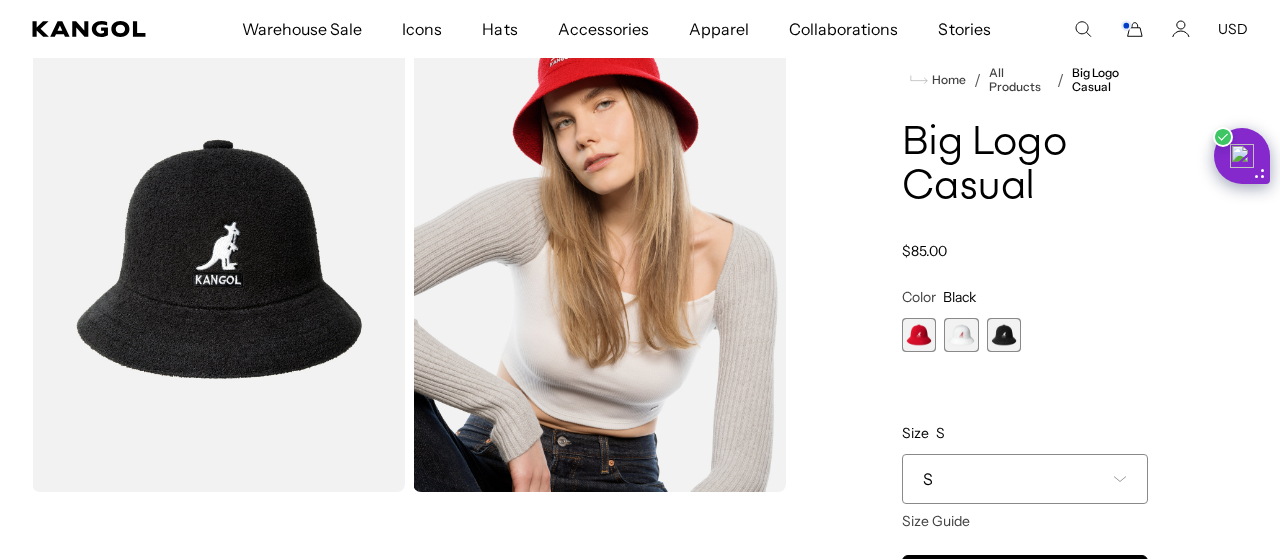 click at bounding box center (919, 335) 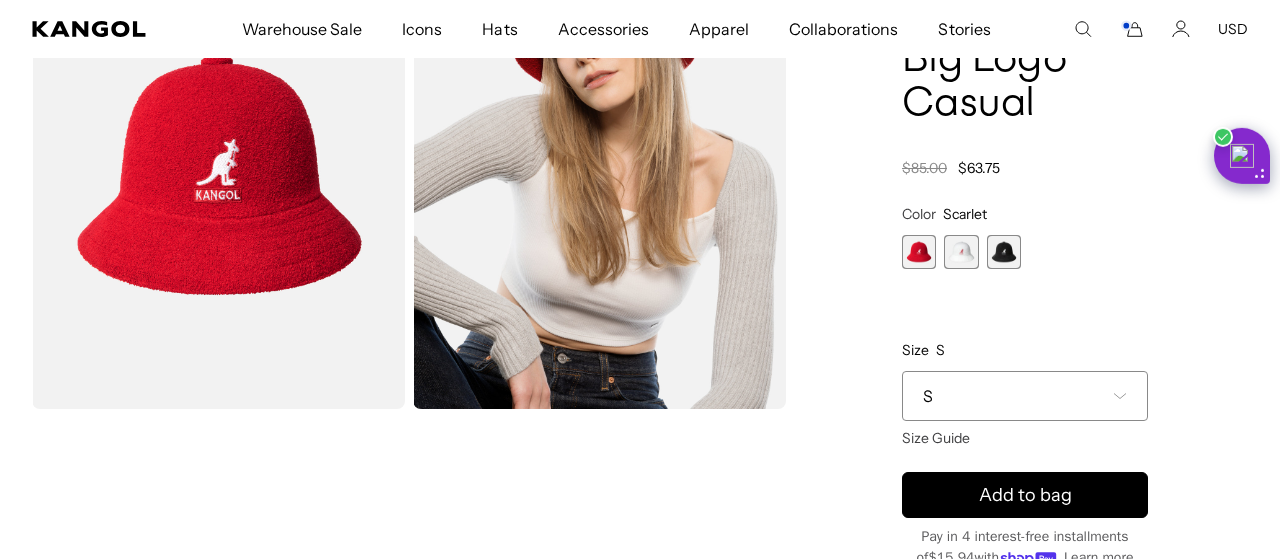 scroll, scrollTop: 416, scrollLeft: 0, axis: vertical 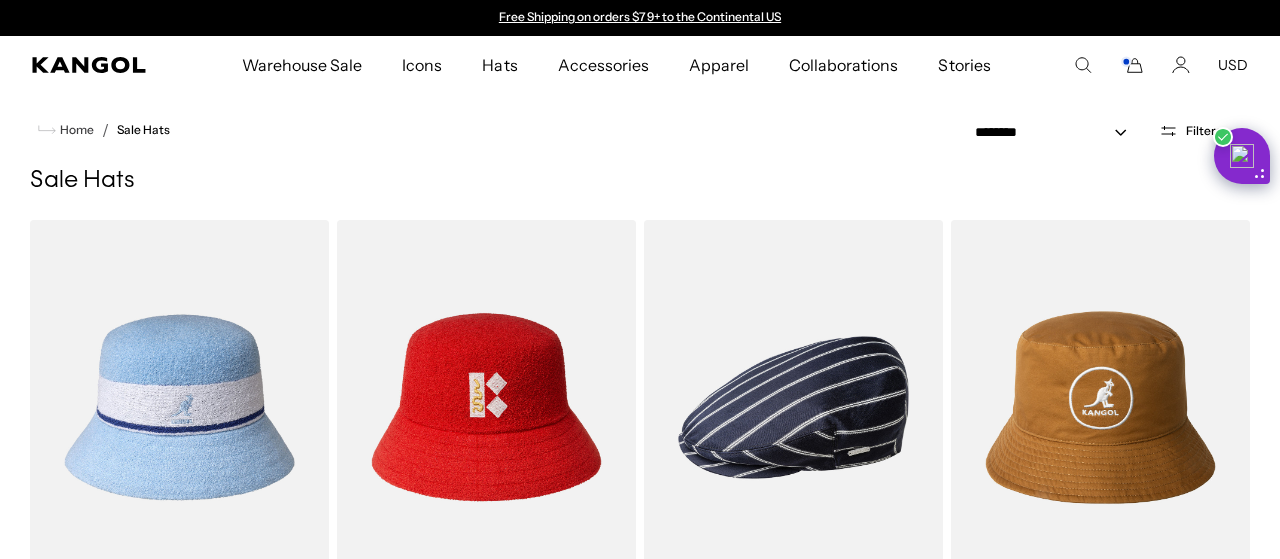 select on "*****" 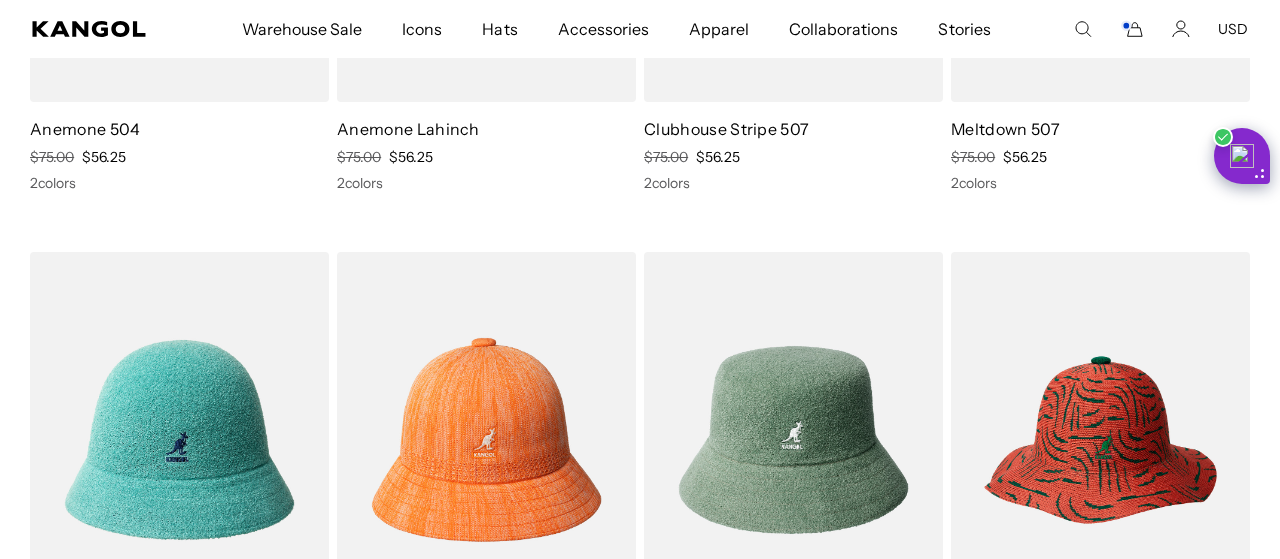 scroll, scrollTop: 2600, scrollLeft: 0, axis: vertical 